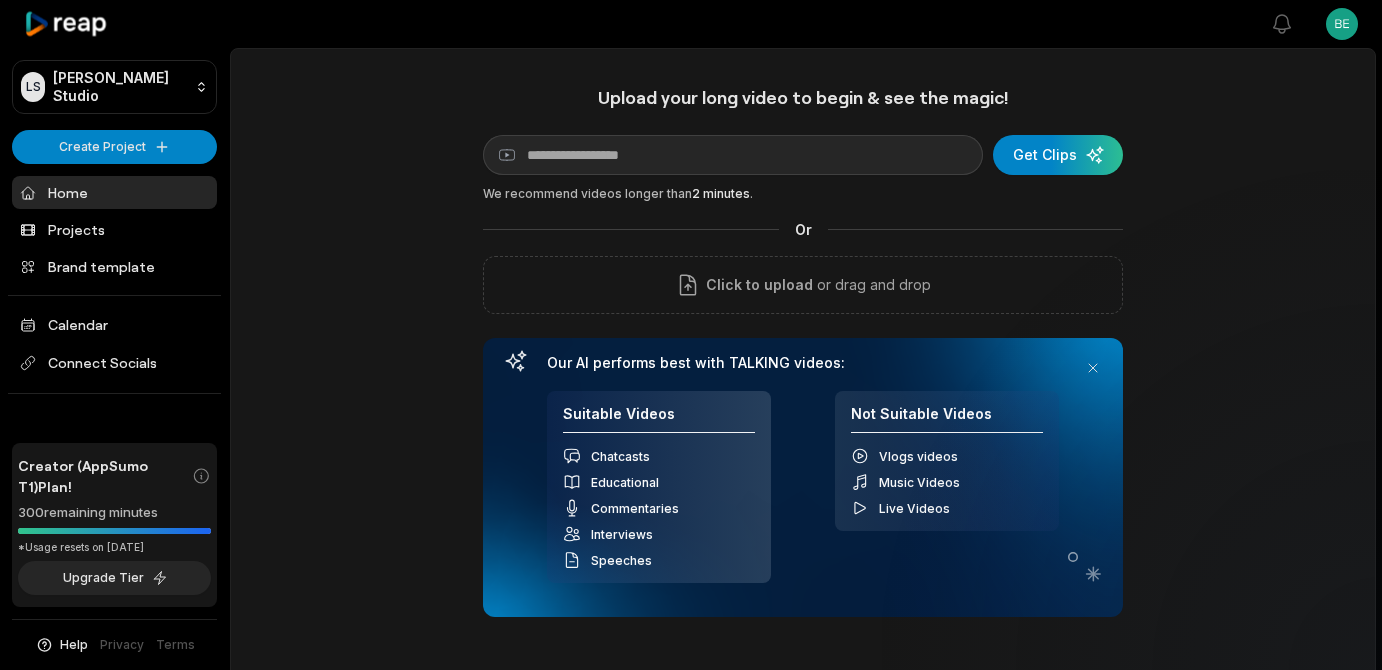 scroll, scrollTop: 0, scrollLeft: 0, axis: both 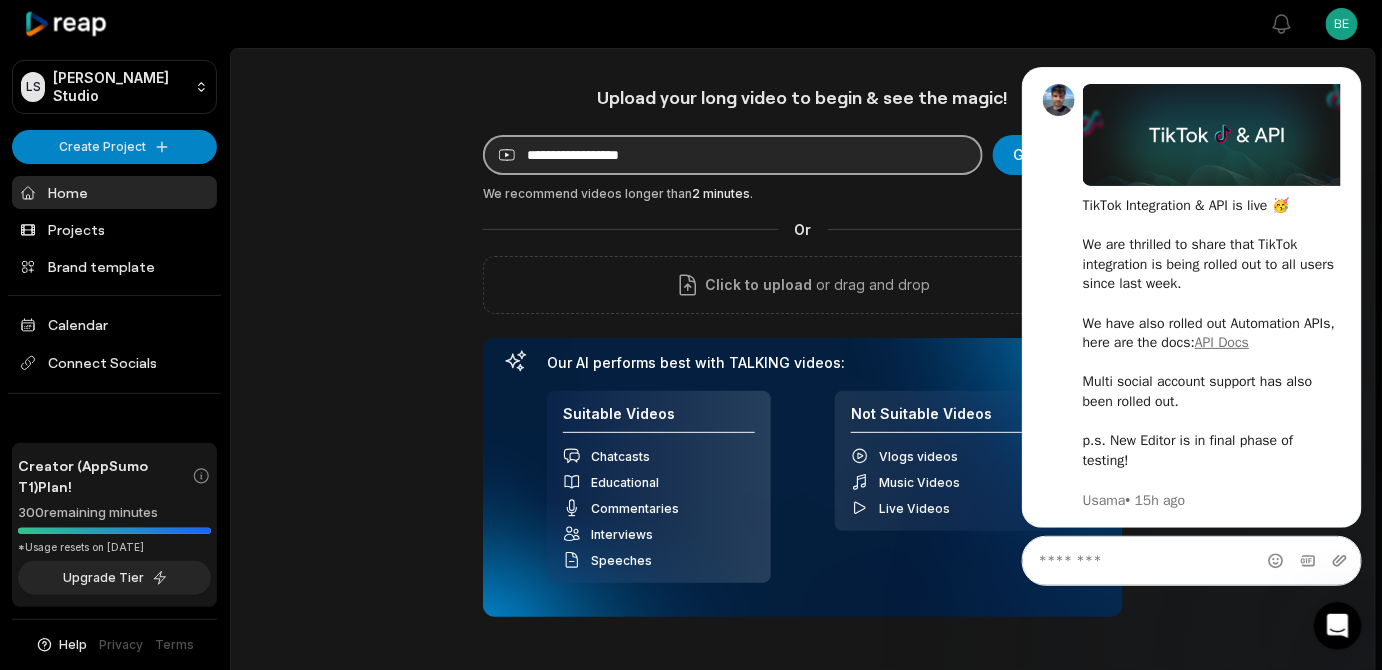 click at bounding box center [733, 155] 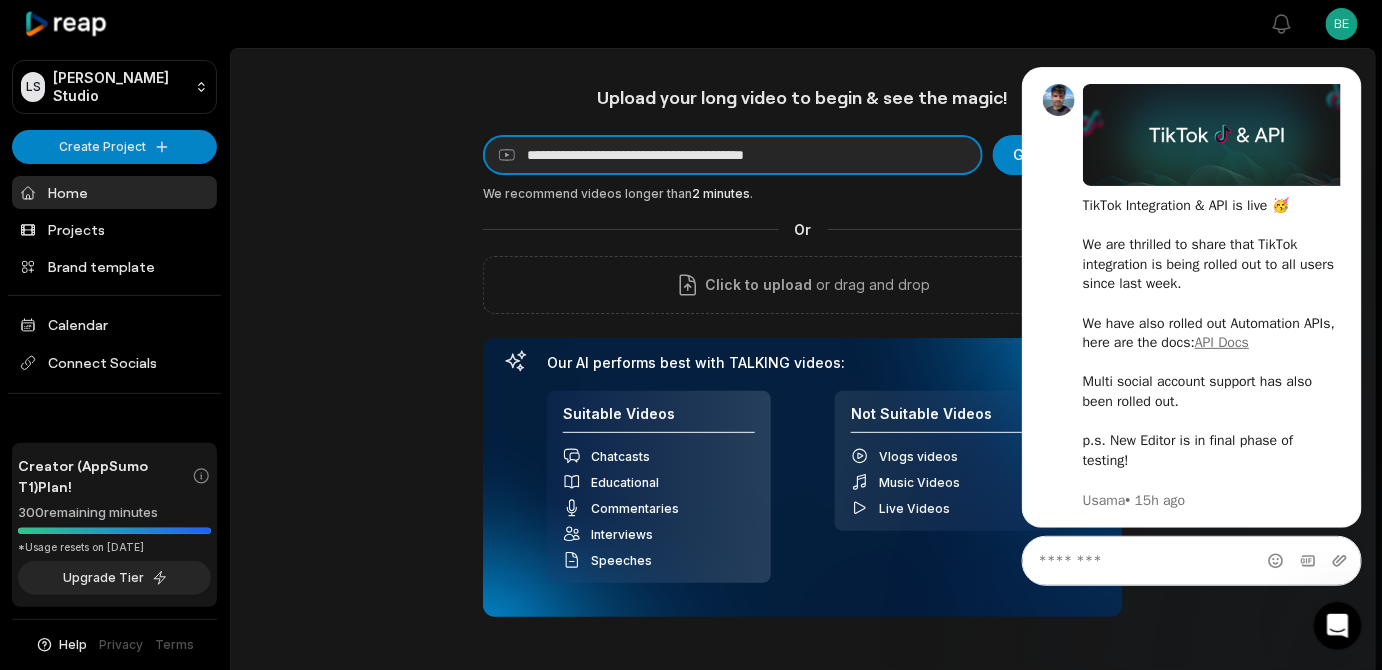 scroll, scrollTop: 0, scrollLeft: 4, axis: horizontal 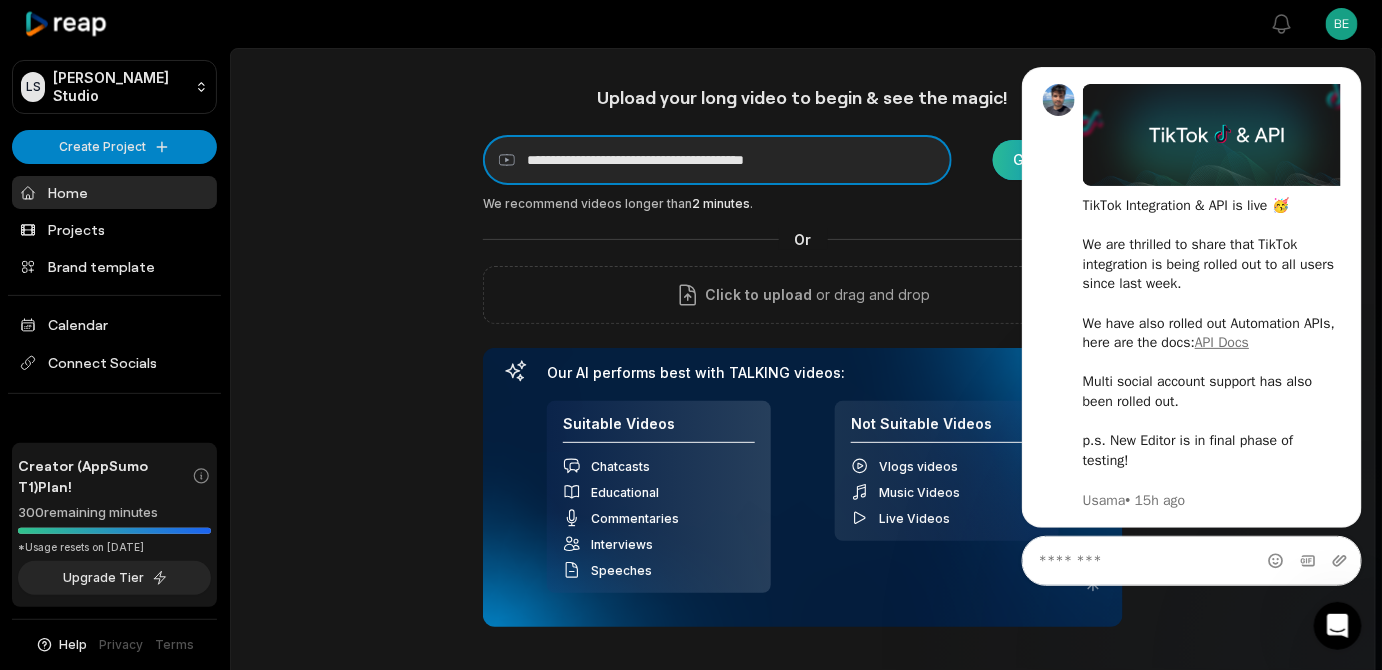 type on "**********" 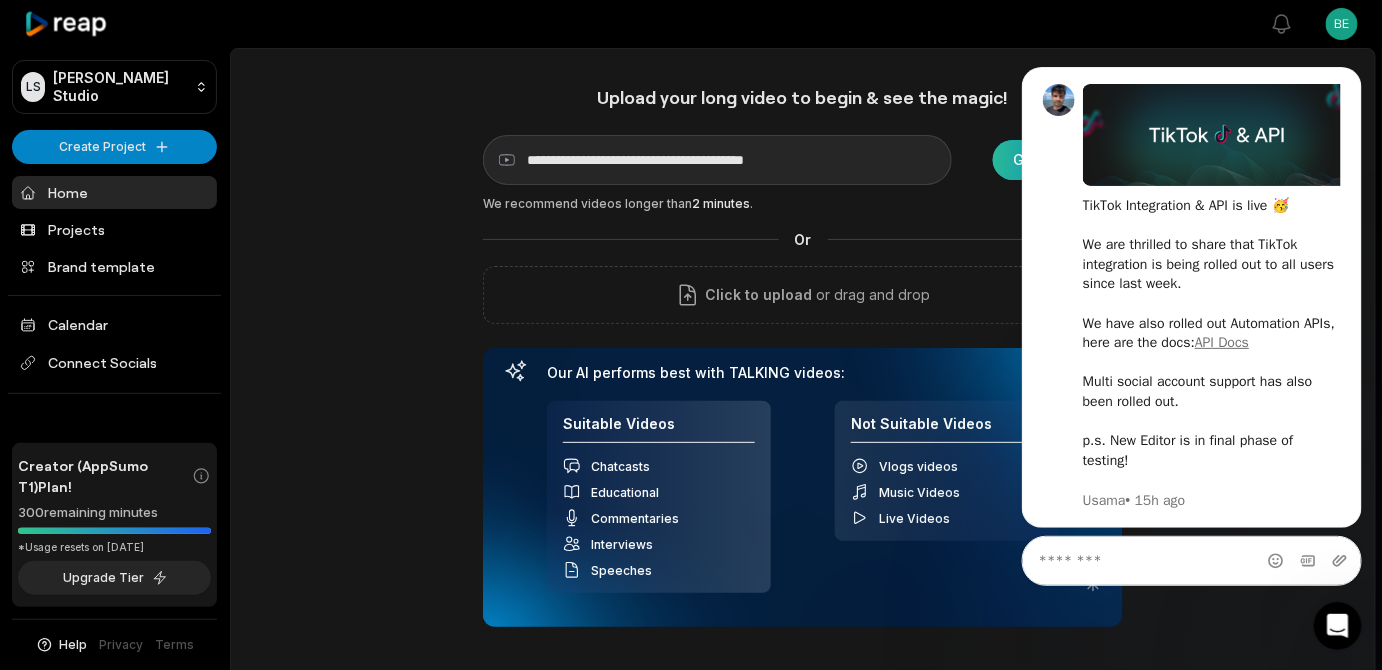 click at bounding box center [1058, 160] 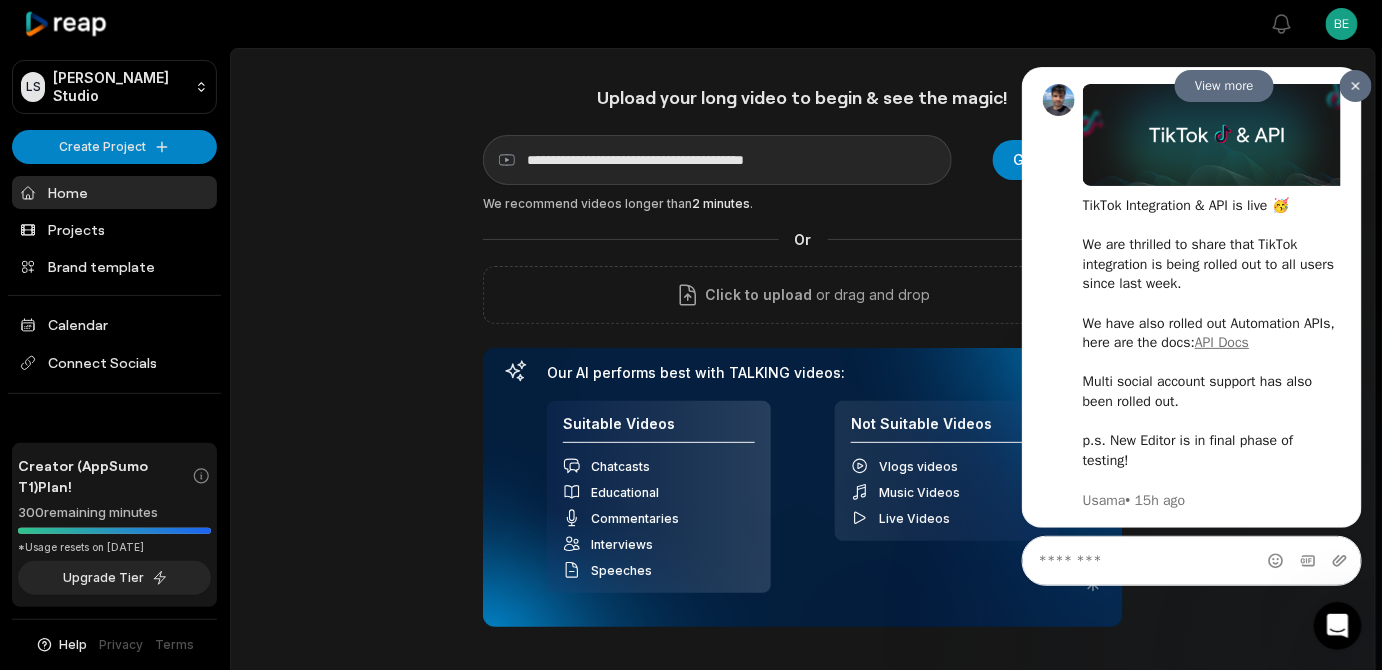 click at bounding box center [1355, 85] 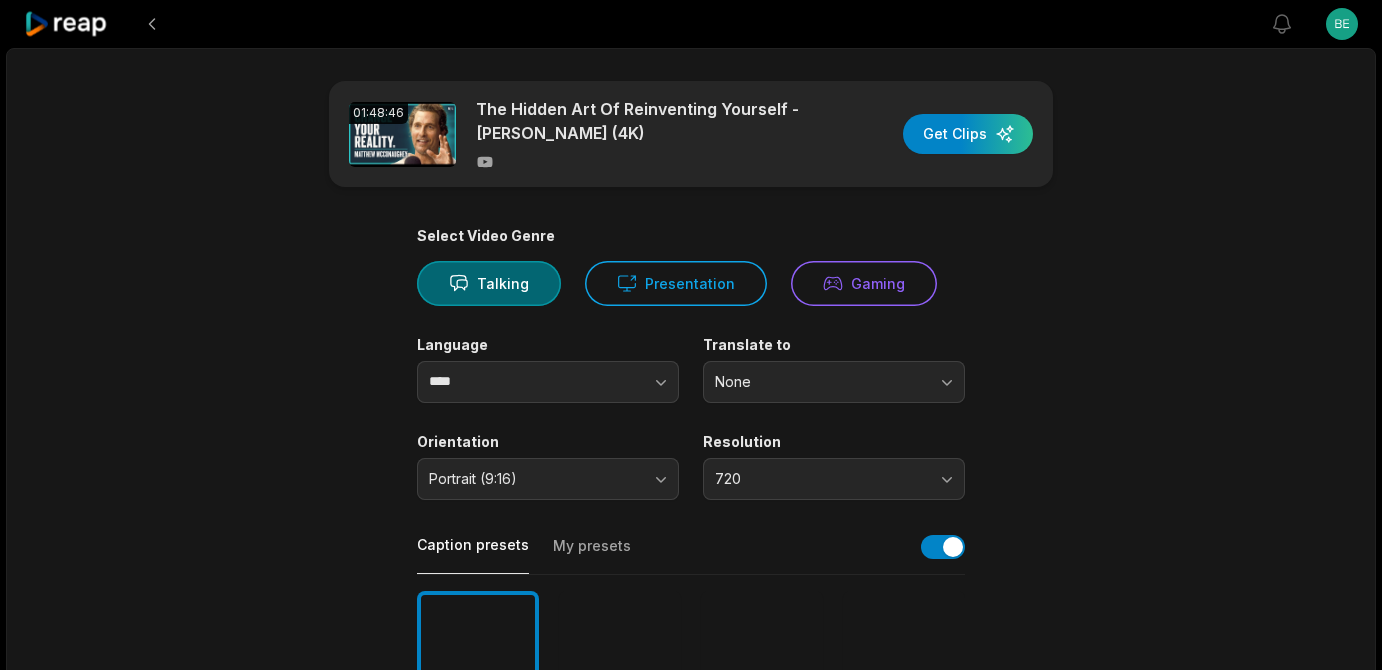 scroll, scrollTop: 0, scrollLeft: 0, axis: both 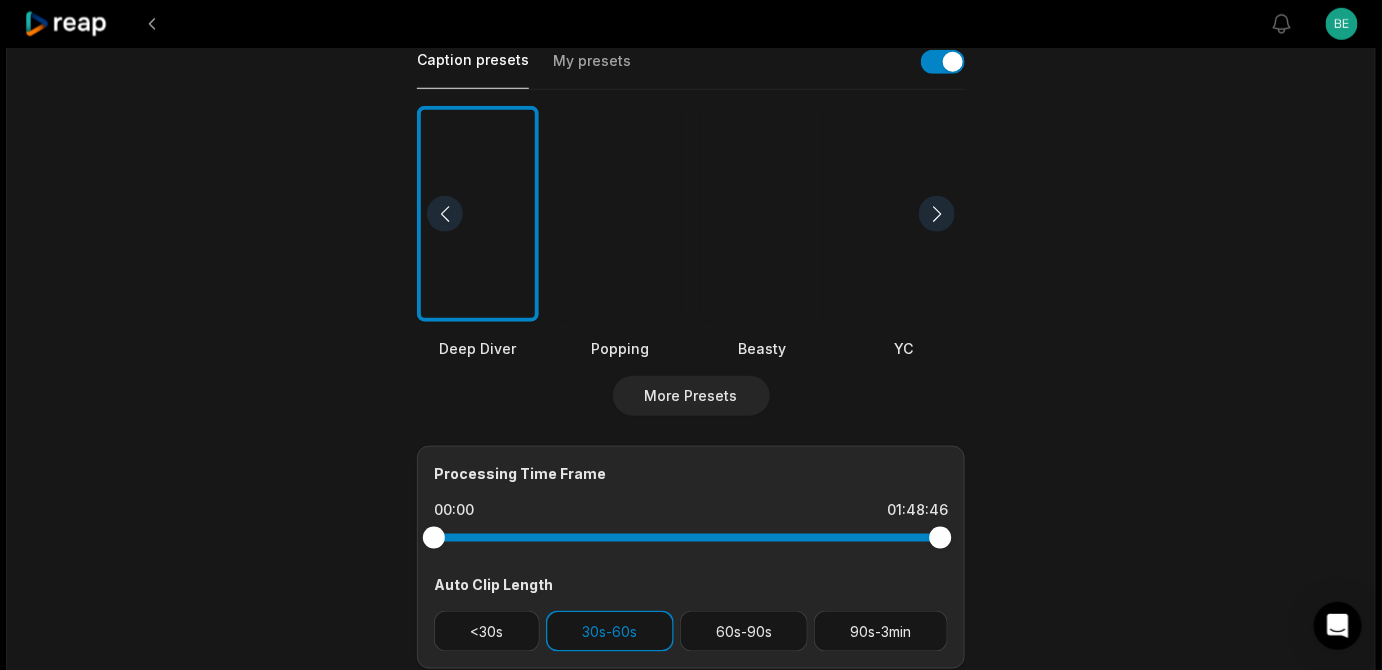 click at bounding box center [937, 214] 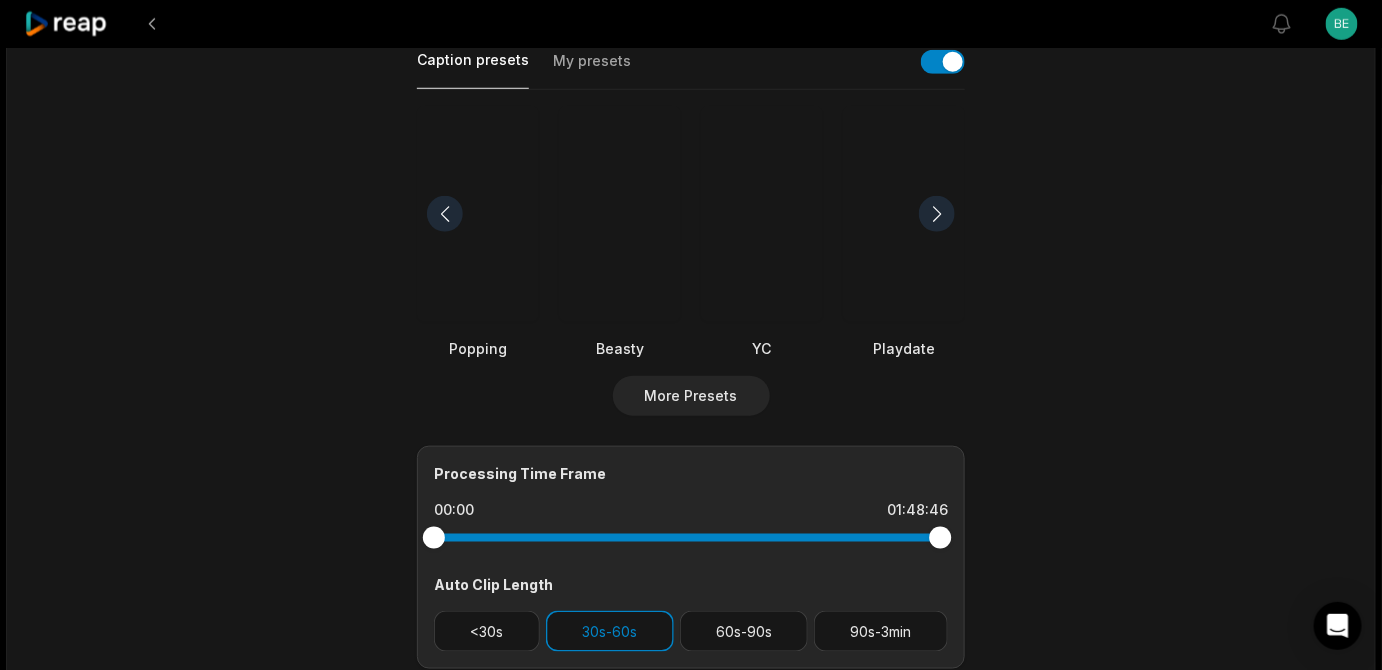click at bounding box center (937, 214) 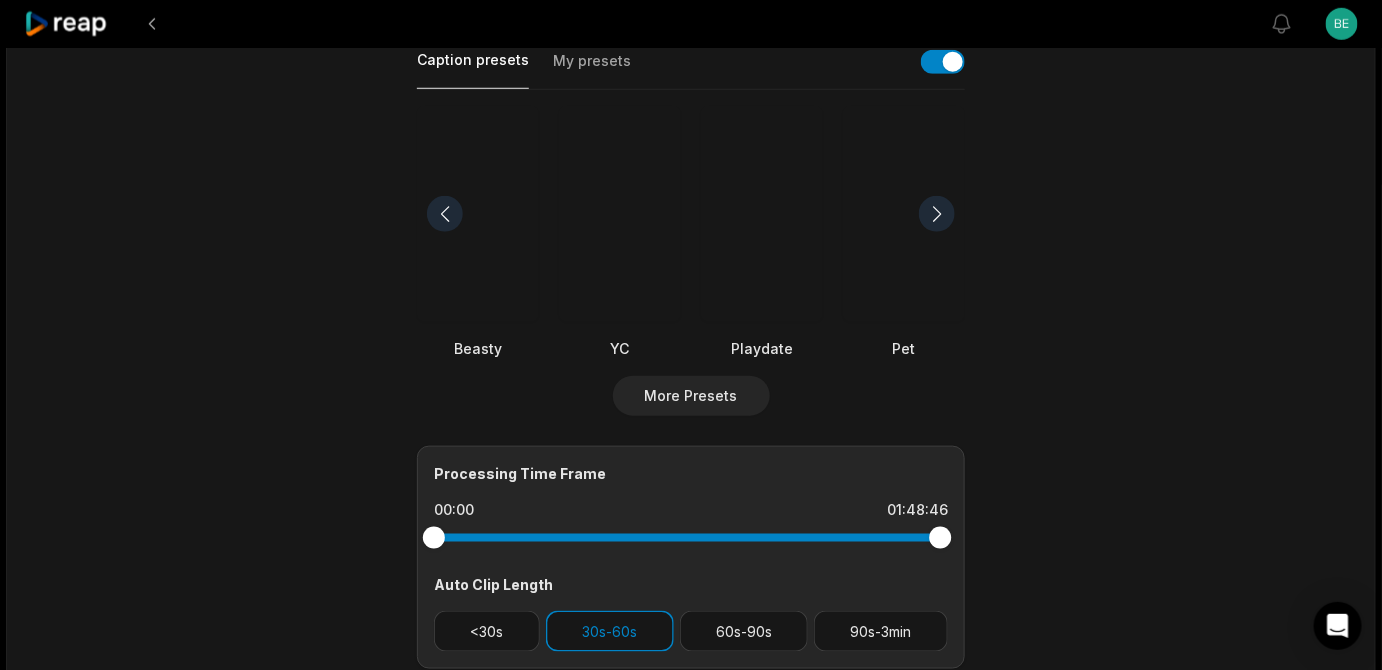 click at bounding box center [937, 214] 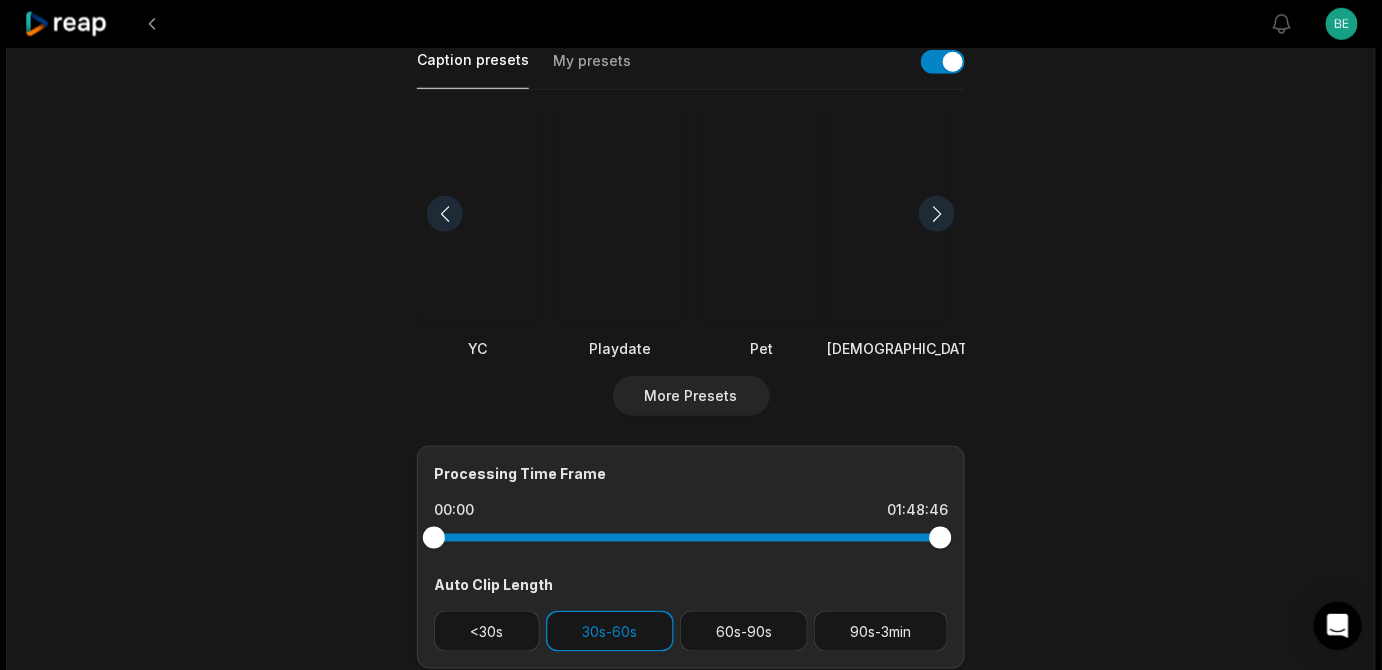 click at bounding box center [937, 214] 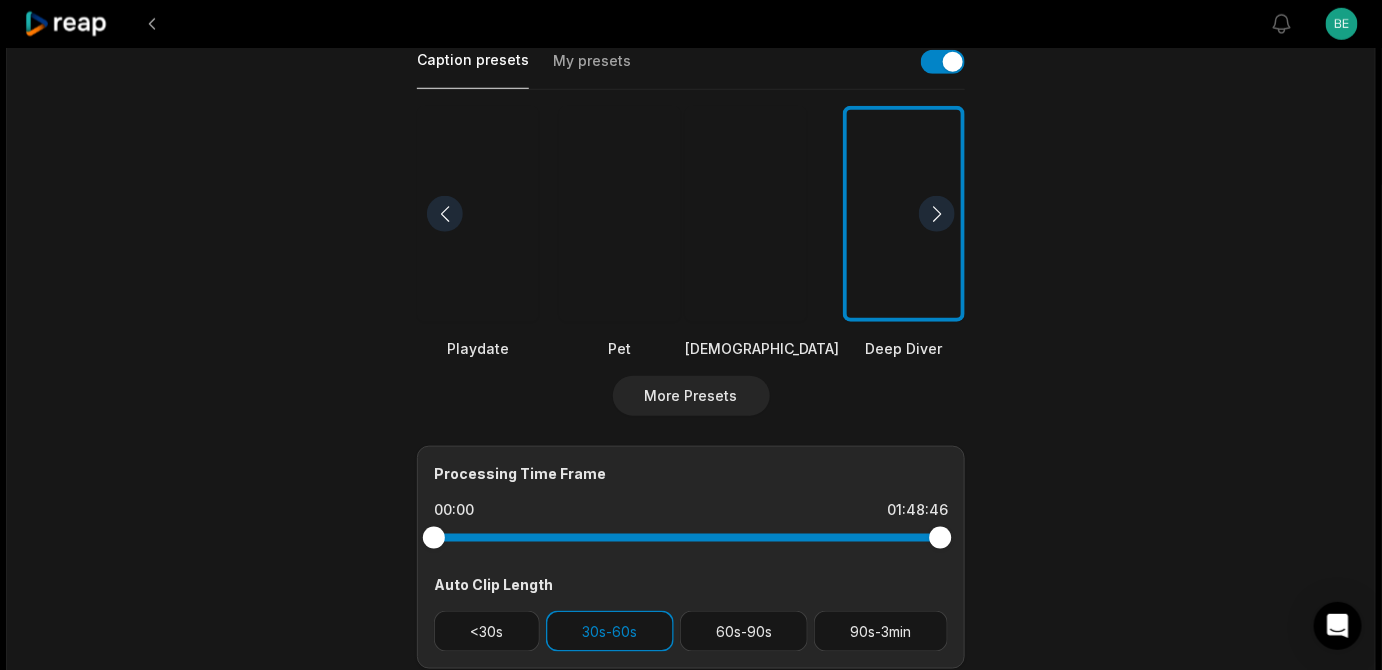 click at bounding box center [937, 214] 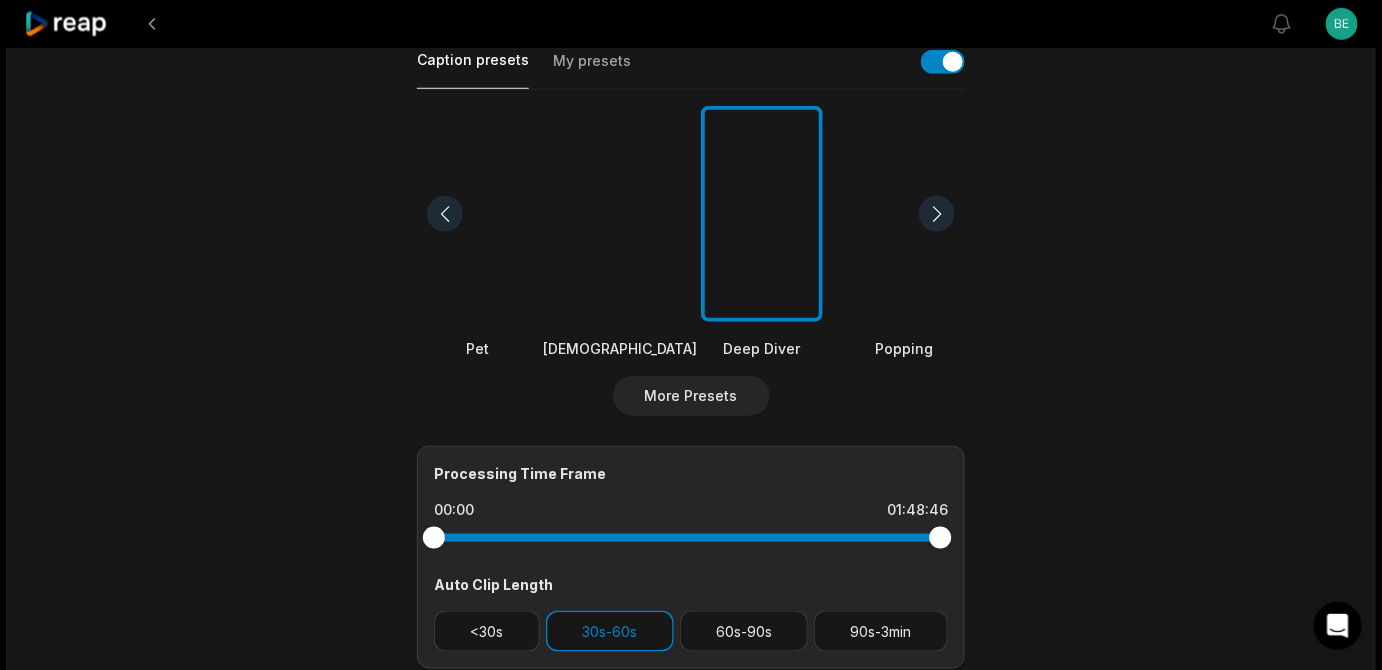 click at bounding box center (937, 214) 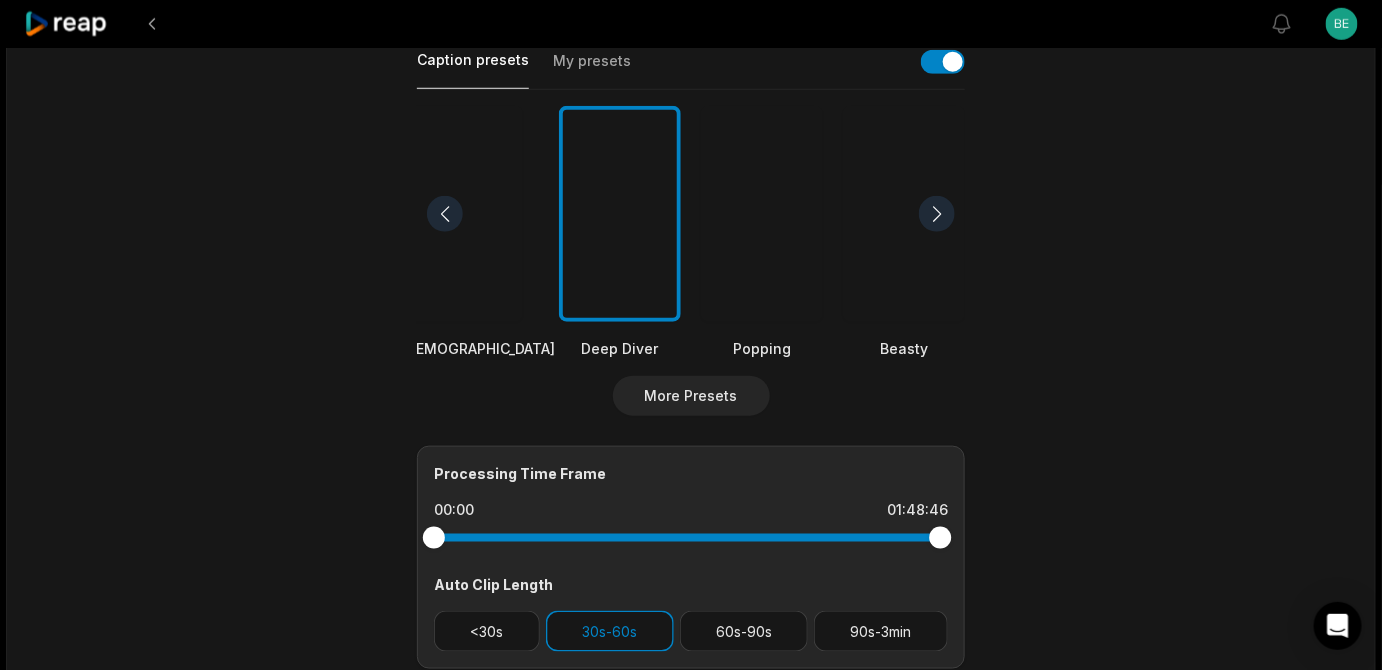 click at bounding box center [937, 214] 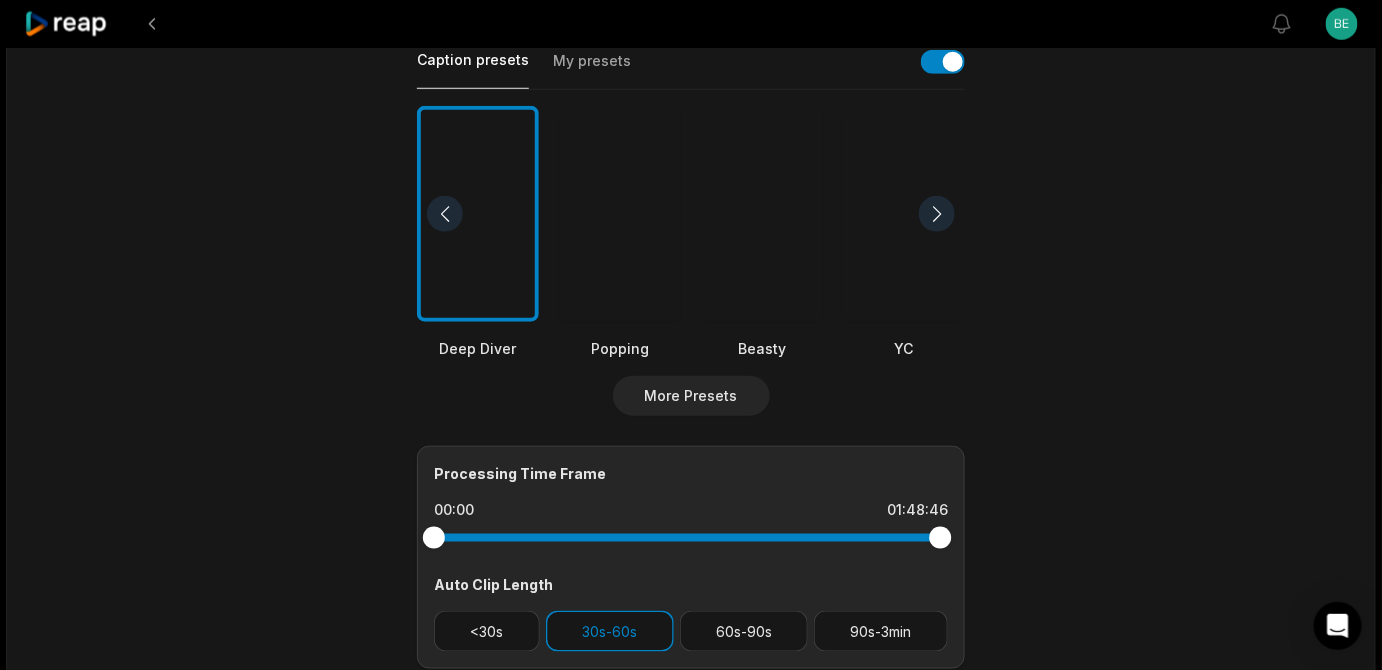 click at bounding box center (937, 214) 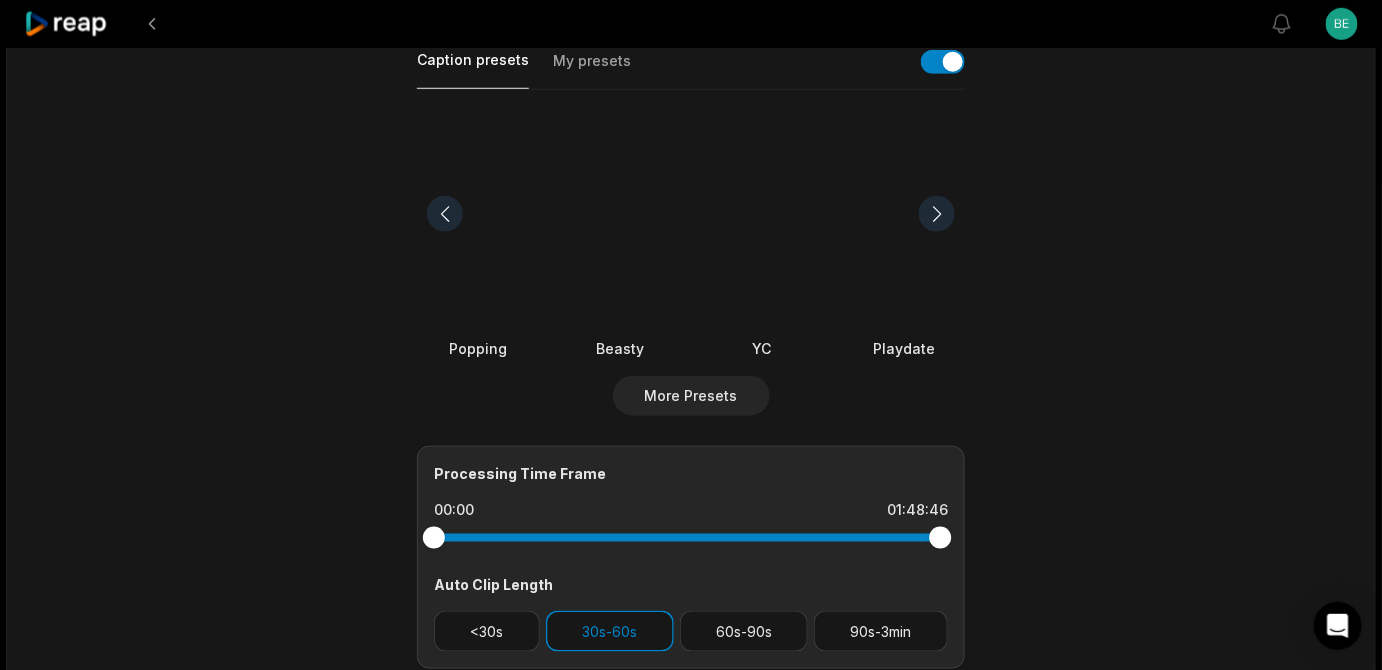 click at bounding box center (937, 214) 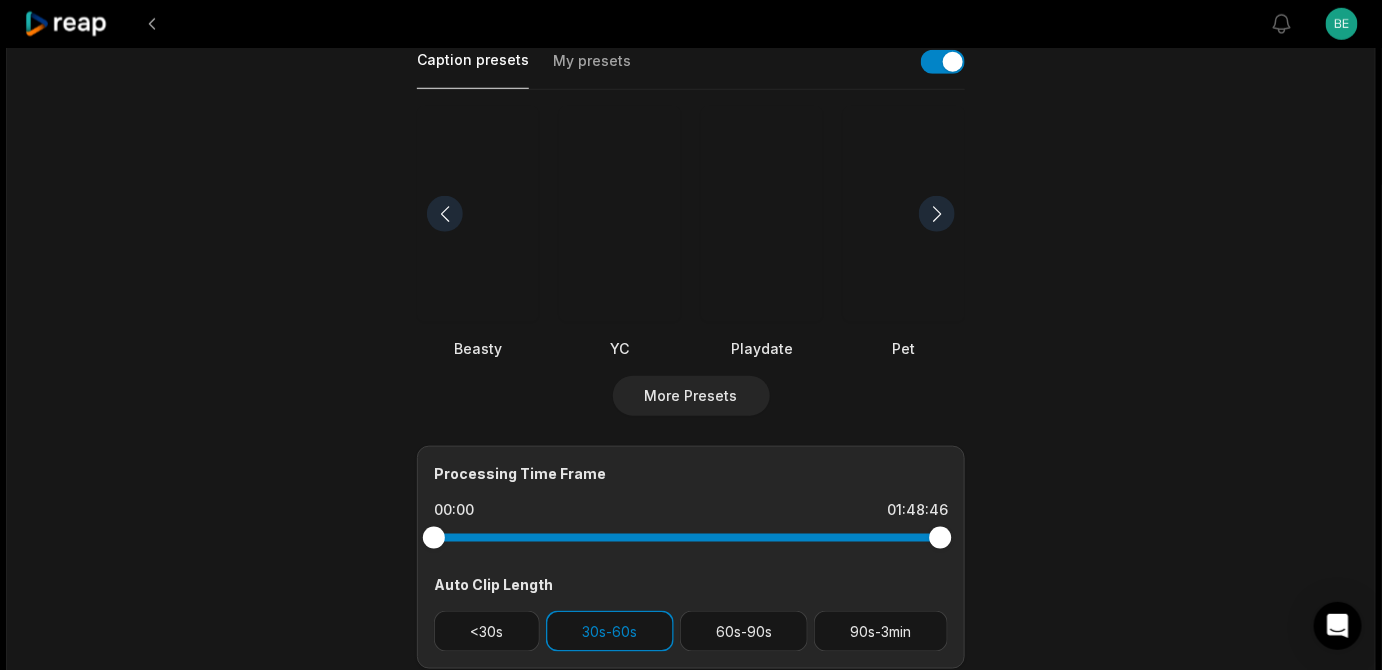 click at bounding box center (937, 214) 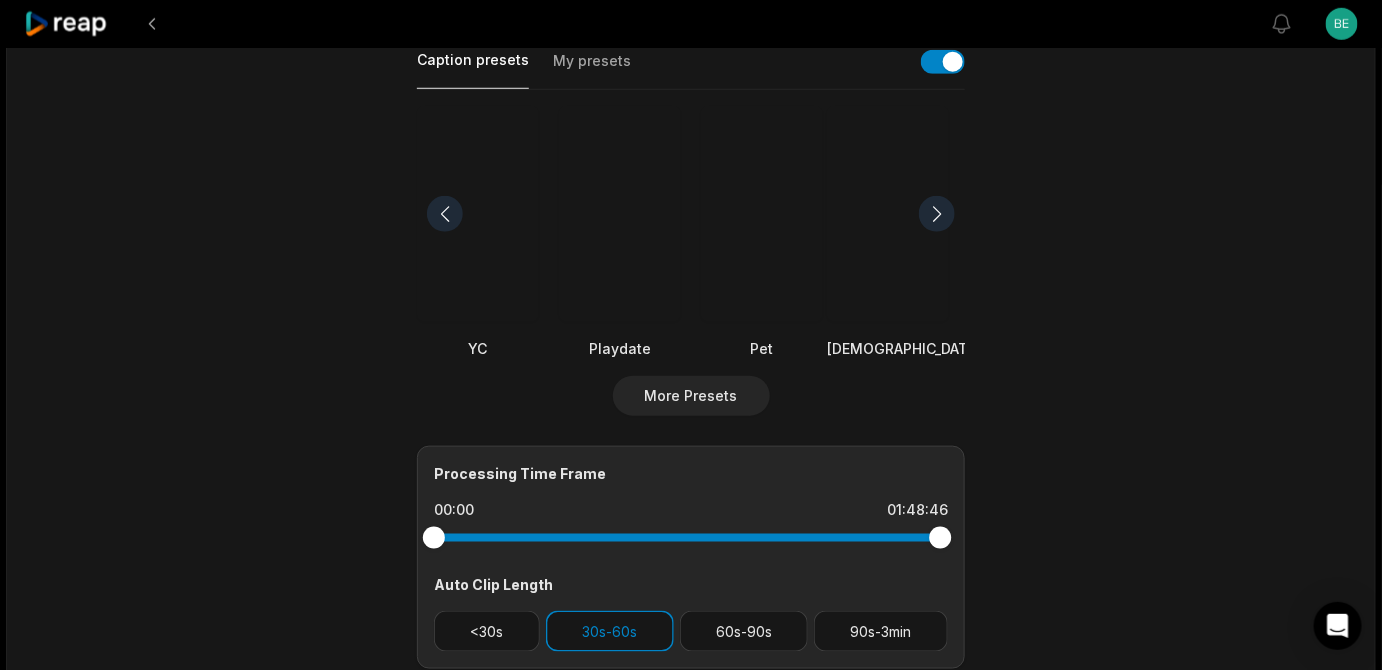 click at bounding box center (937, 214) 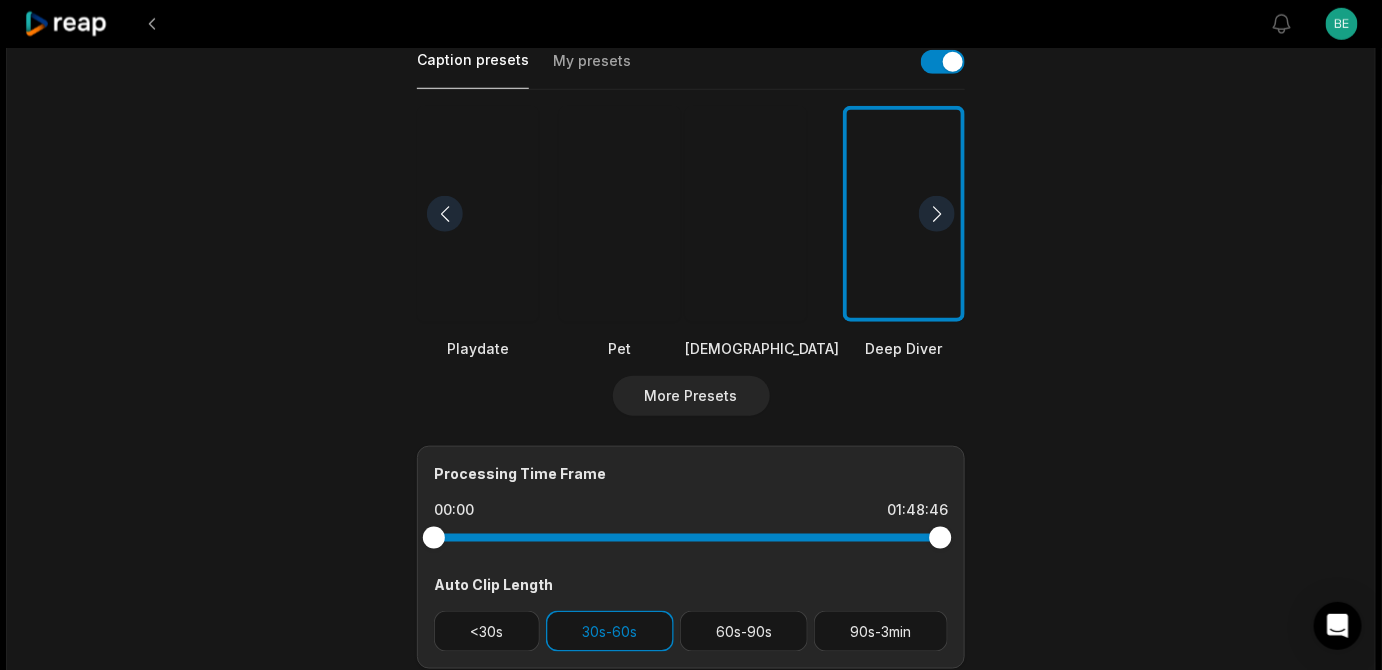 click at bounding box center (937, 214) 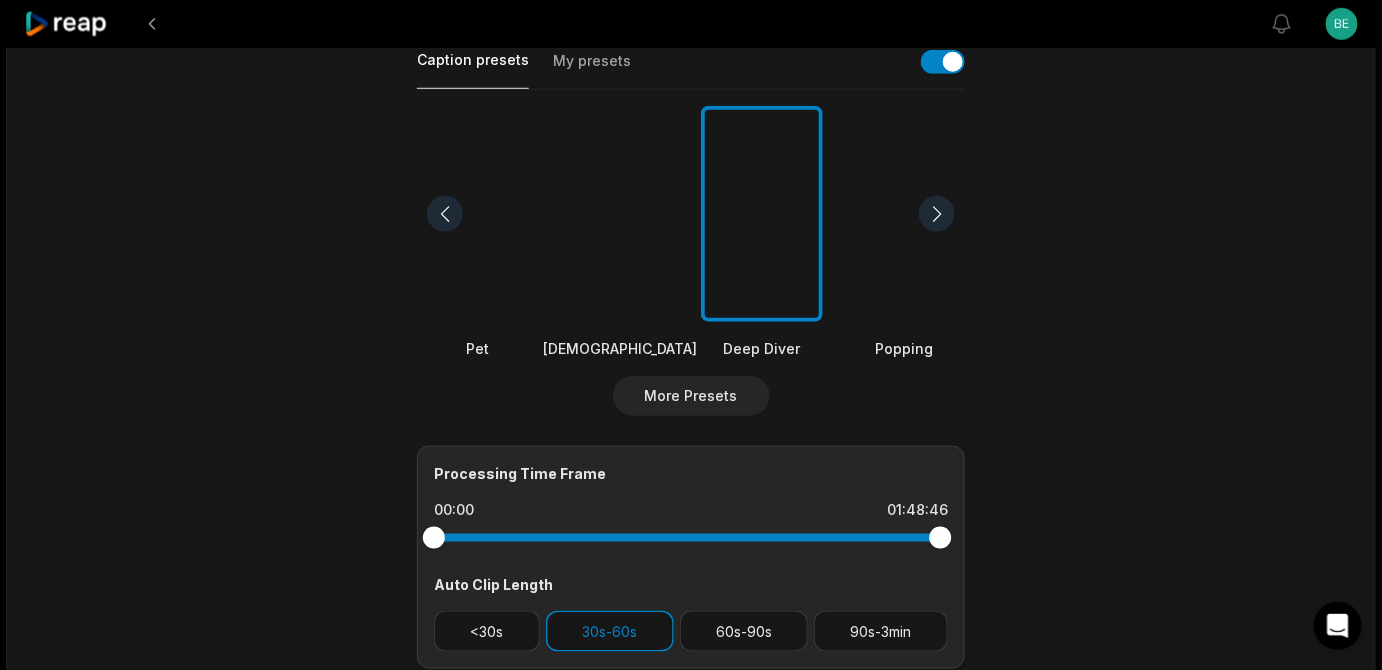 click at bounding box center [937, 214] 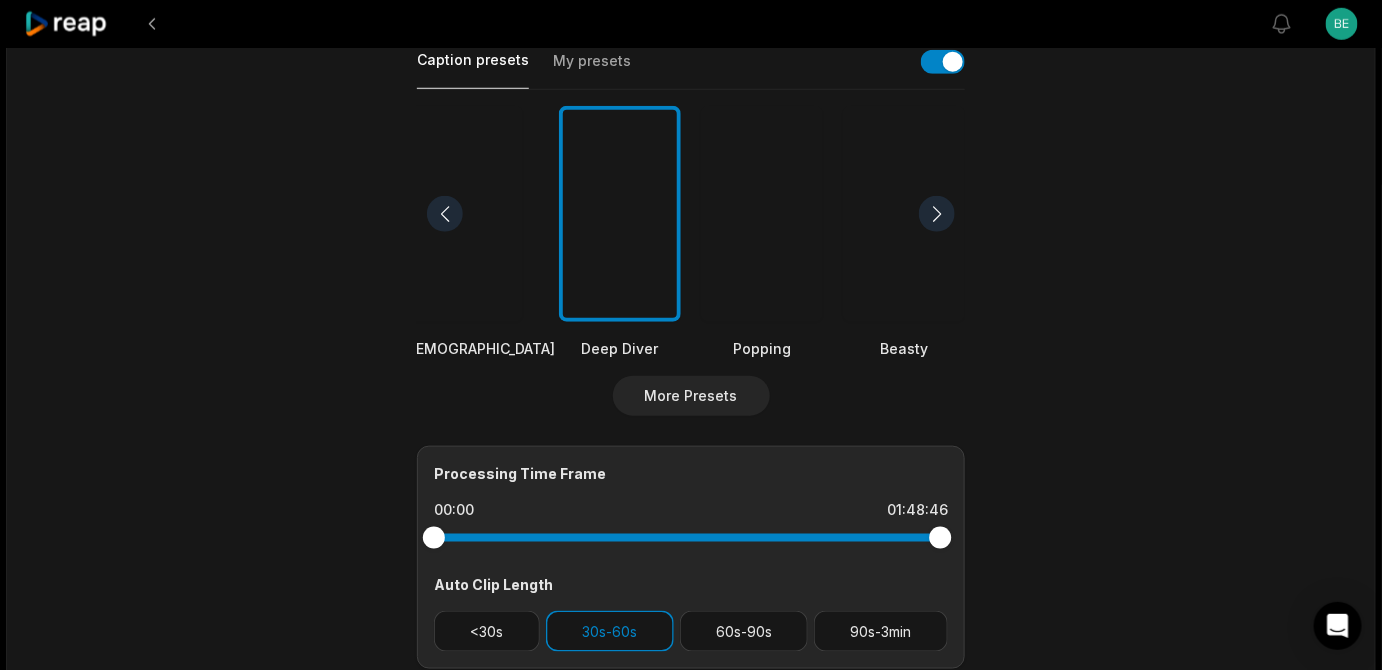 click at bounding box center [937, 214] 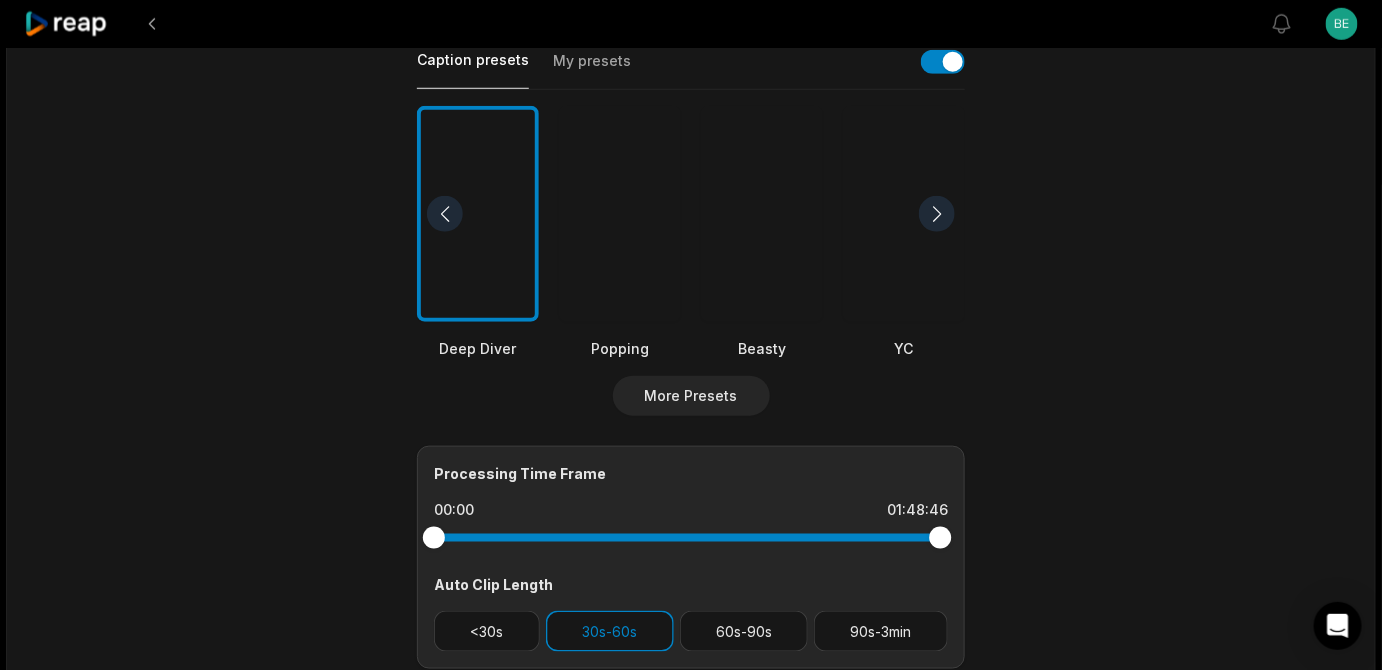 click at bounding box center [937, 214] 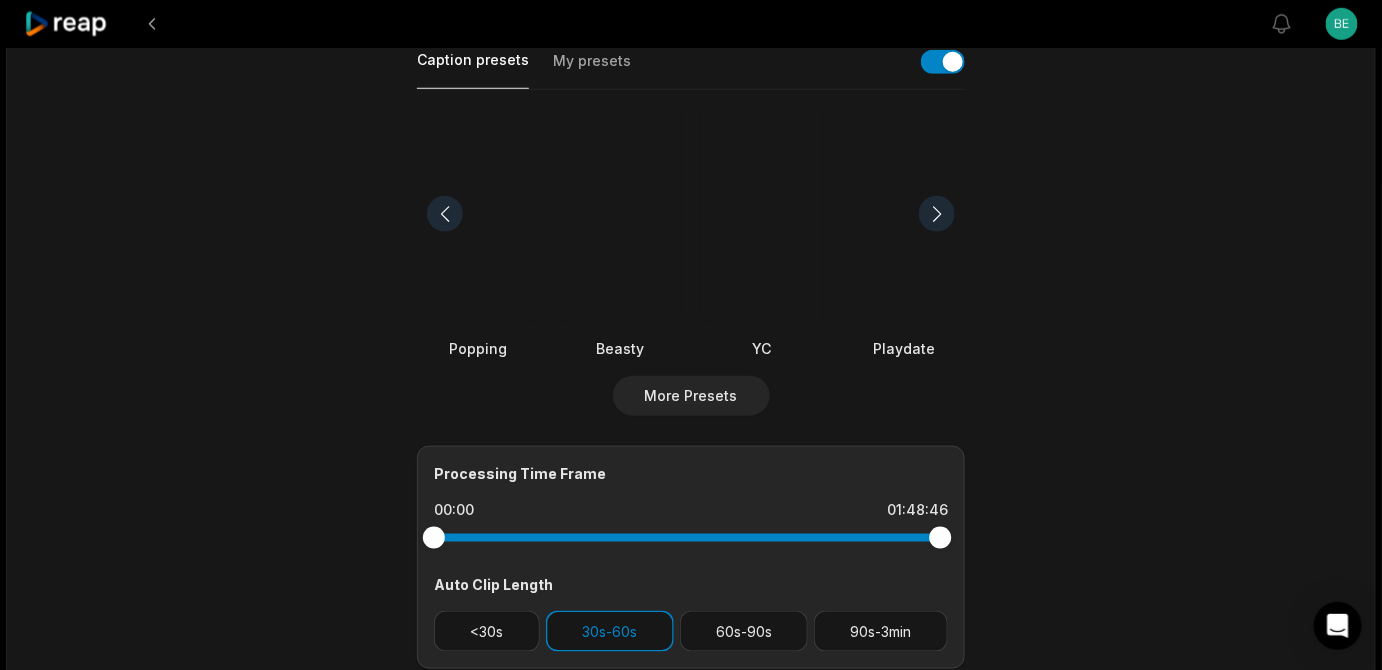 click at bounding box center [620, 214] 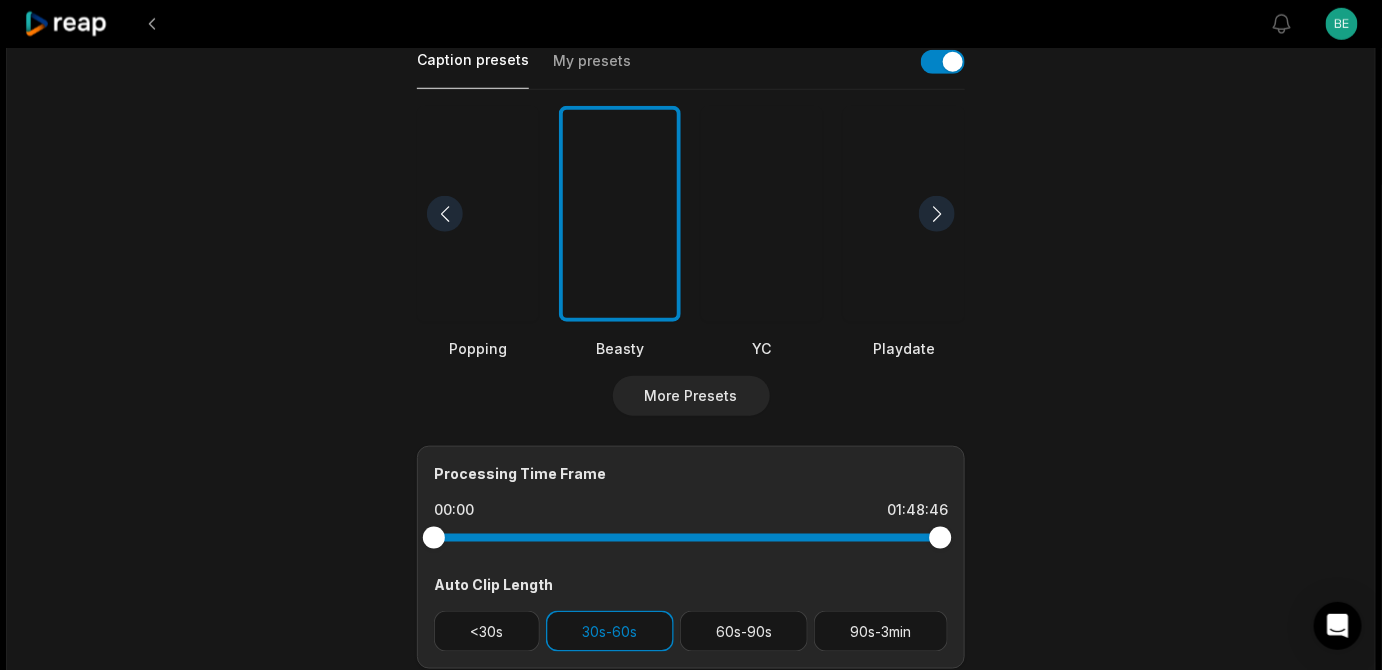 scroll, scrollTop: 727, scrollLeft: 0, axis: vertical 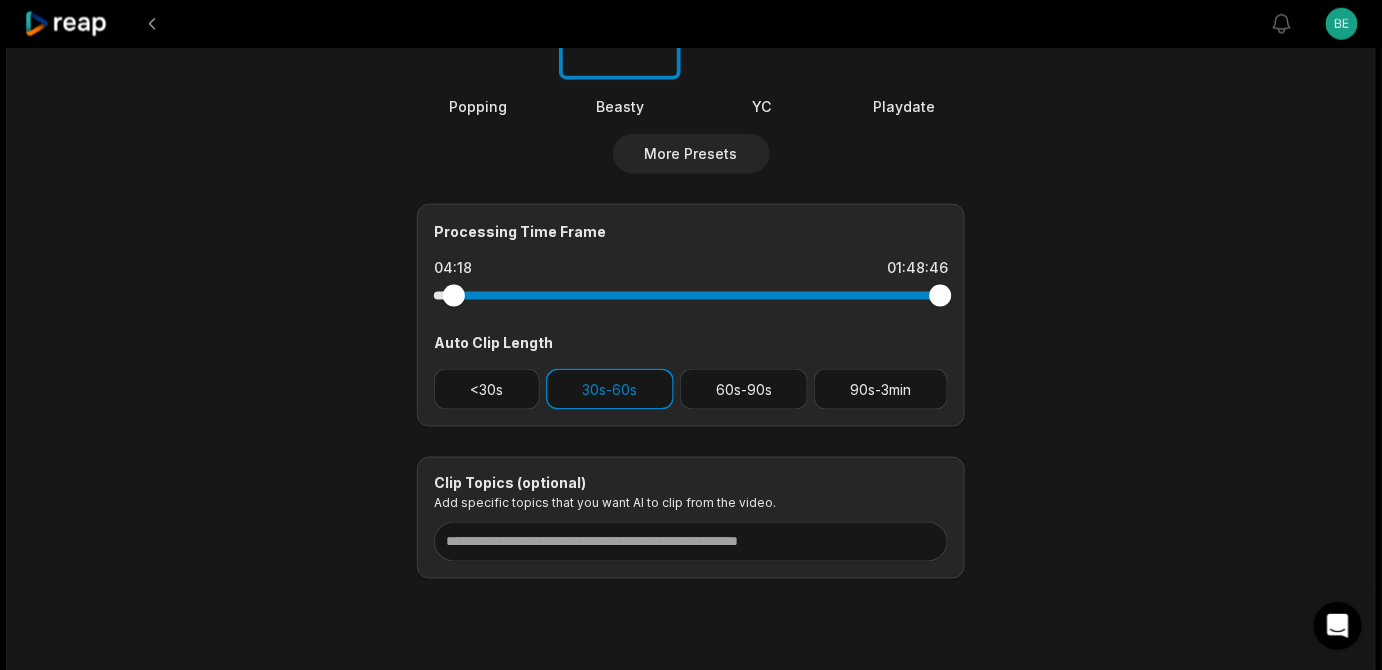 drag, startPoint x: 442, startPoint y: 544, endPoint x: 458, endPoint y: 543, distance: 16.03122 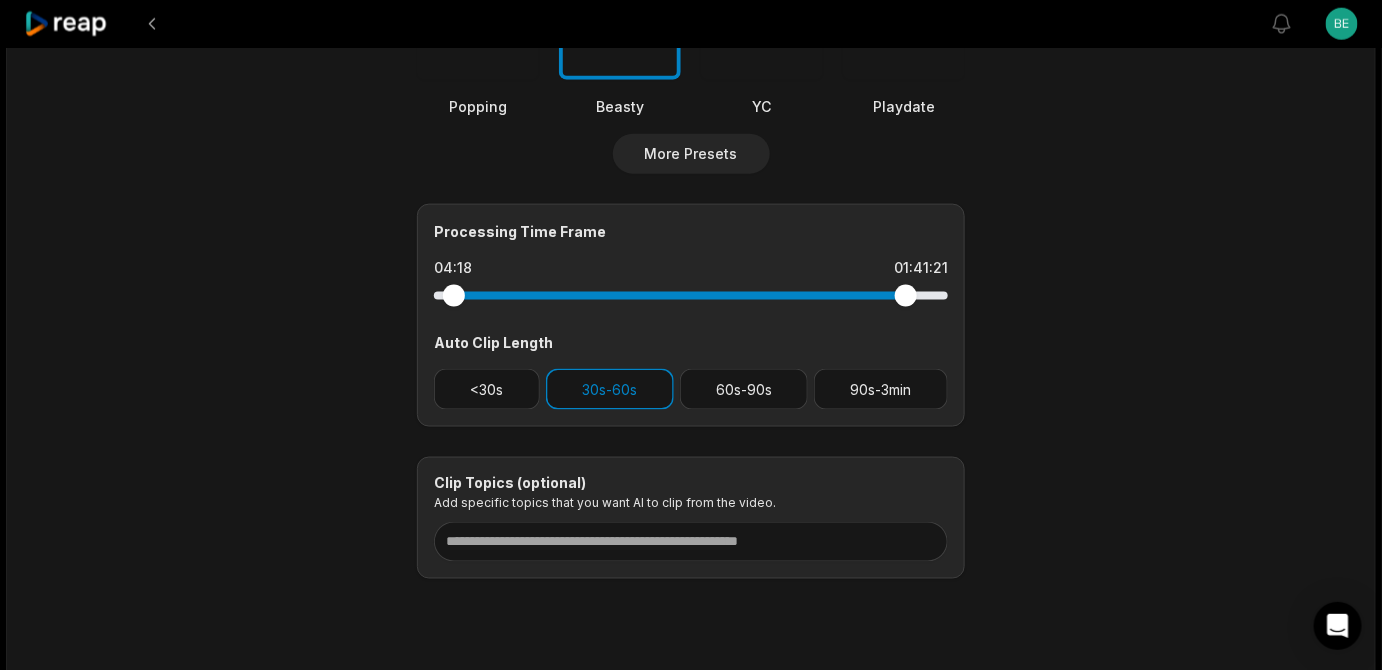 drag, startPoint x: 944, startPoint y: 535, endPoint x: 910, endPoint y: 541, distance: 34.525352 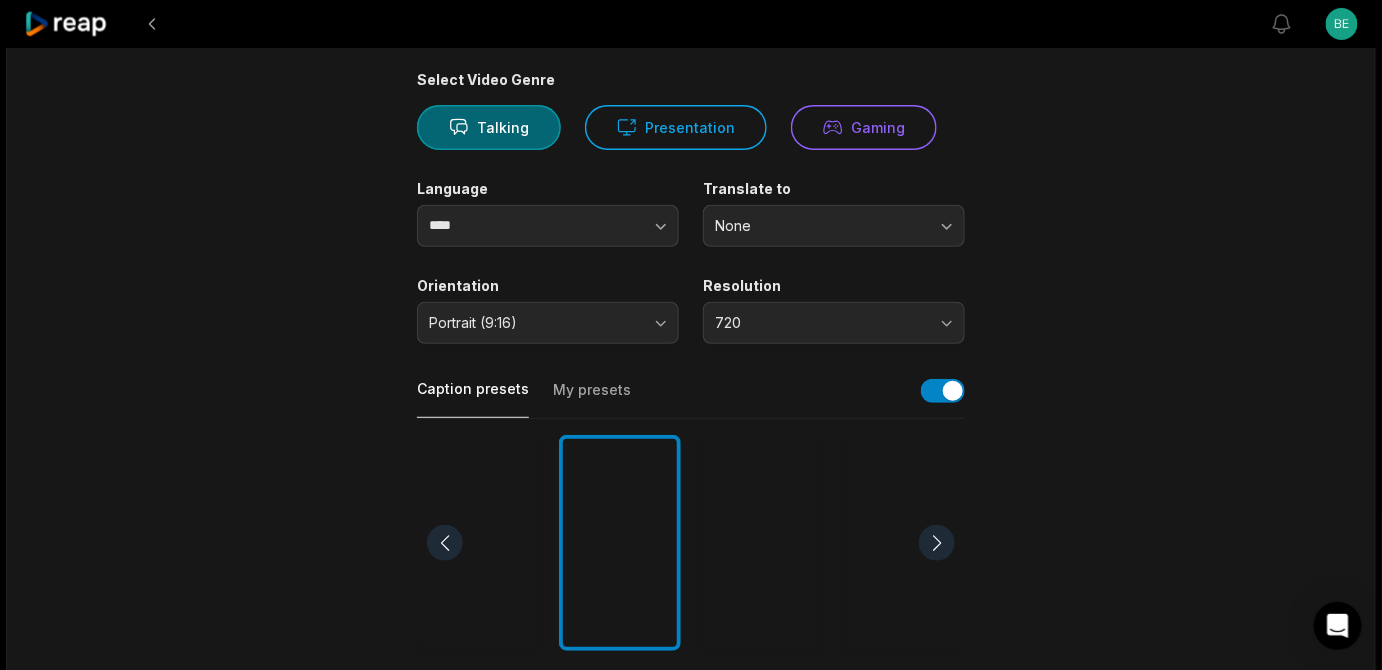 scroll, scrollTop: 0, scrollLeft: 0, axis: both 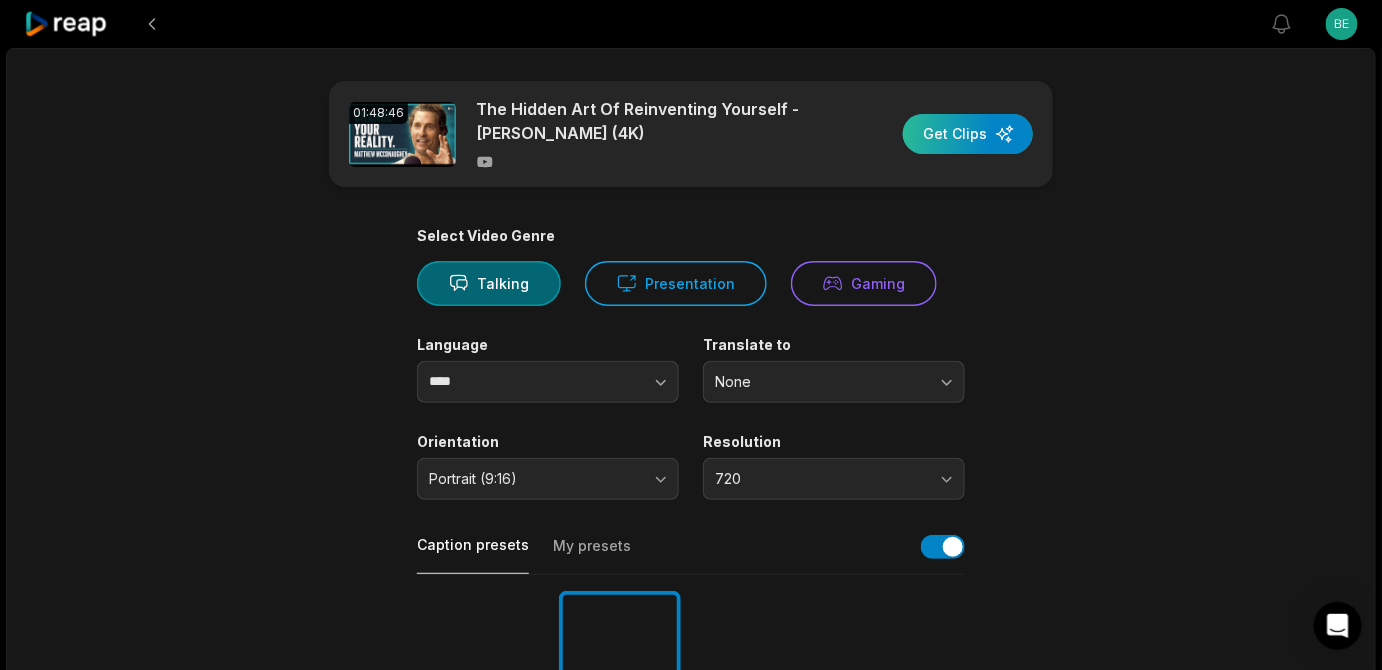 click at bounding box center [968, 134] 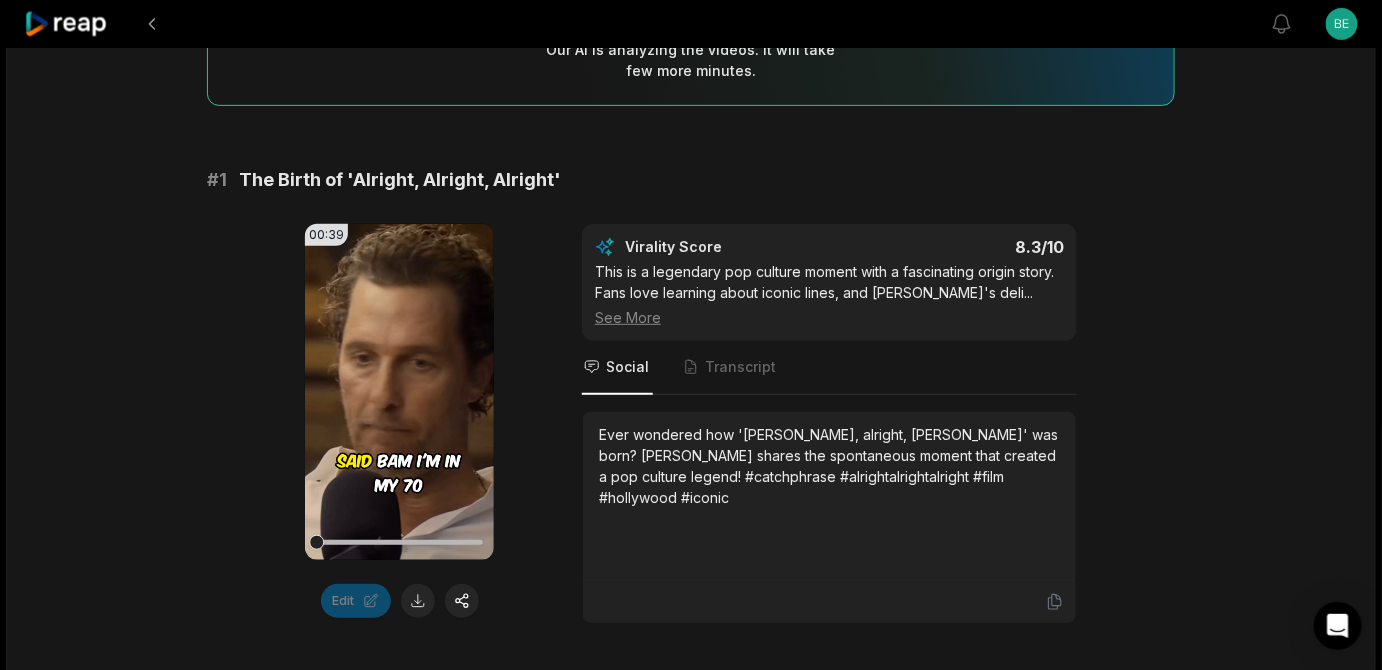 scroll, scrollTop: 485, scrollLeft: 0, axis: vertical 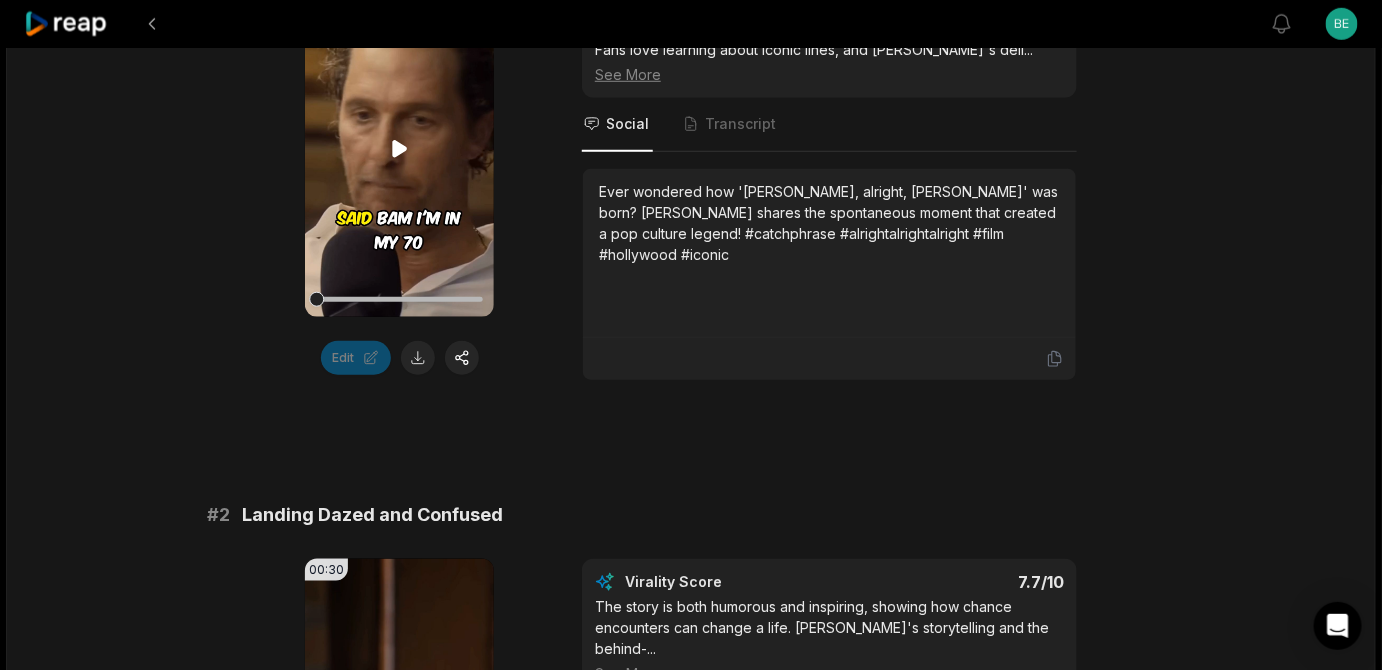 click 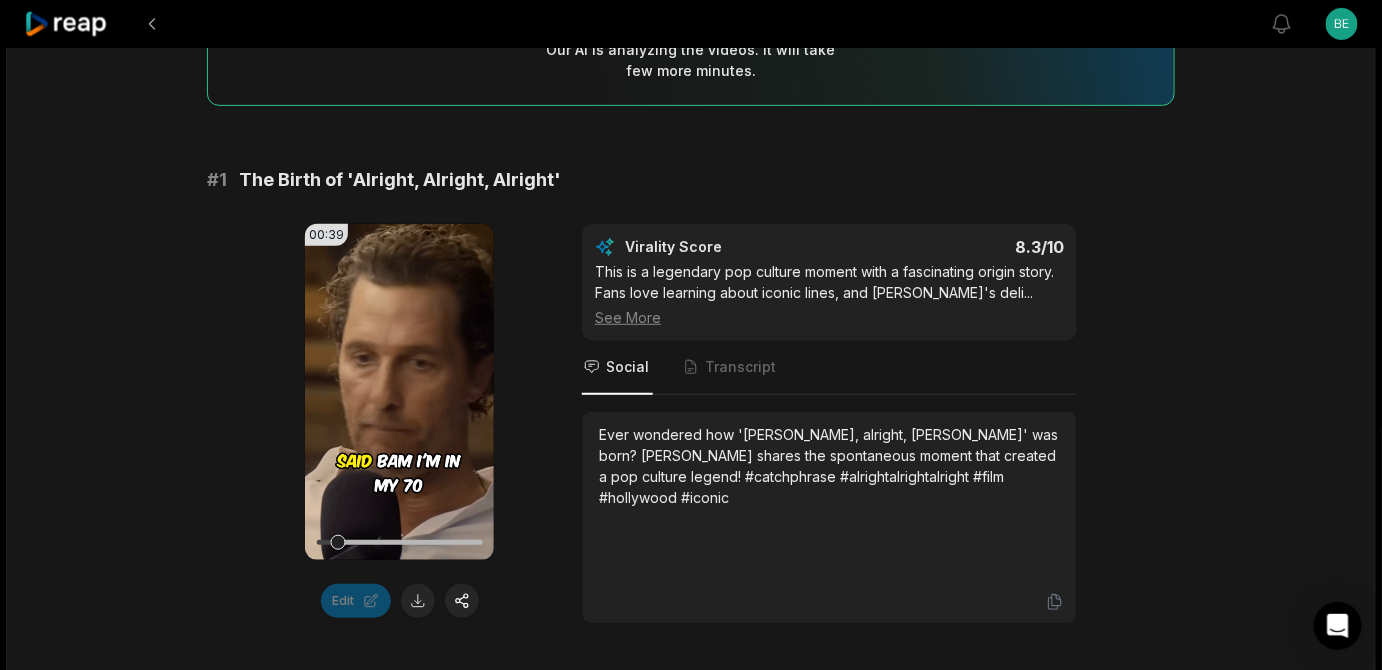 scroll, scrollTop: 485, scrollLeft: 0, axis: vertical 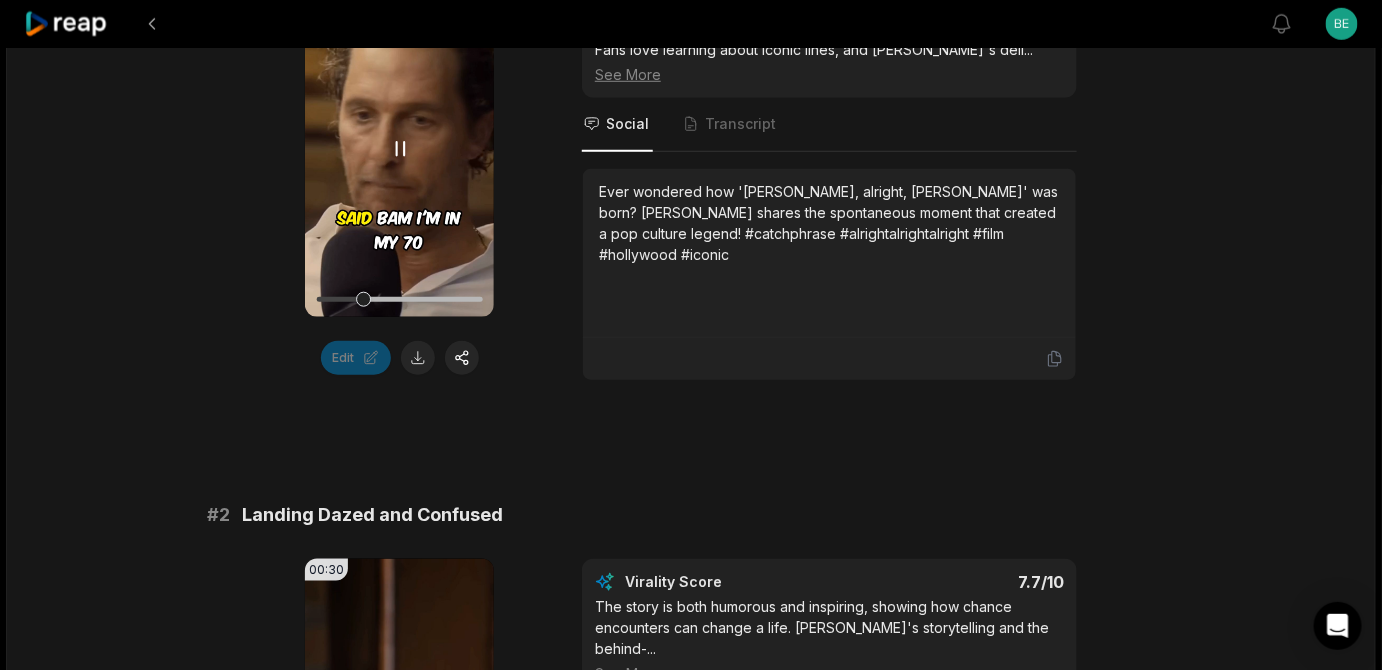 click on "Your browser does not support mp4 format." at bounding box center (399, 149) 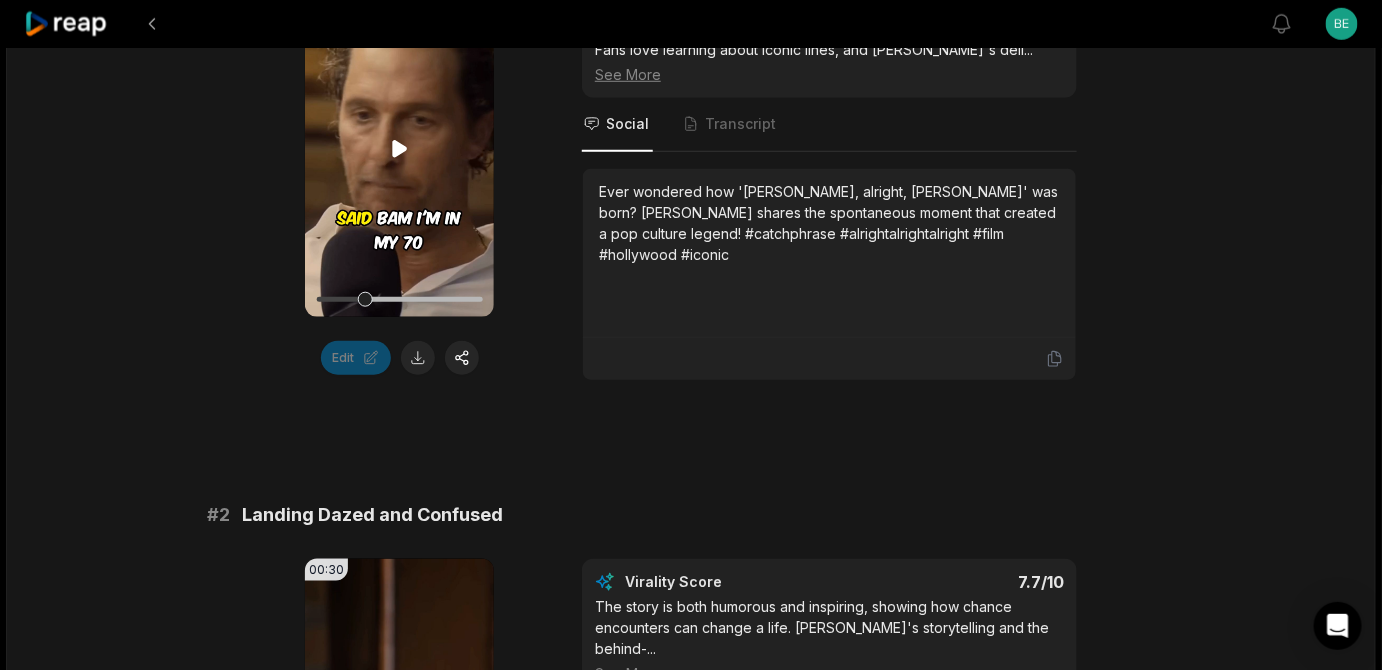 drag, startPoint x: 457, startPoint y: 286, endPoint x: 445, endPoint y: 275, distance: 16.27882 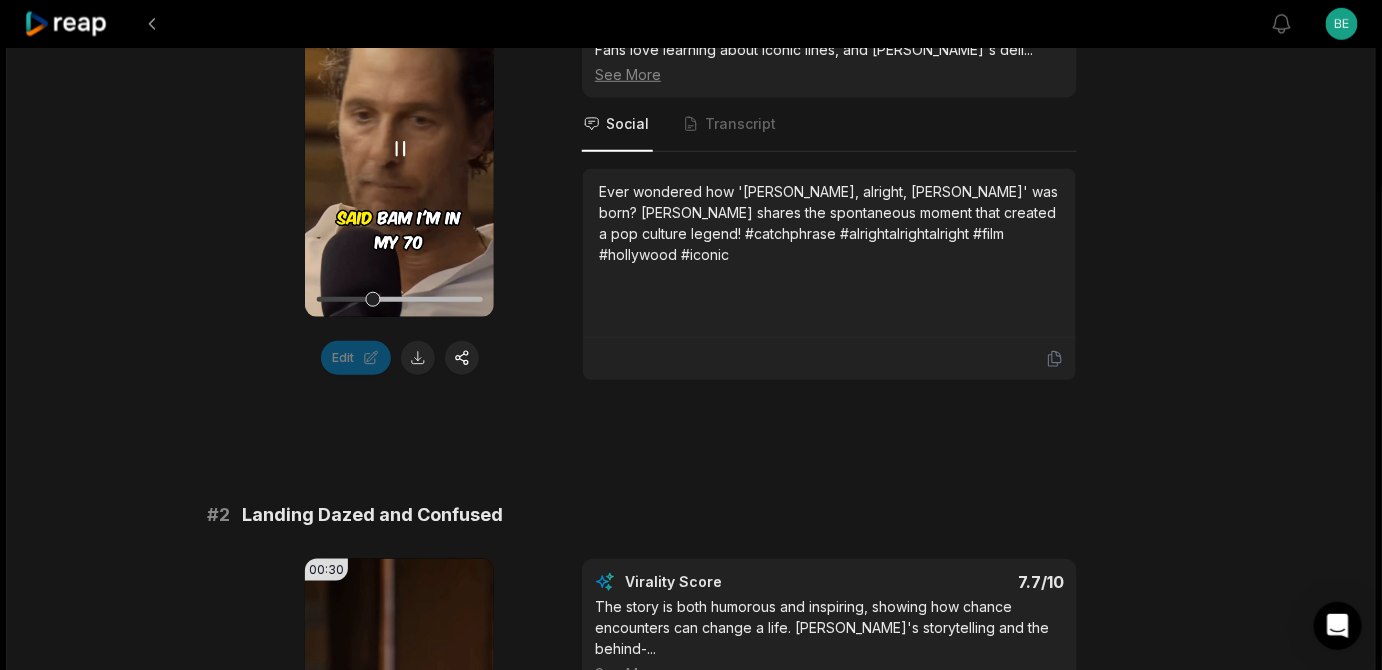 click on "Your browser does not support mp4 format." at bounding box center [399, 149] 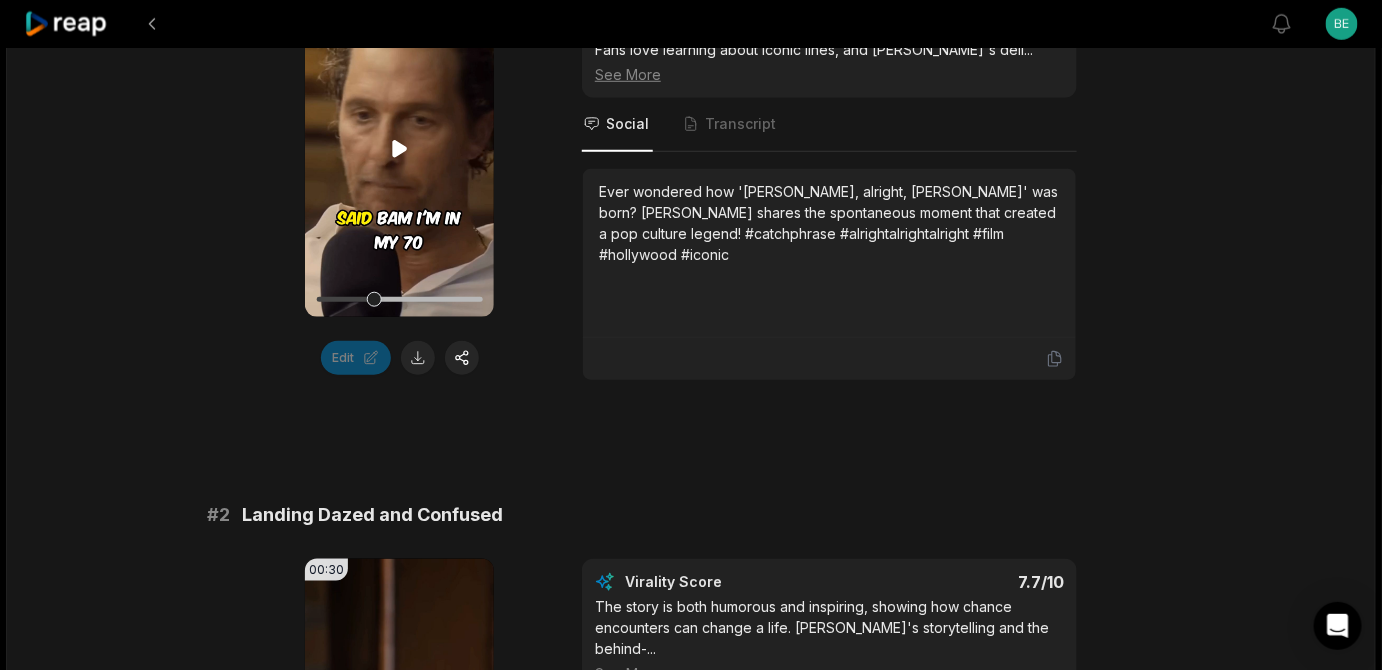 click on "Your browser does not support mp4 format." at bounding box center [399, 149] 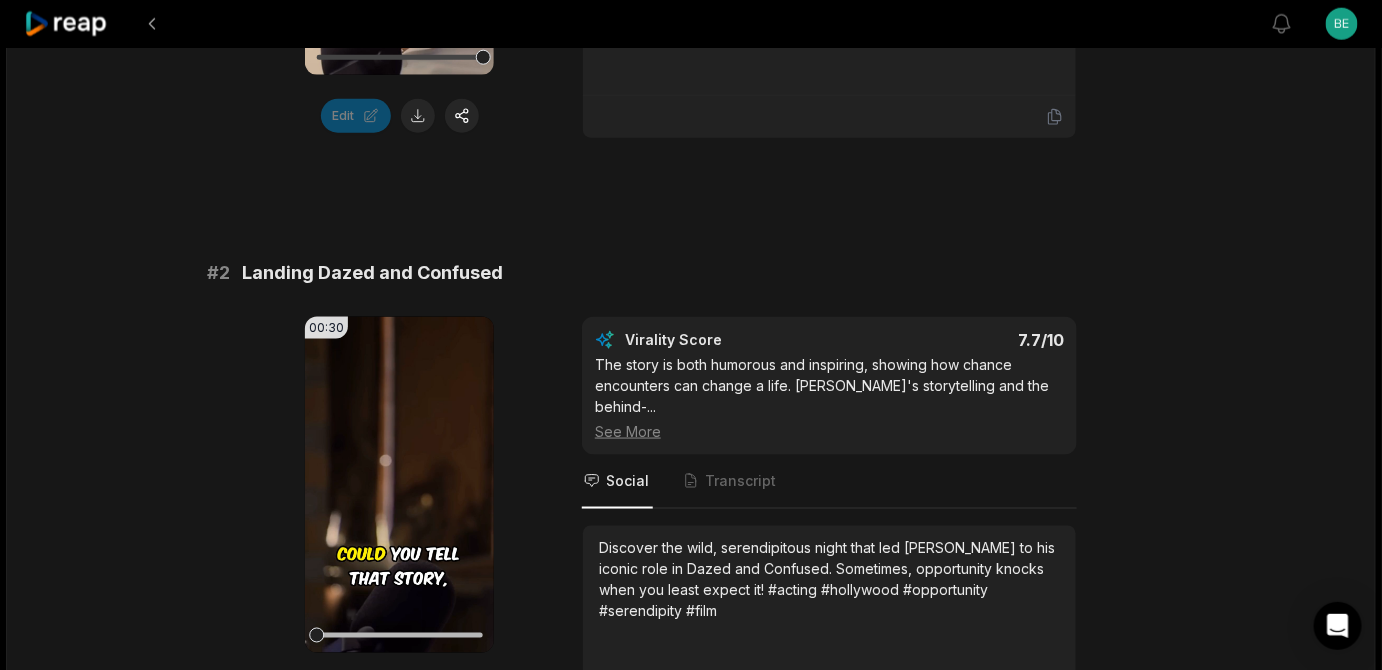 scroll, scrollTop: 969, scrollLeft: 0, axis: vertical 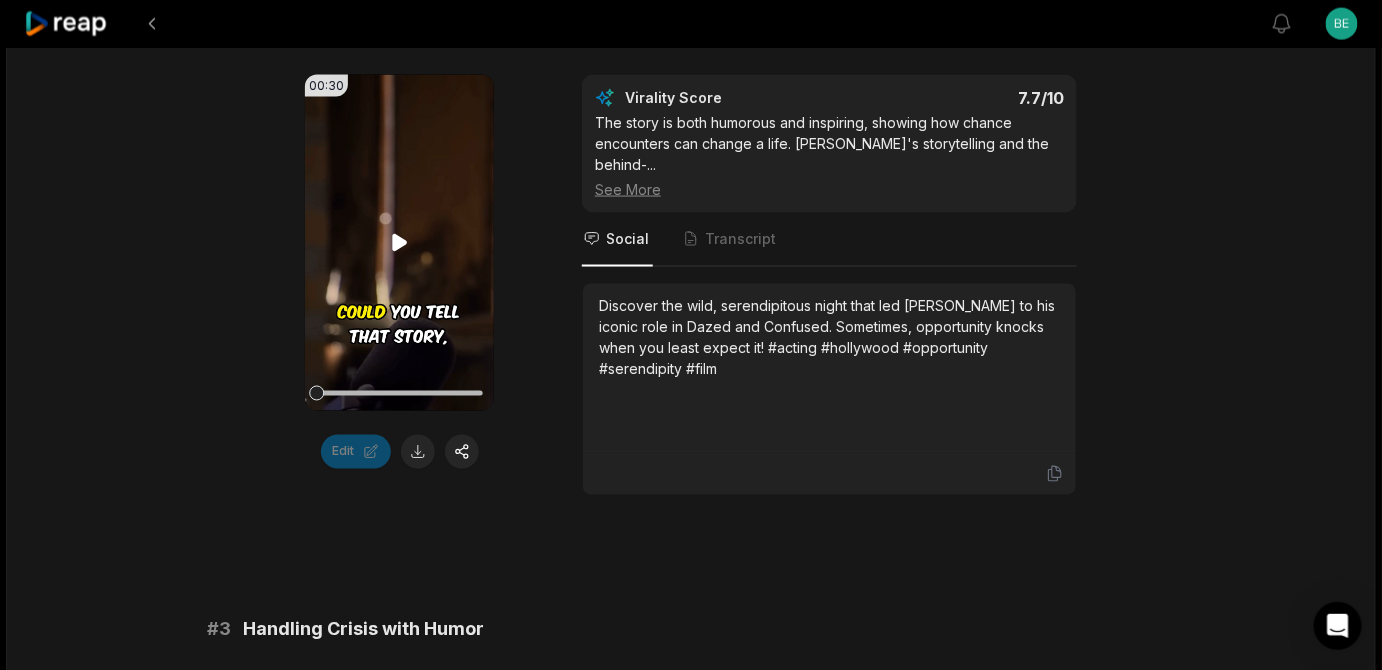 click 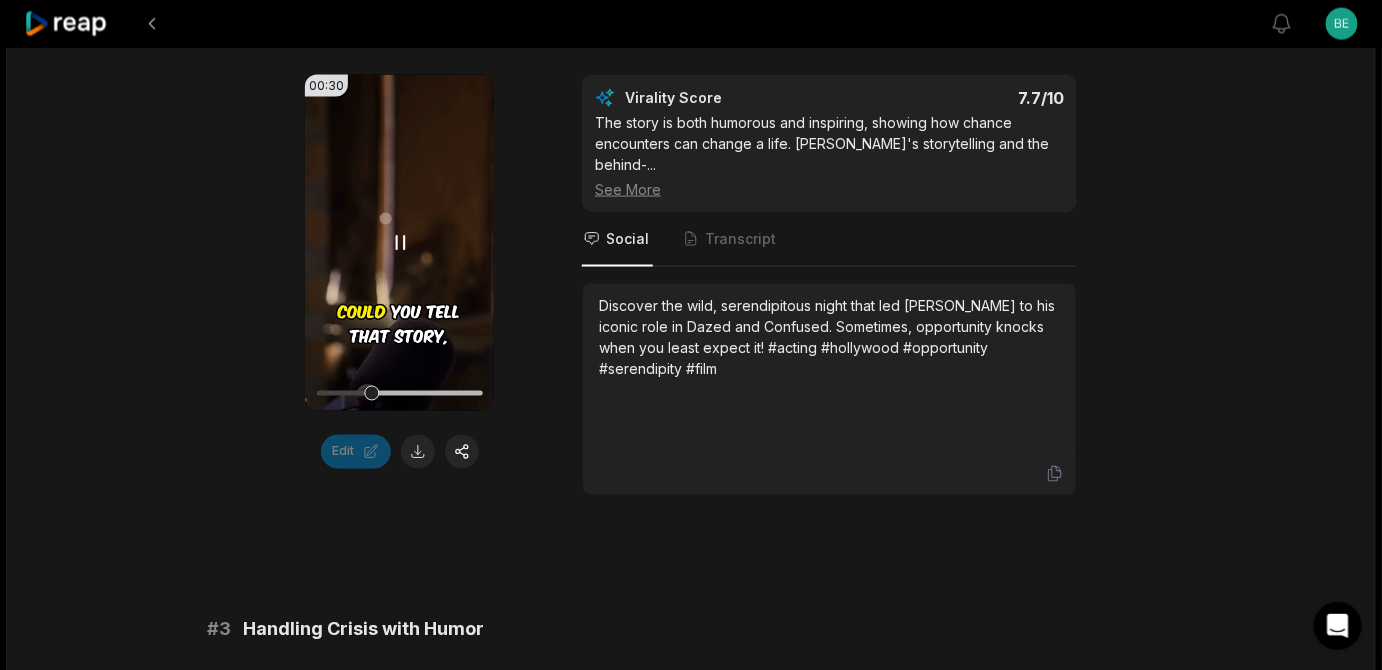click on "Your browser does not support mp4 format." at bounding box center (399, 243) 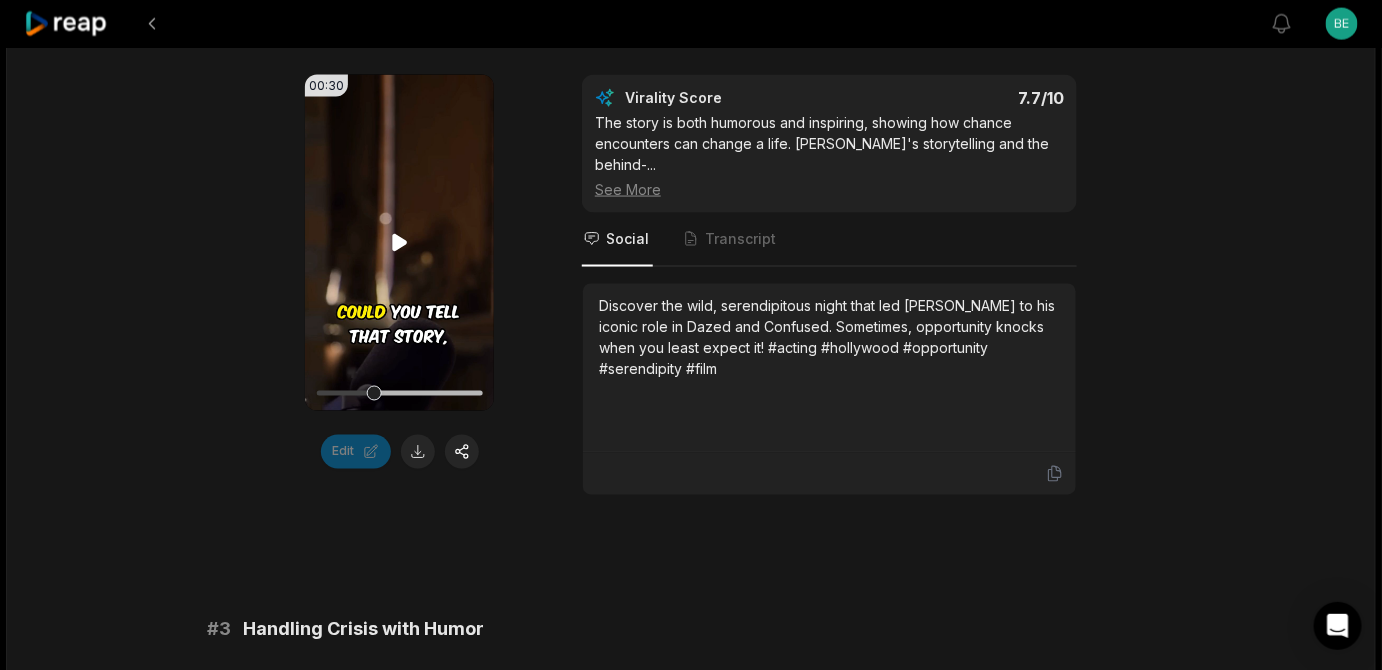 click 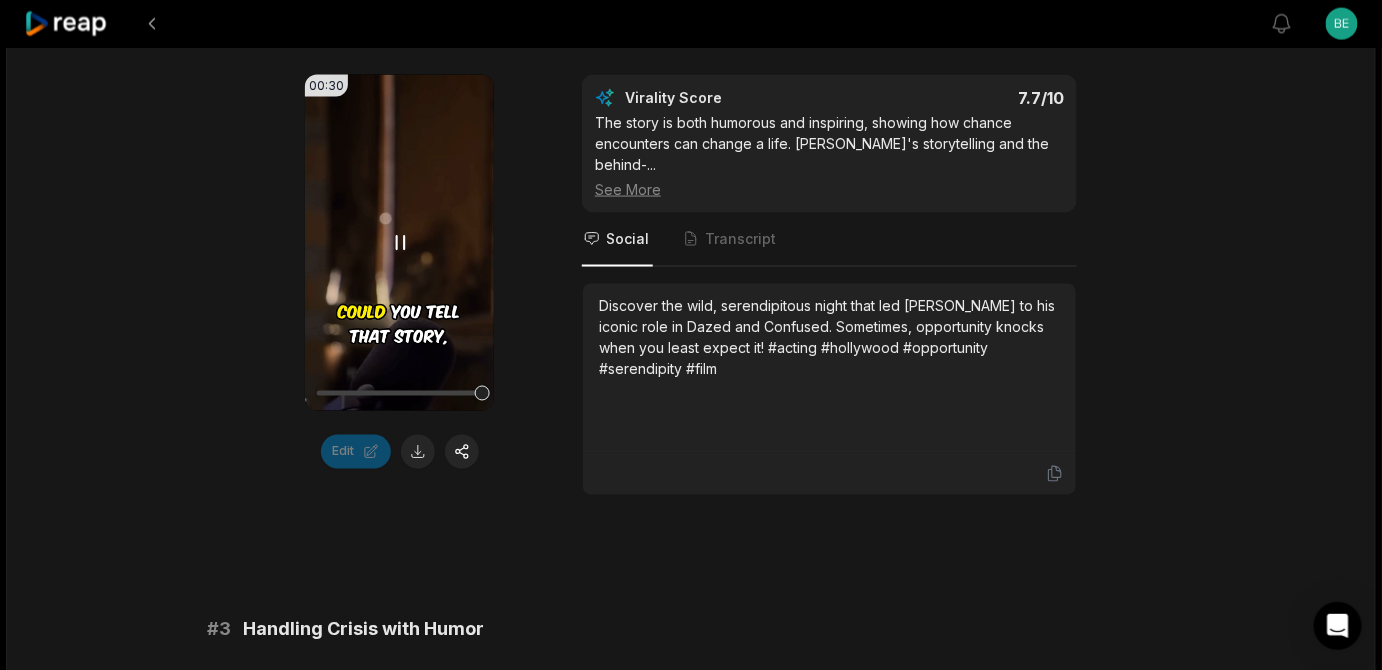 click on "Your browser does not support mp4 format." at bounding box center (399, 243) 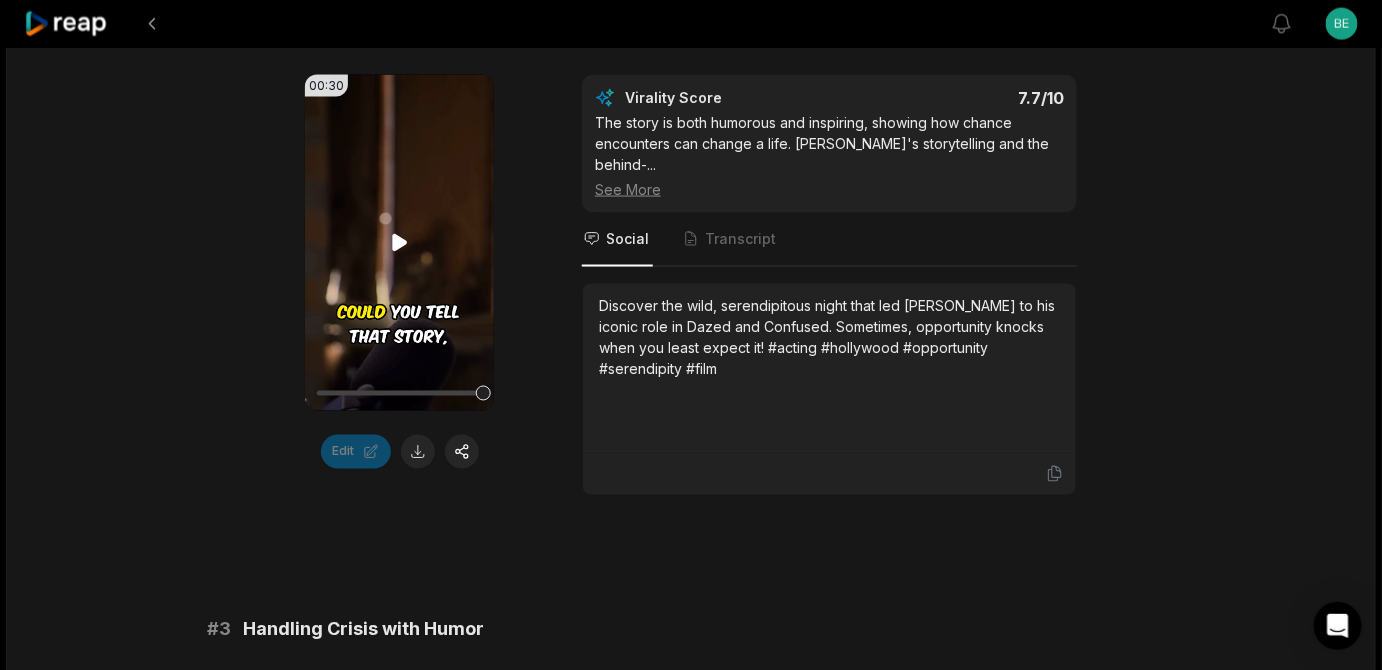 click 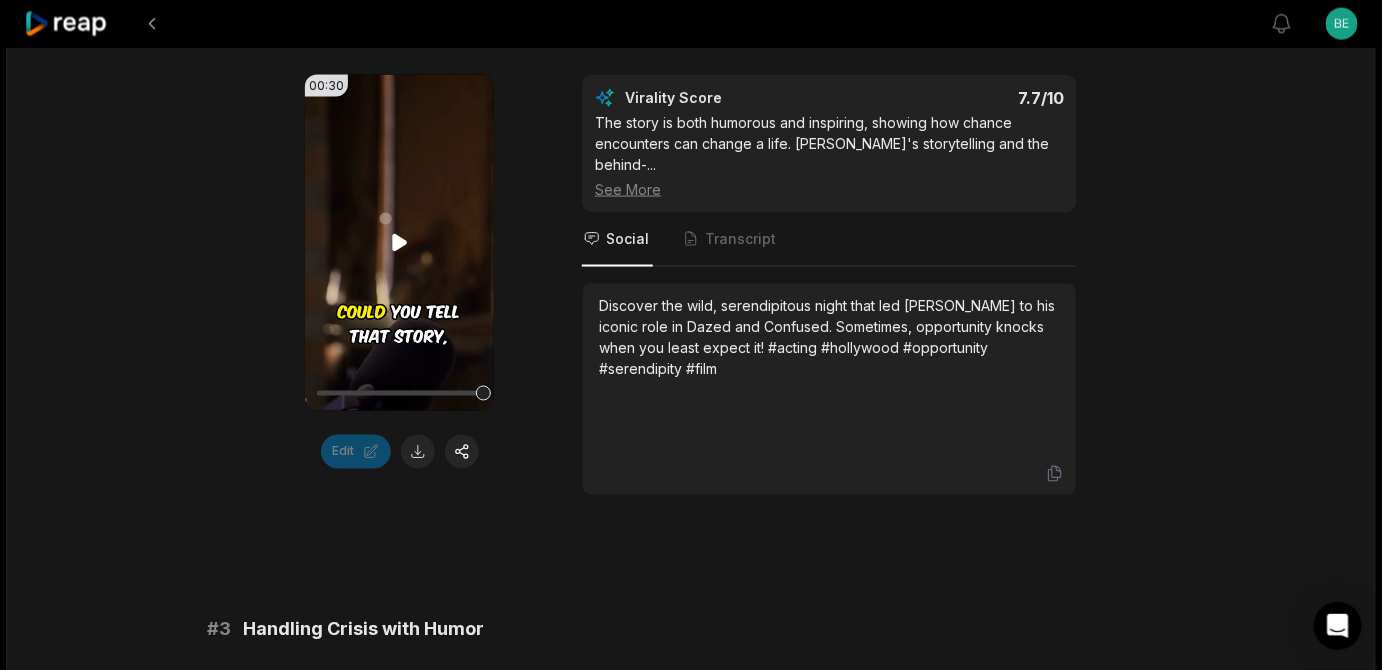 click 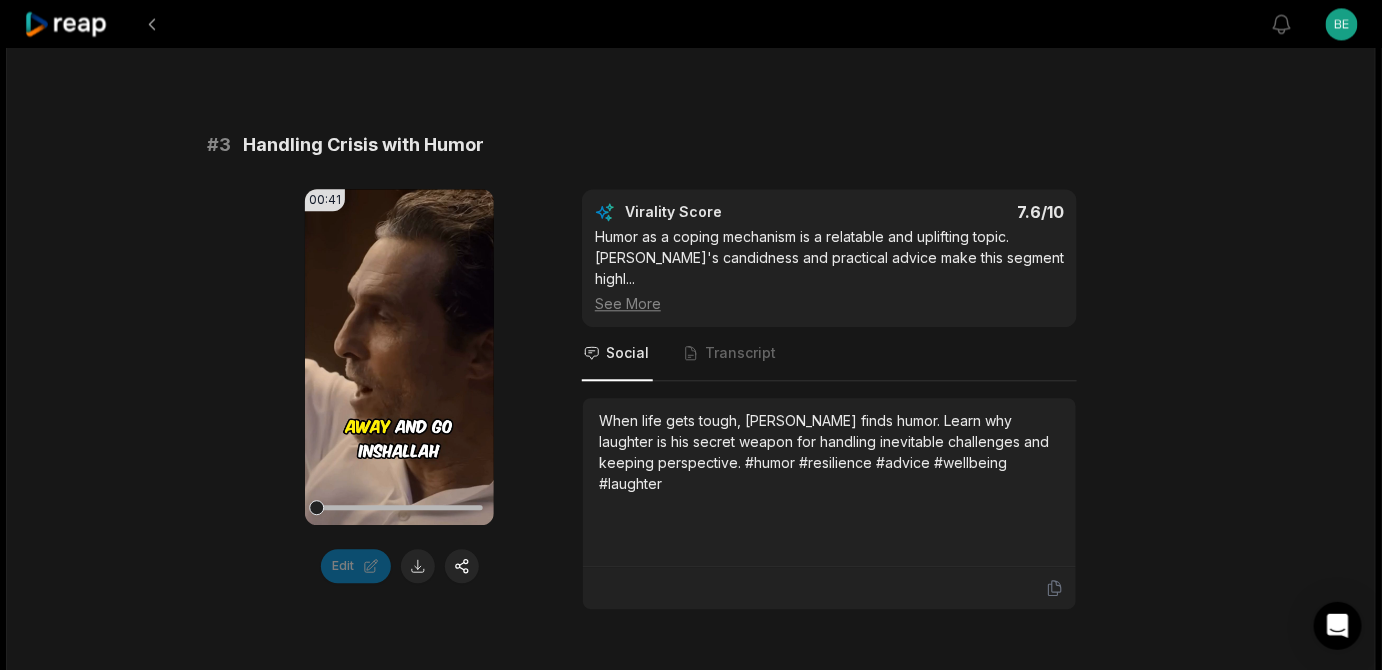 scroll, scrollTop: 1696, scrollLeft: 0, axis: vertical 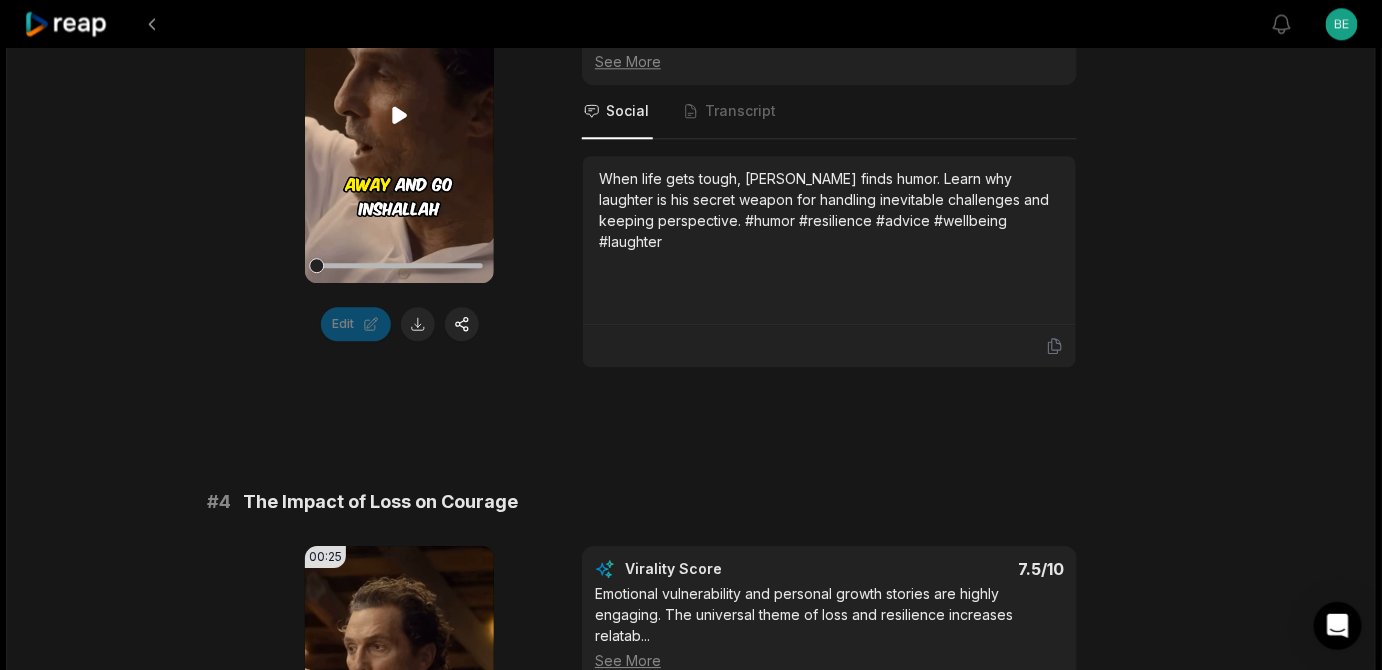click on "Your browser does not support mp4 format." at bounding box center (399, 115) 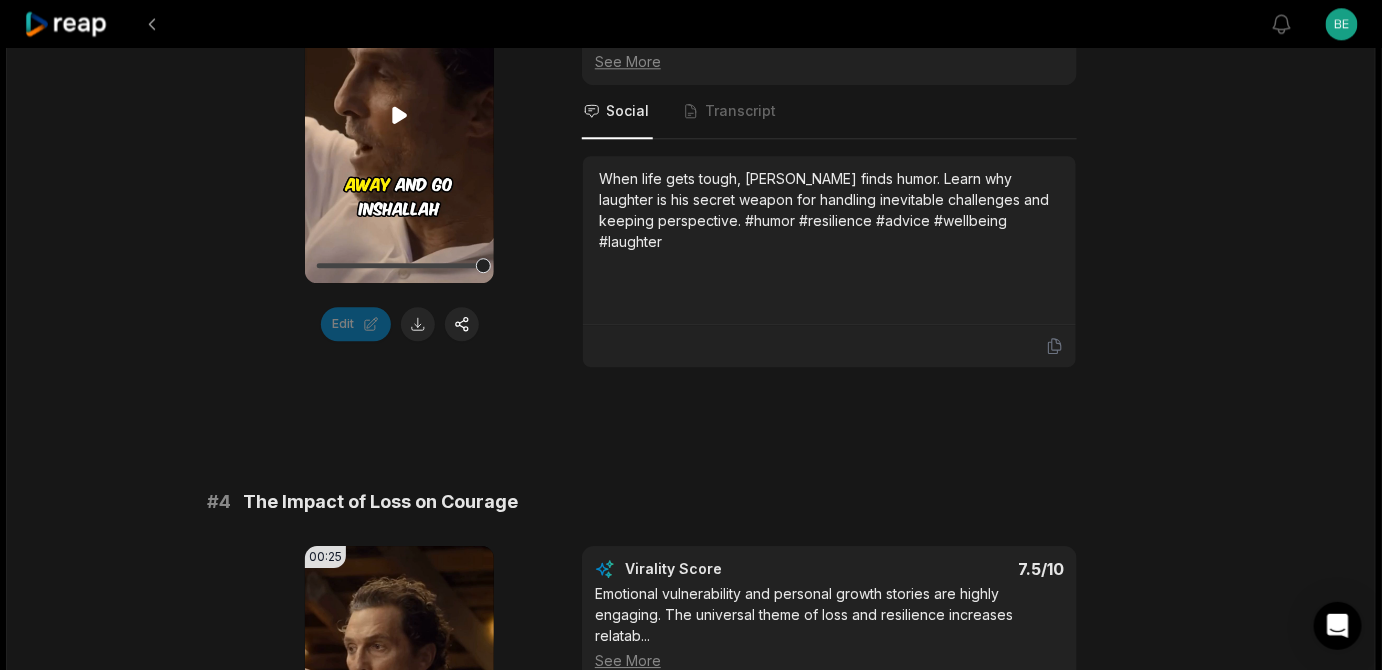 click 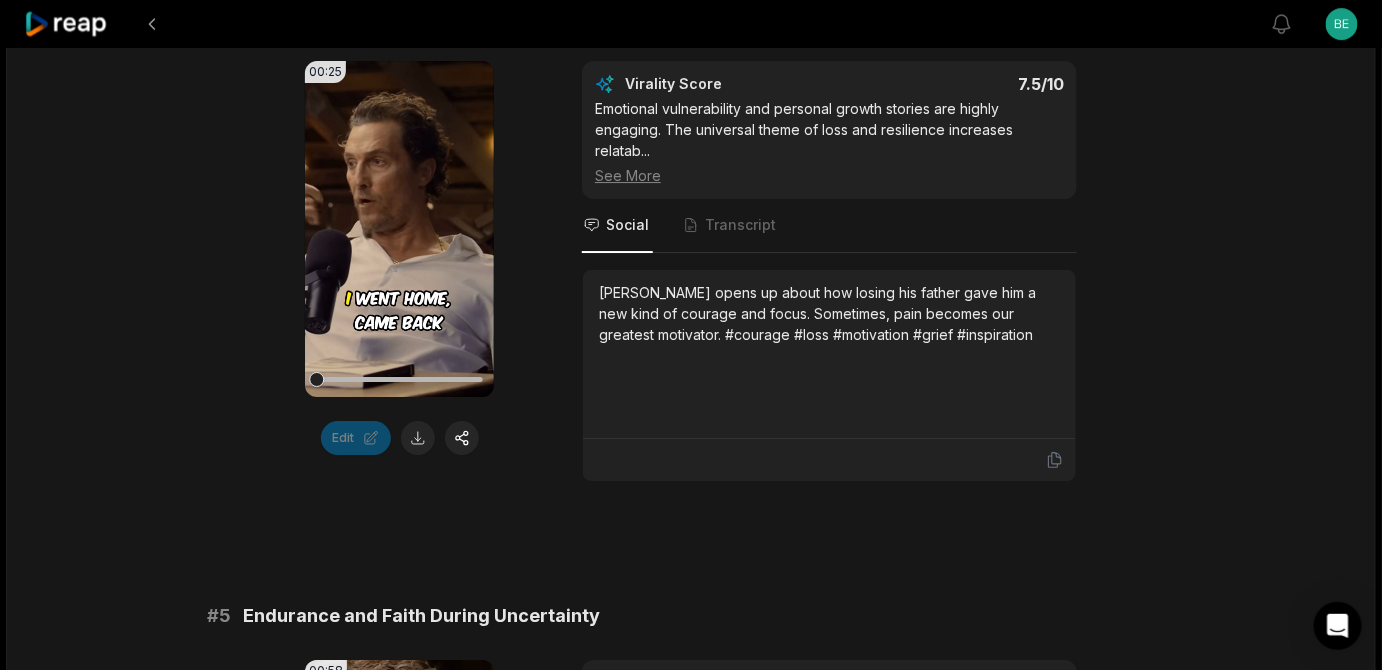 scroll, scrollTop: 2424, scrollLeft: 0, axis: vertical 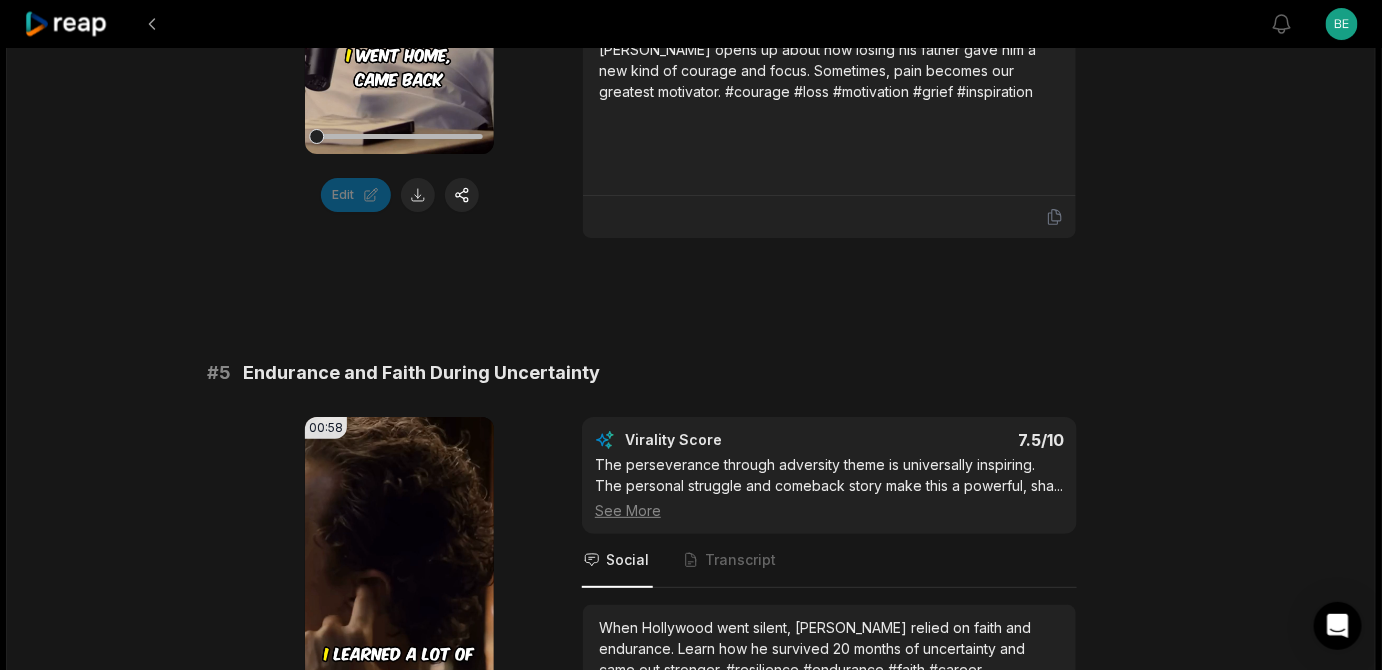 click on "Your browser does not support mp4 format." at bounding box center [399, -14] 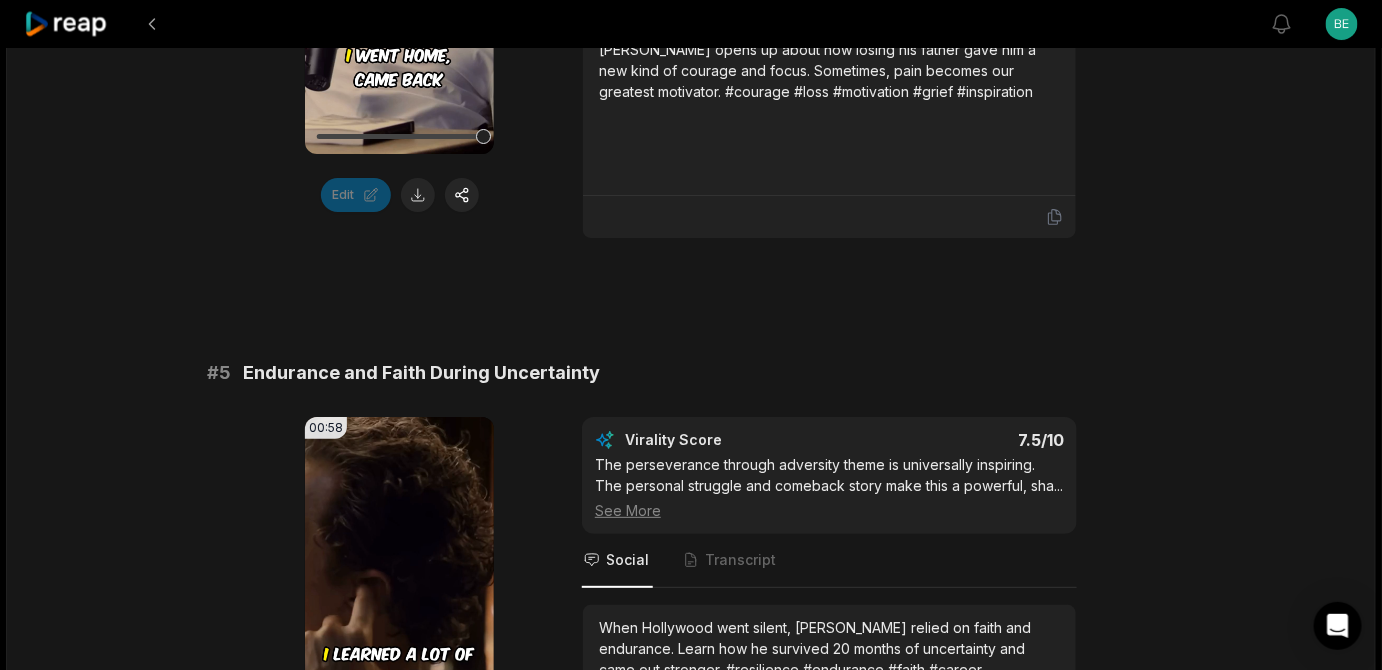 click on "Your browser does not support mp4 format." at bounding box center (399, -14) 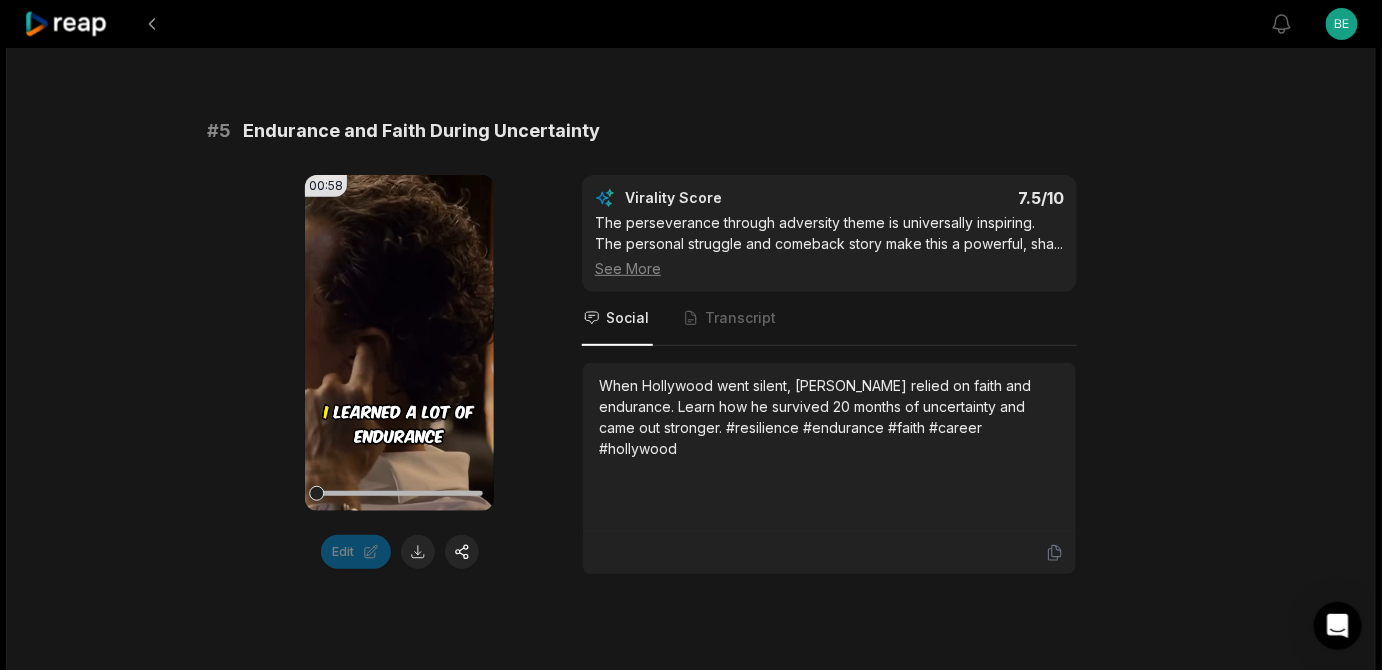 scroll, scrollTop: 2909, scrollLeft: 0, axis: vertical 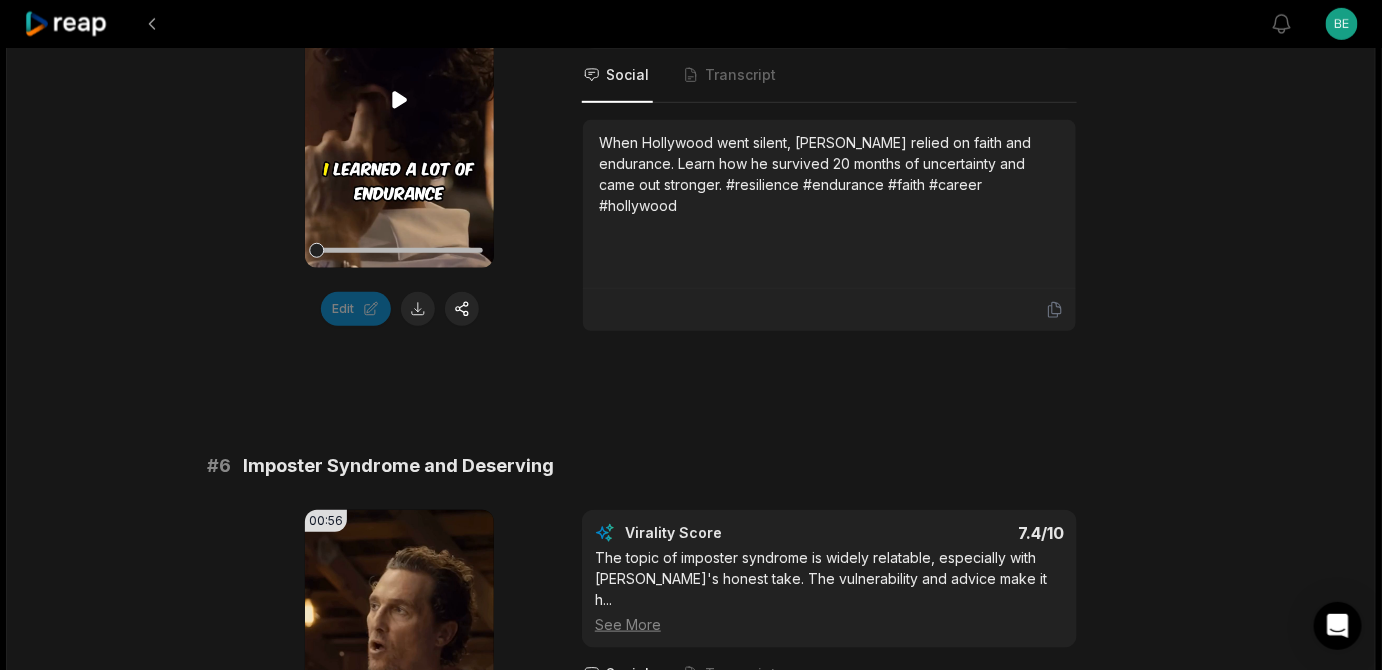 click on "Your browser does not support mp4 format." at bounding box center [399, 100] 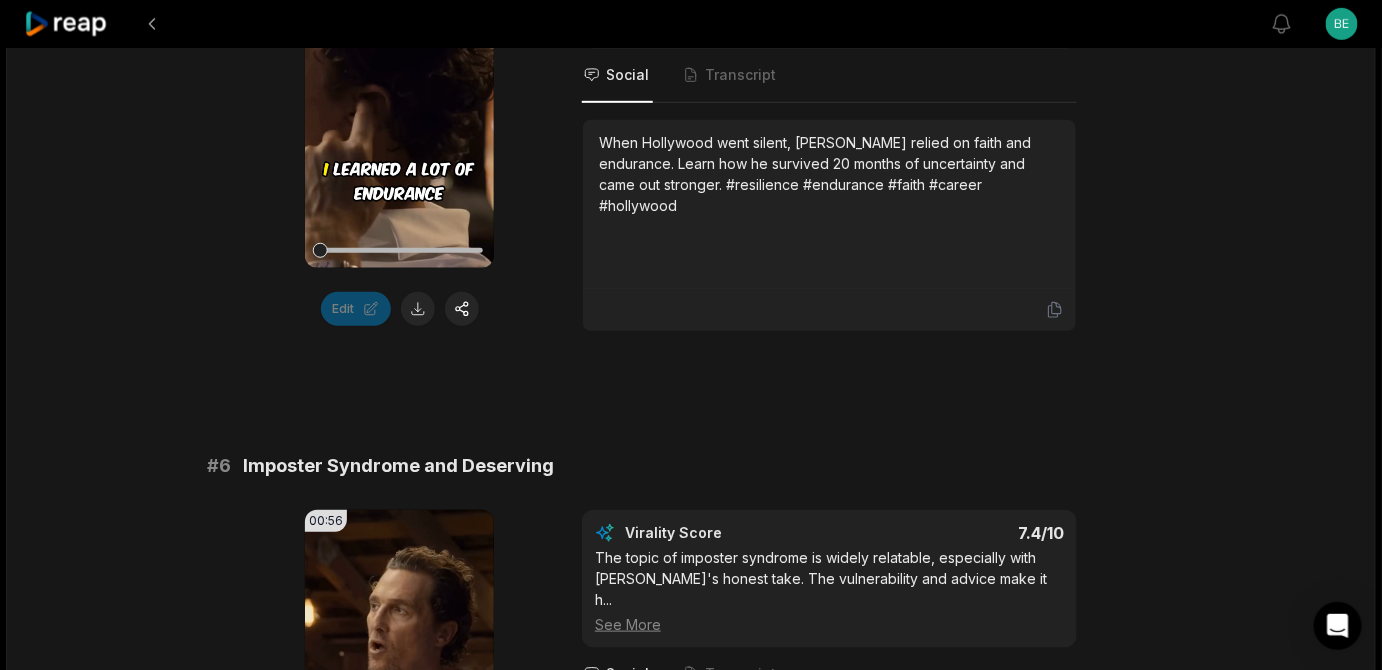 scroll, scrollTop: 3151, scrollLeft: 0, axis: vertical 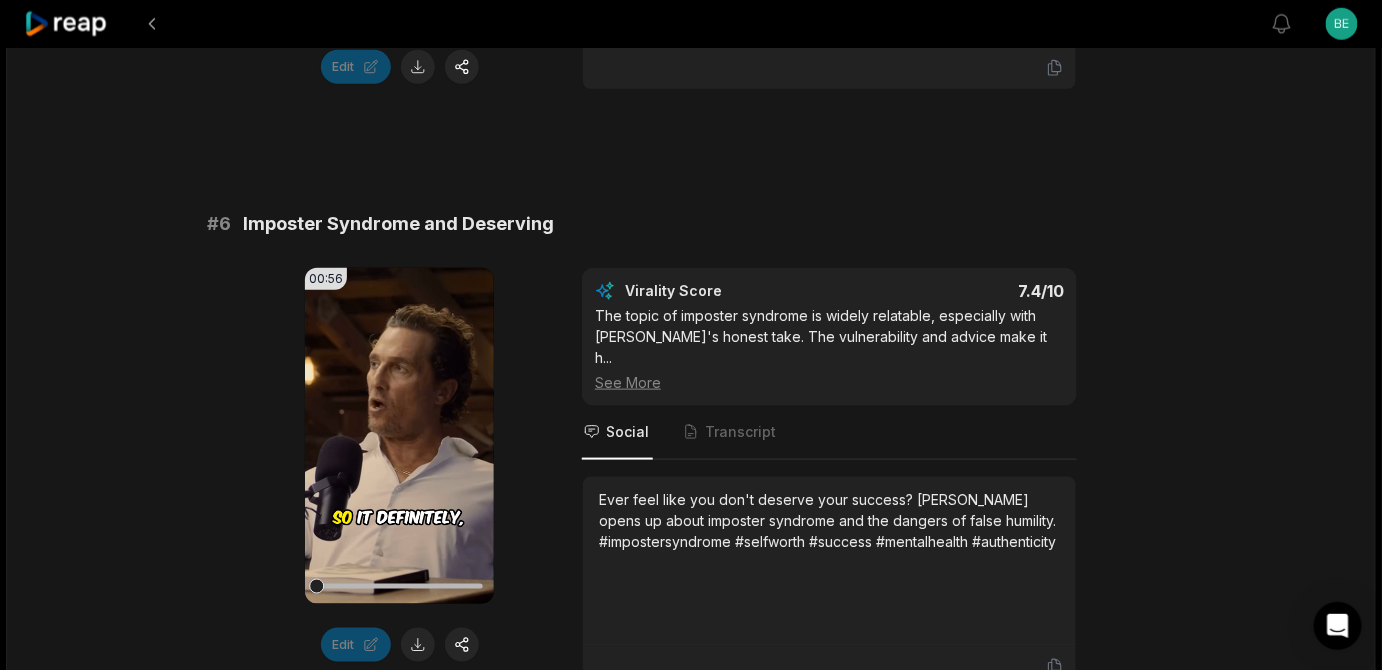 click at bounding box center (399, 8) 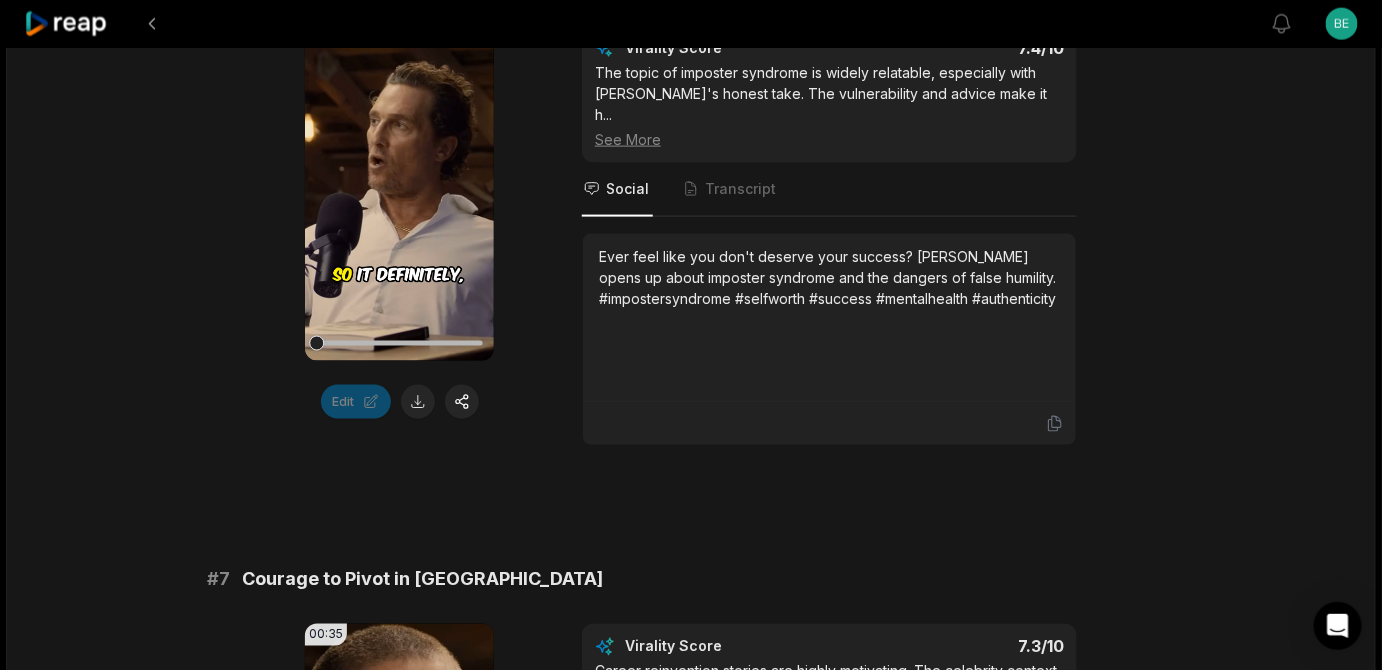 scroll, scrollTop: 3151, scrollLeft: 0, axis: vertical 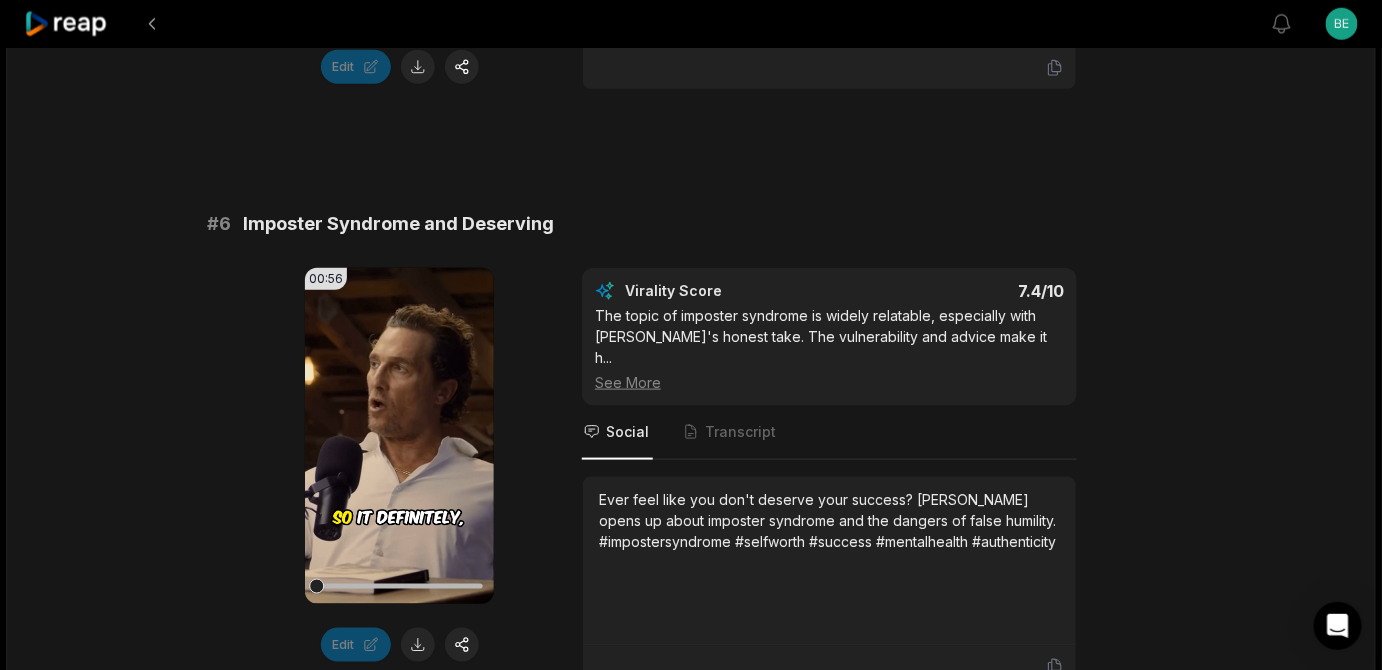 click on "Your browser does not support mp4 format." at bounding box center [399, -142] 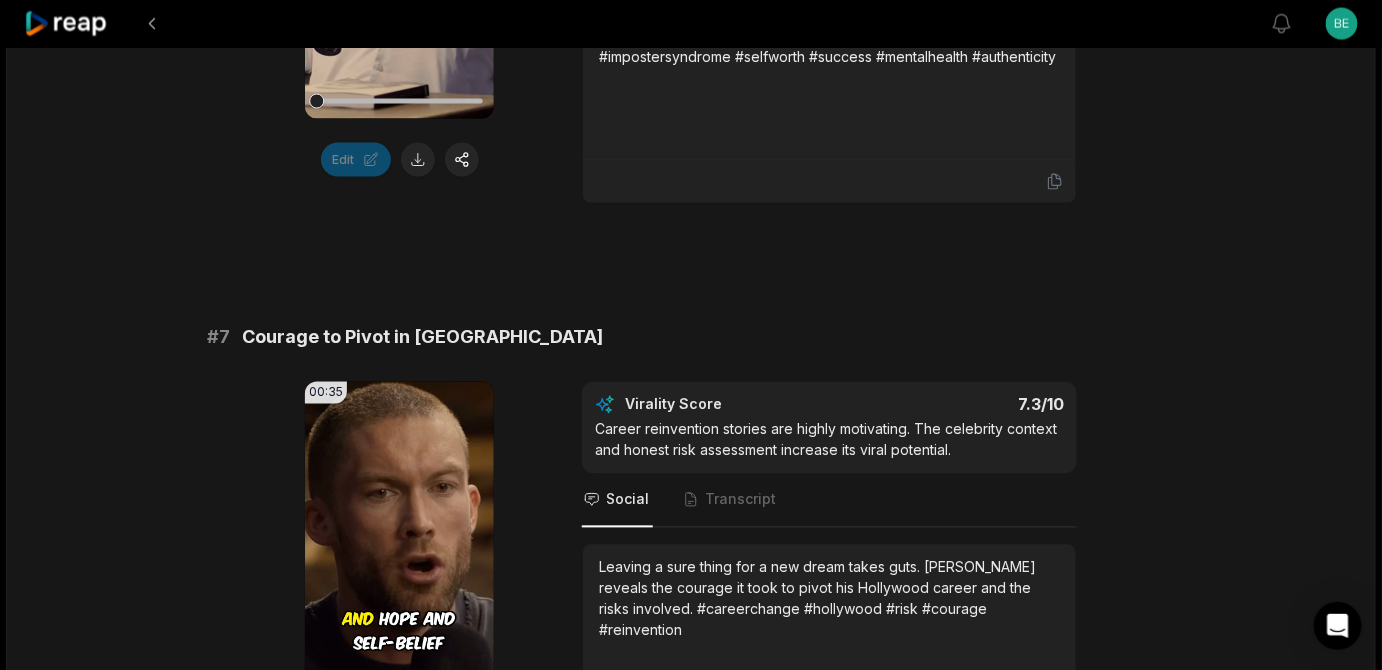 click on "Your browser does not support mp4 format." at bounding box center (399, -49) 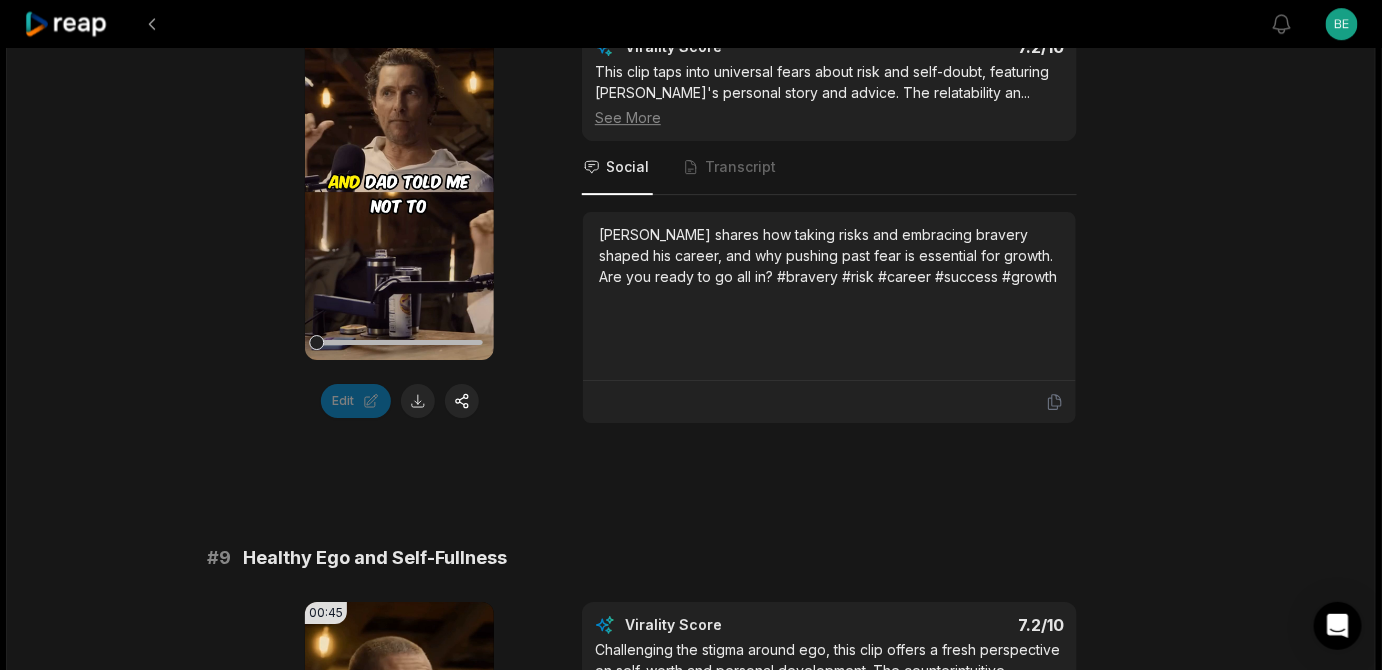 scroll, scrollTop: 4808, scrollLeft: 0, axis: vertical 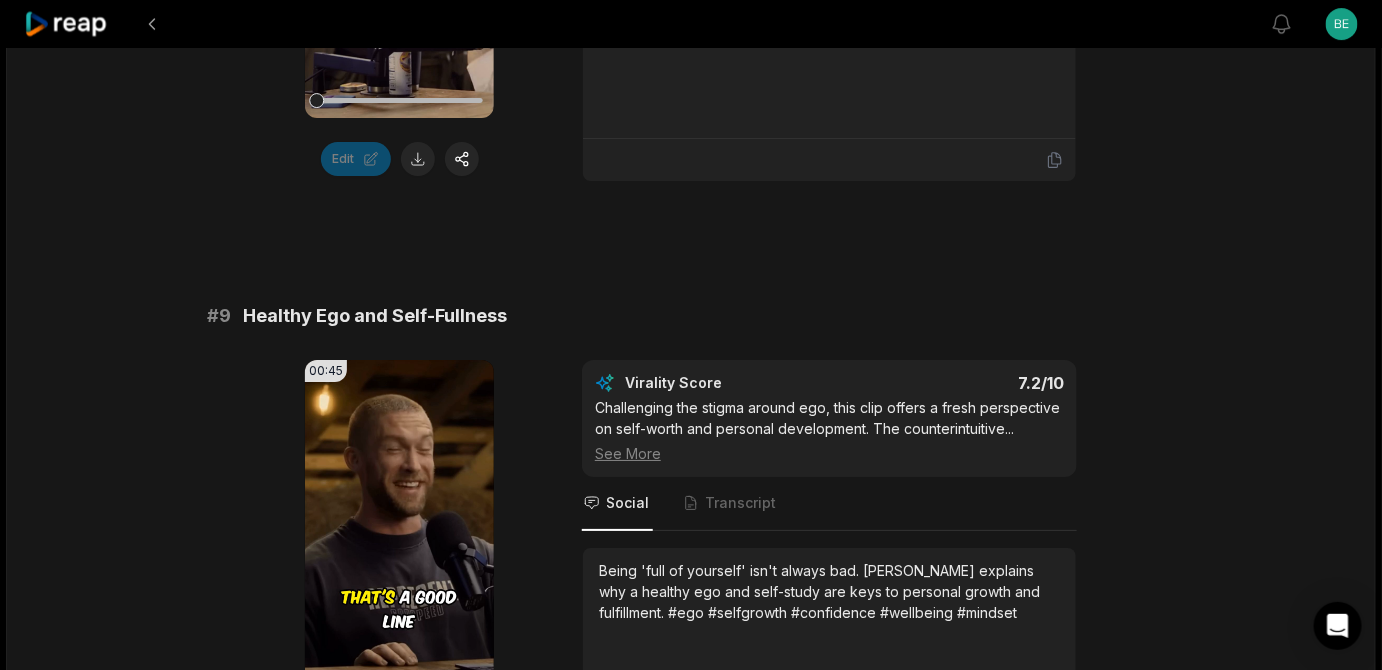click on "Your browser does not support mp4 format." at bounding box center [399, -50] 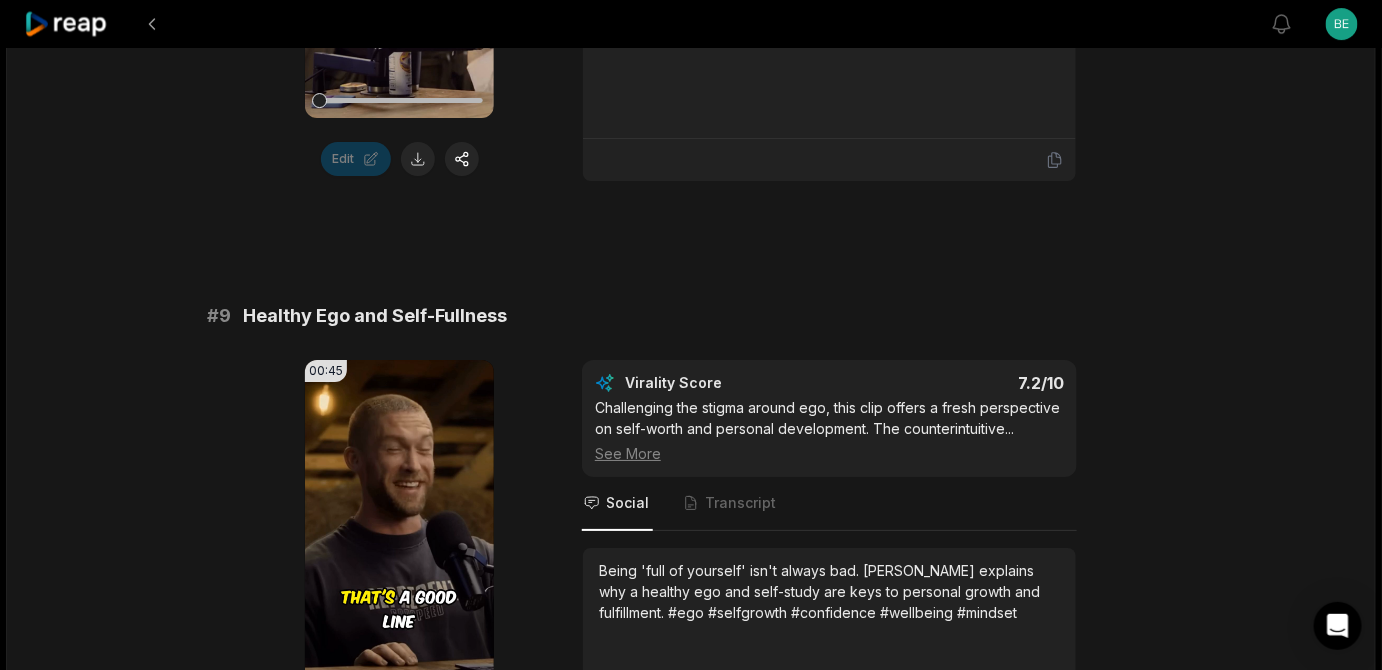 scroll, scrollTop: 5050, scrollLeft: 0, axis: vertical 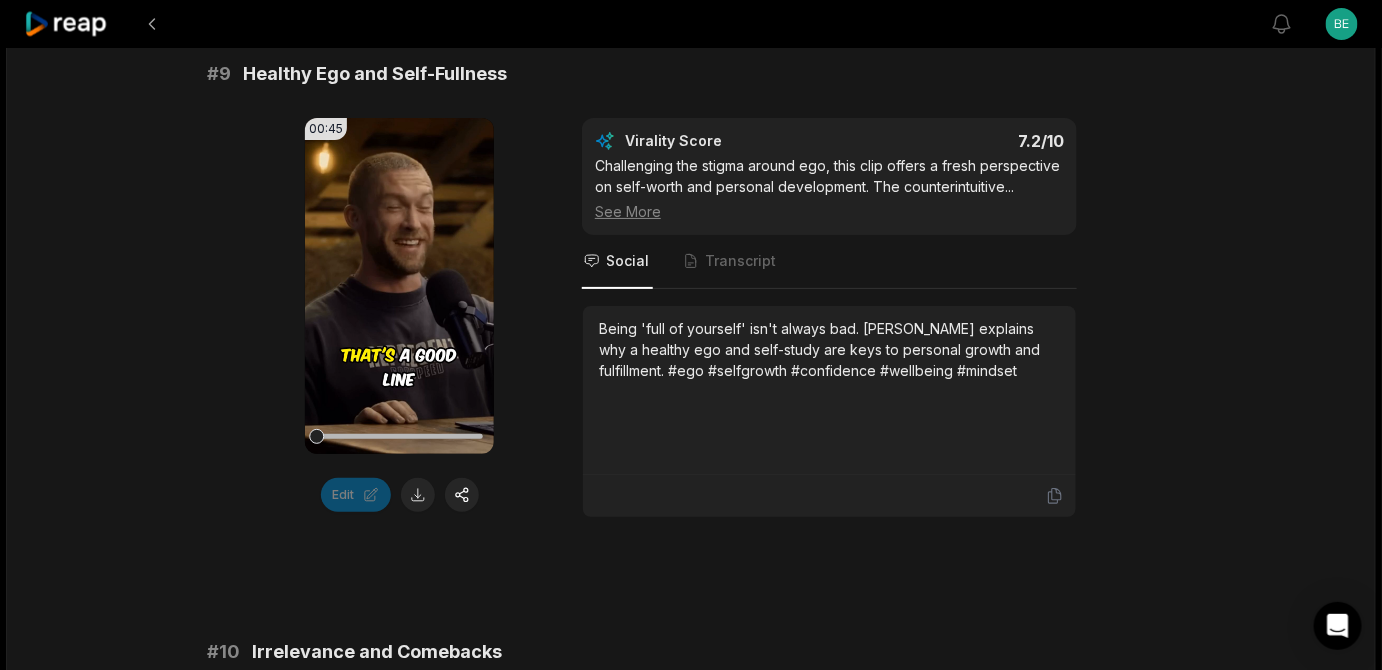 click on "Your browser does not support mp4 format." at bounding box center [399, -292] 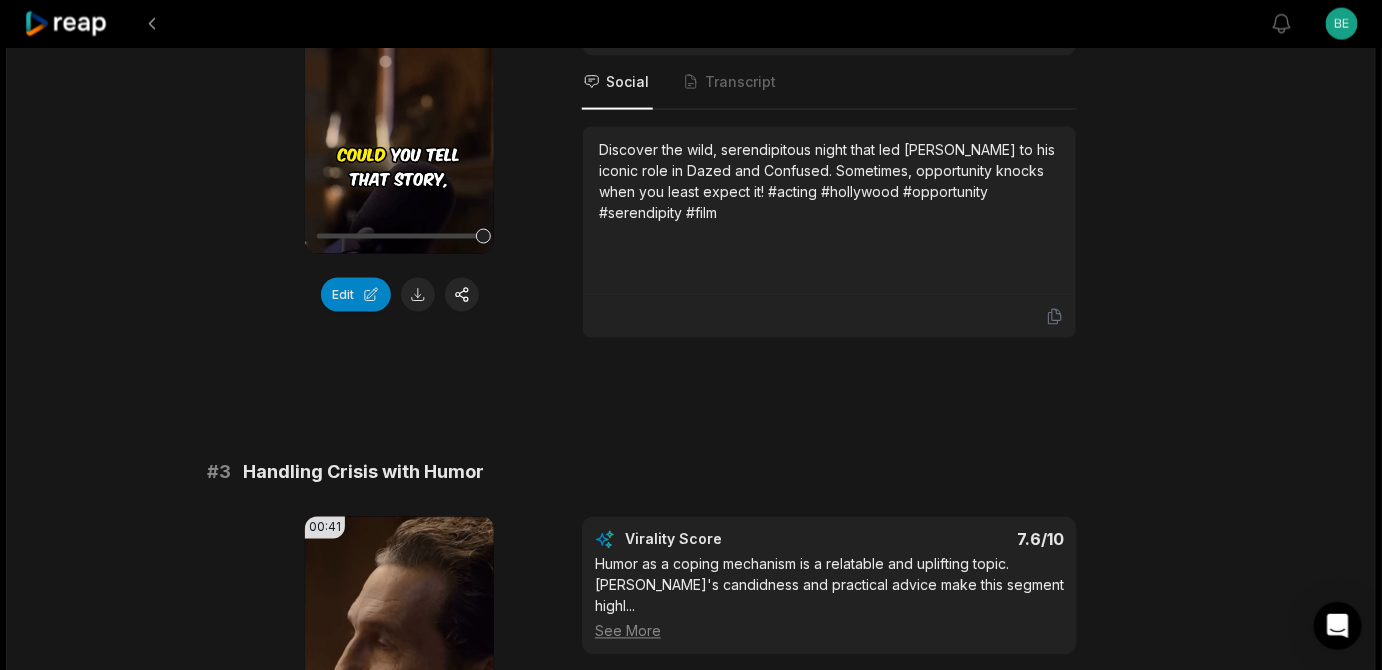 scroll, scrollTop: 0, scrollLeft: 0, axis: both 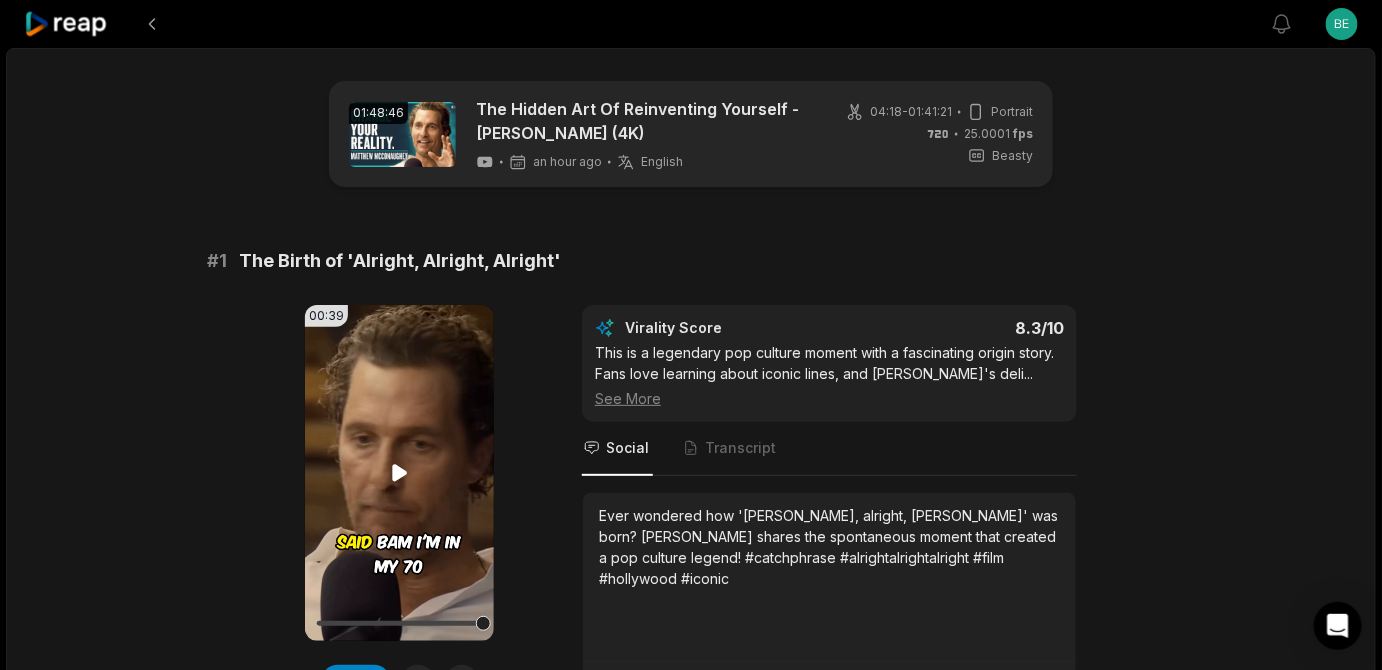 click on "Your browser does not support mp4 format." at bounding box center (399, 473) 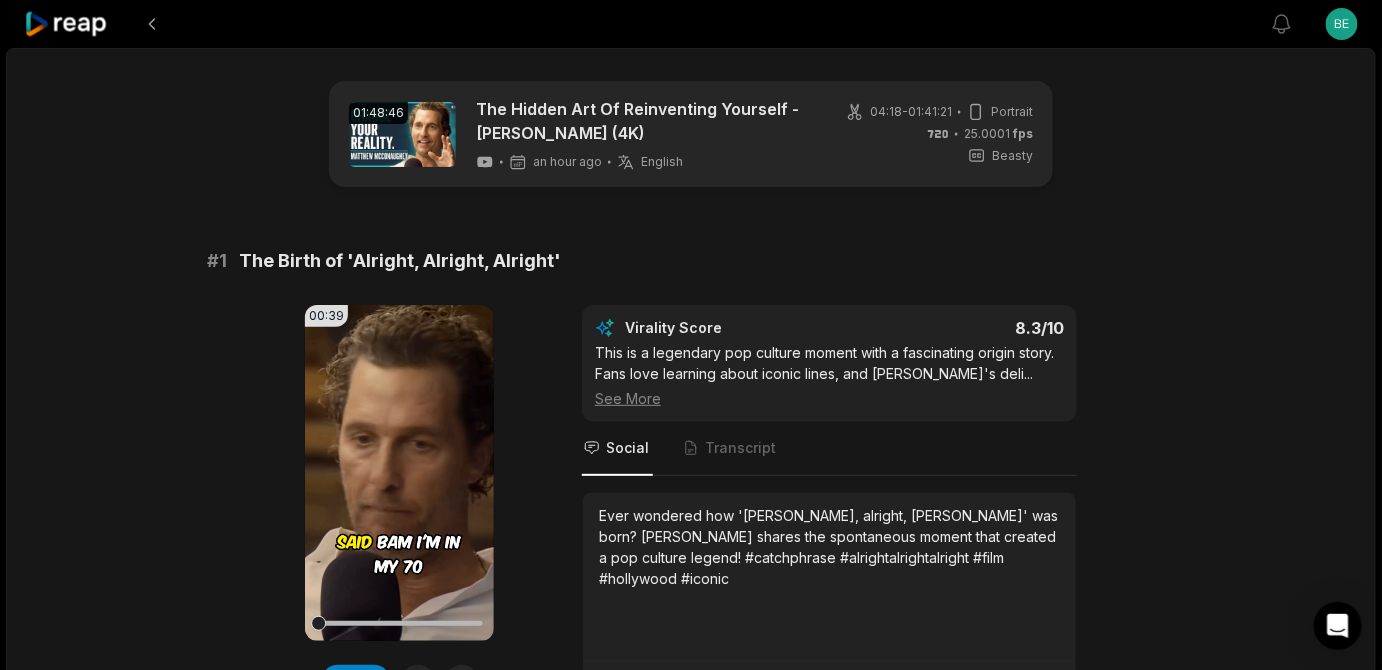 scroll, scrollTop: 242, scrollLeft: 0, axis: vertical 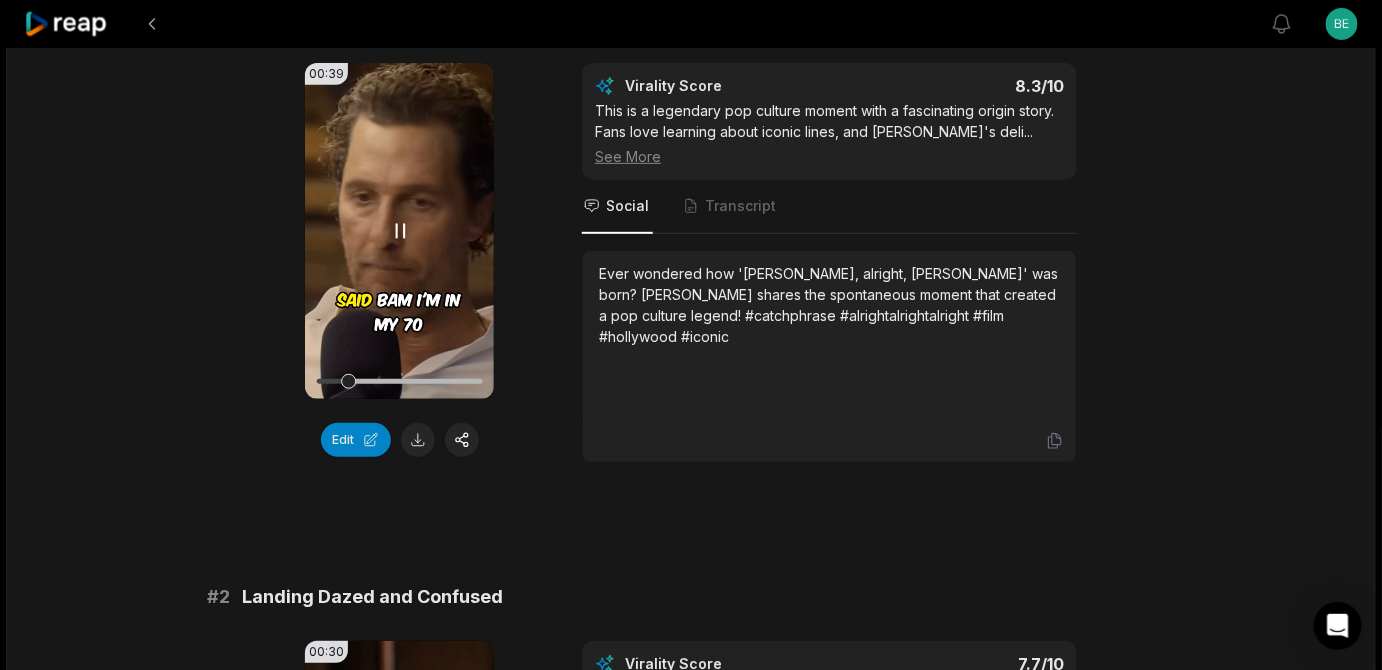 click on "Your browser does not support mp4 format." at bounding box center (399, 231) 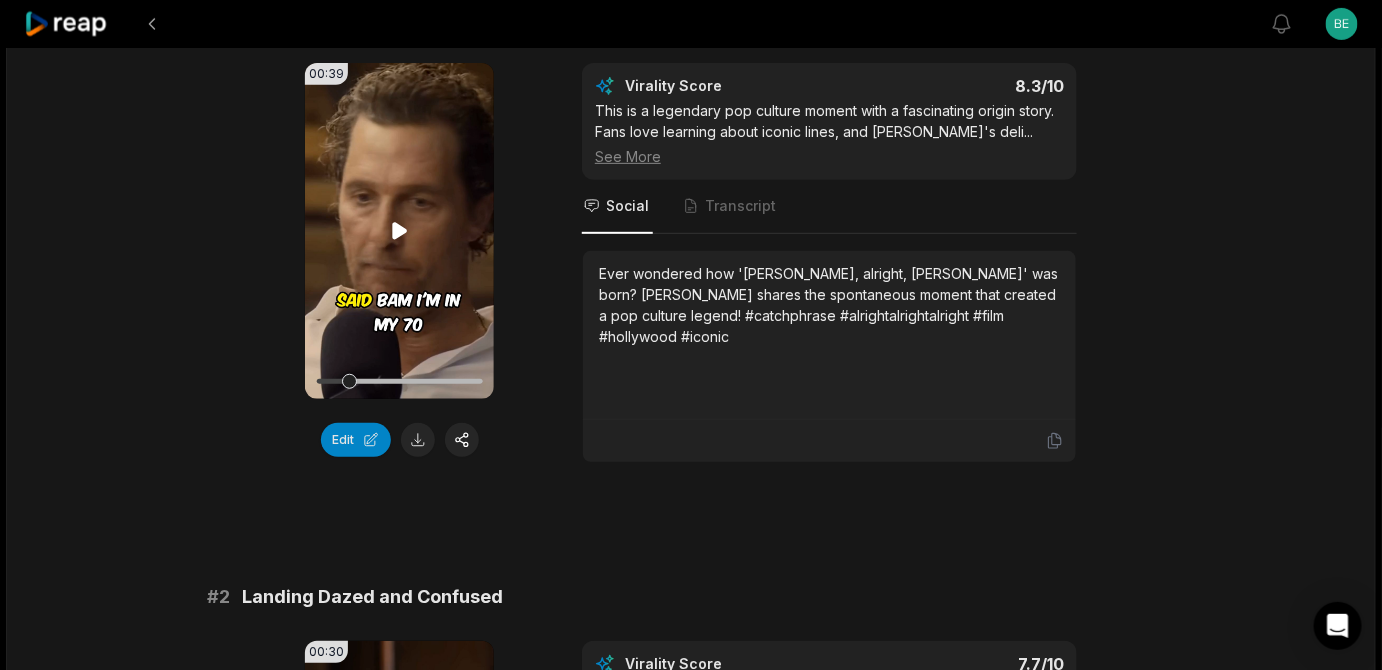 click on "Your browser does not support mp4 format." at bounding box center [399, 231] 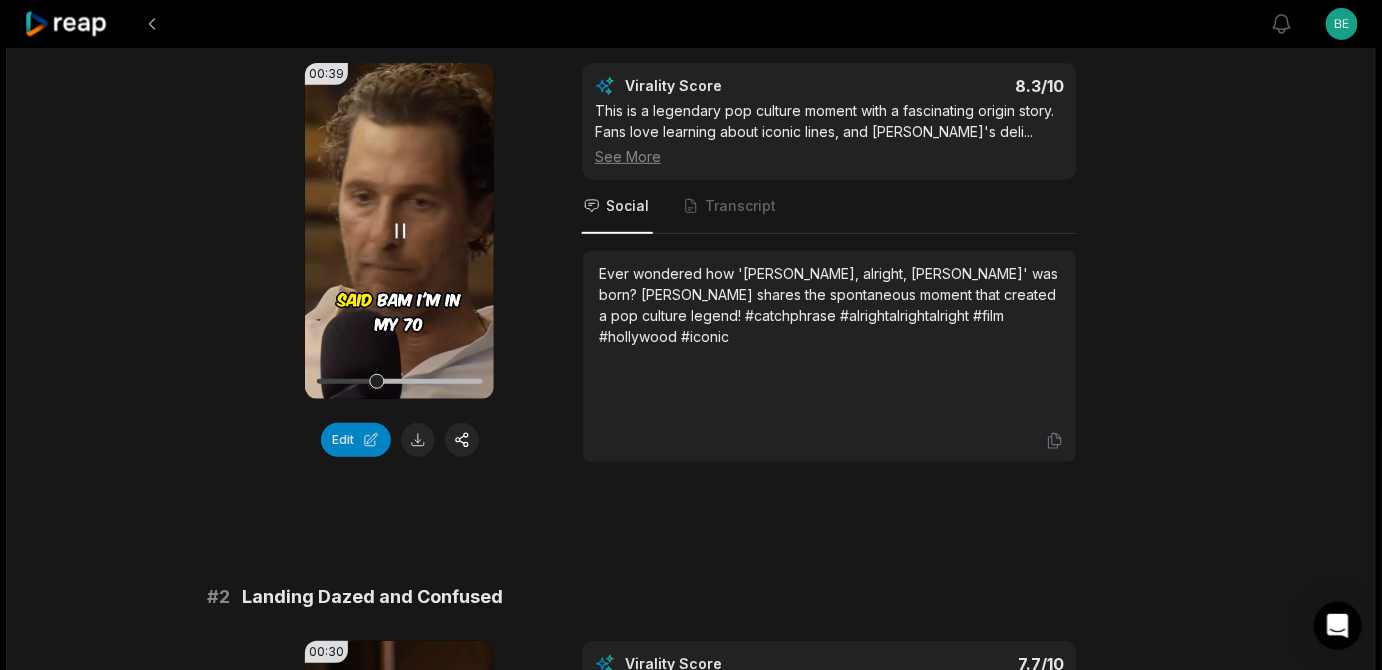 click on "Your browser does not support mp4 format." at bounding box center (399, 231) 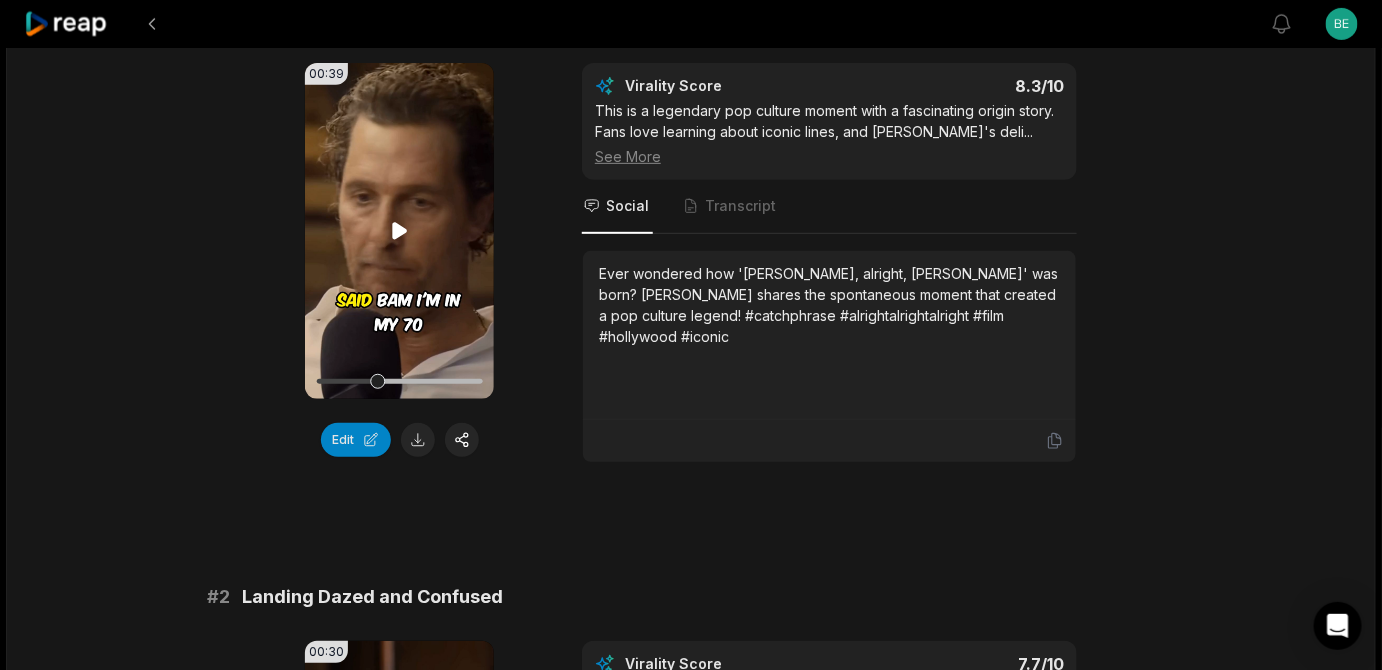 click on "Your browser does not support mp4 format." at bounding box center [399, 231] 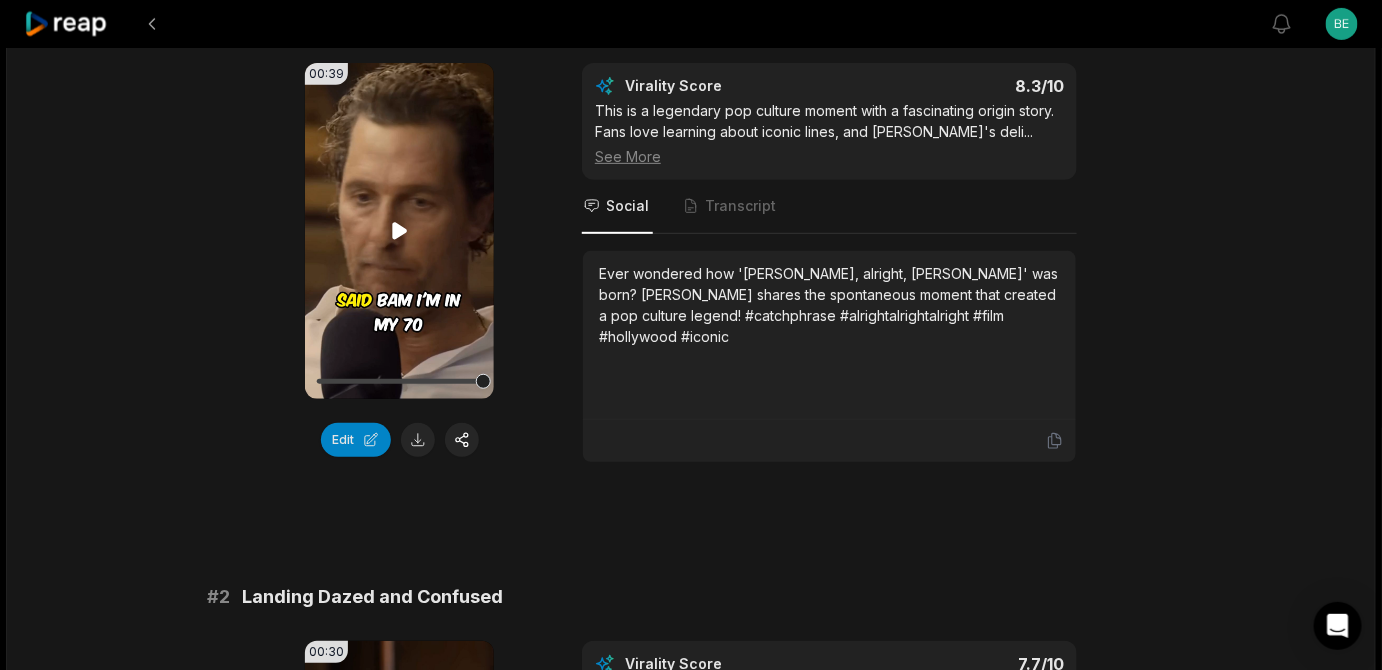 click on "Your browser does not support mp4 format." at bounding box center (399, 231) 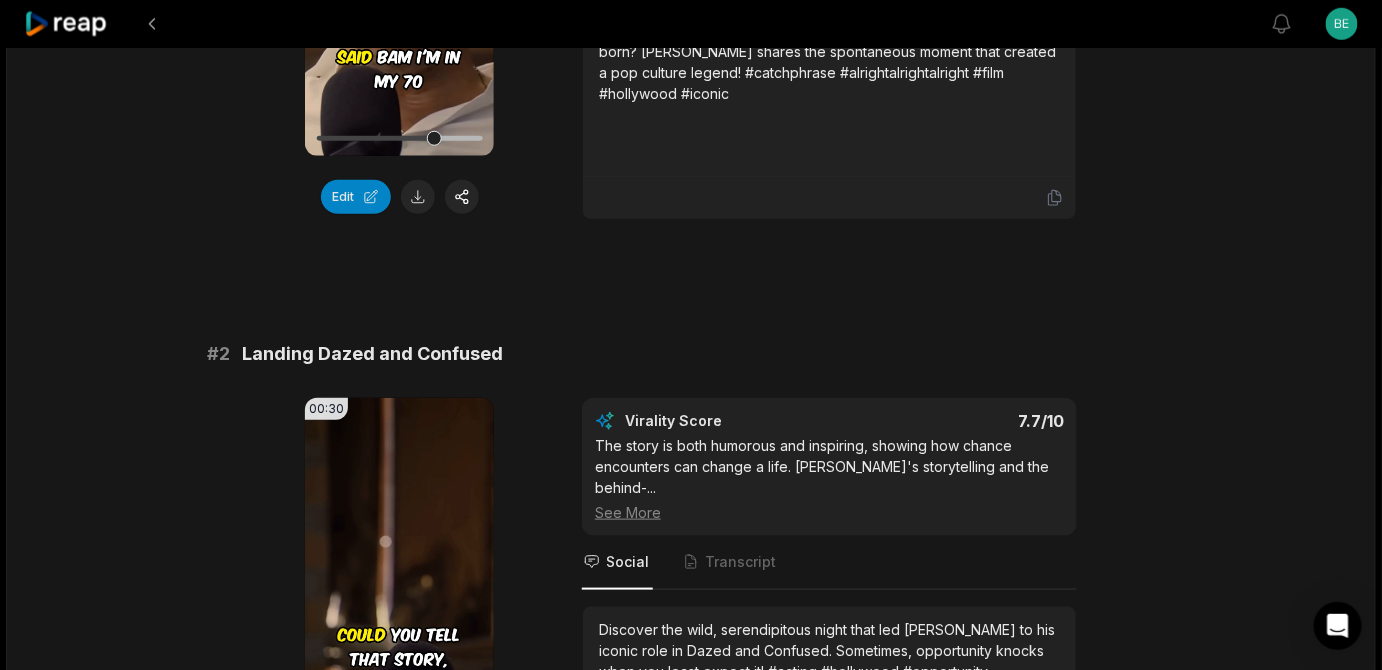scroll, scrollTop: 969, scrollLeft: 0, axis: vertical 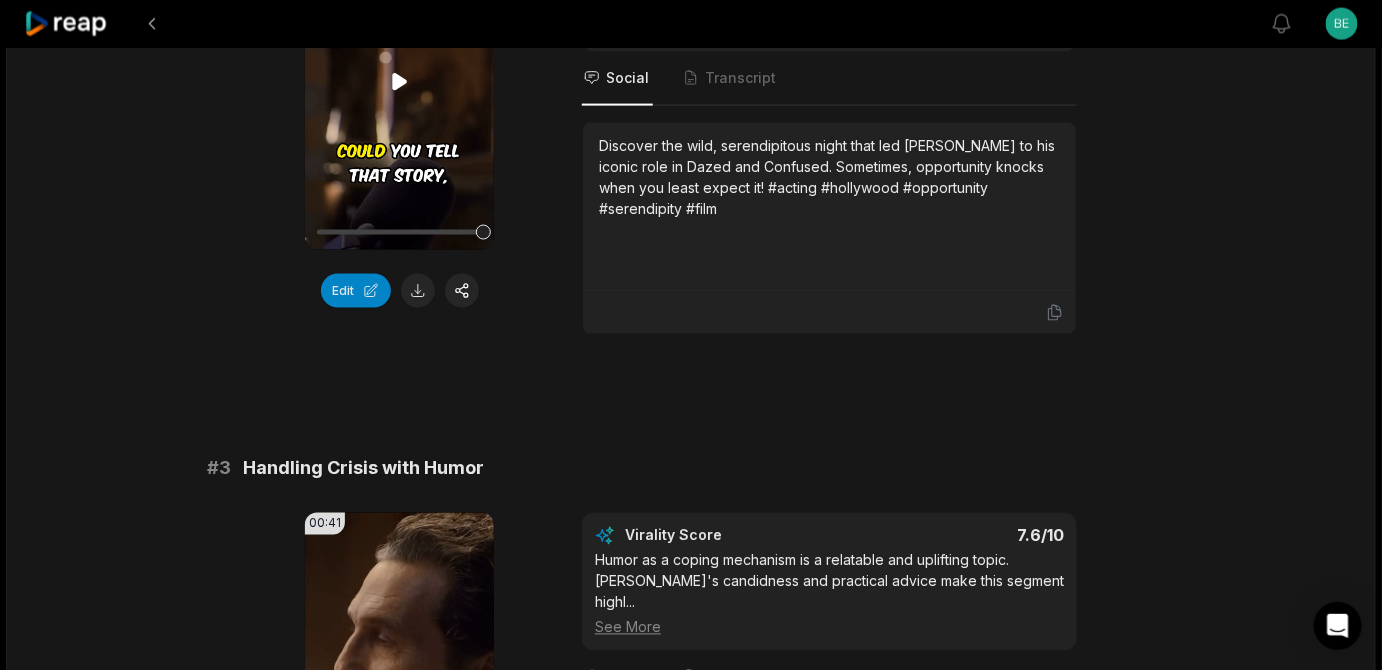 click 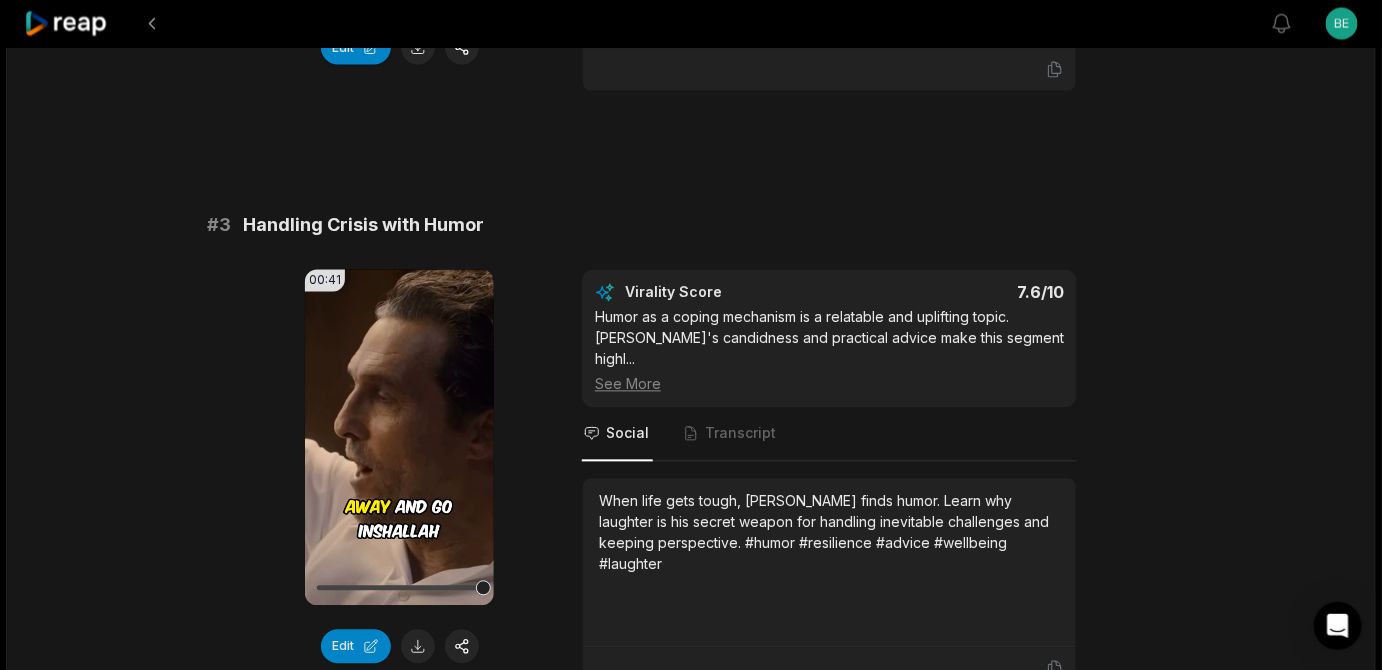 scroll, scrollTop: 1454, scrollLeft: 0, axis: vertical 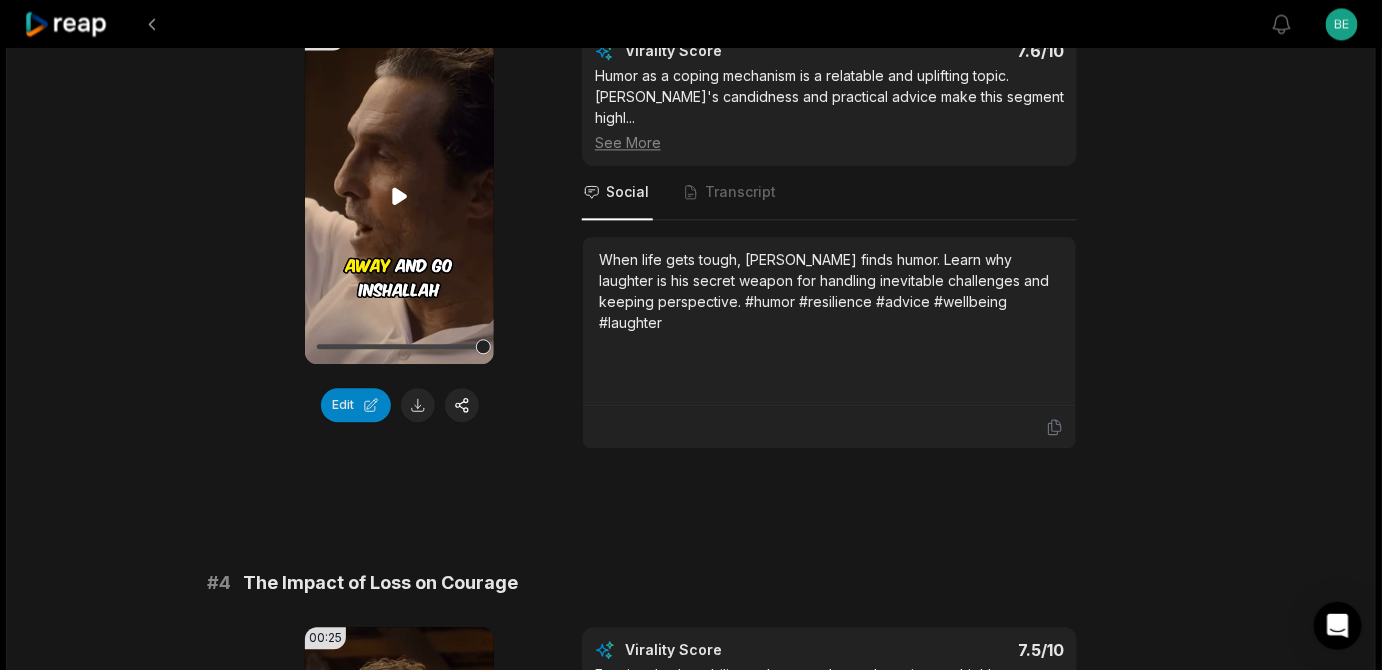 click 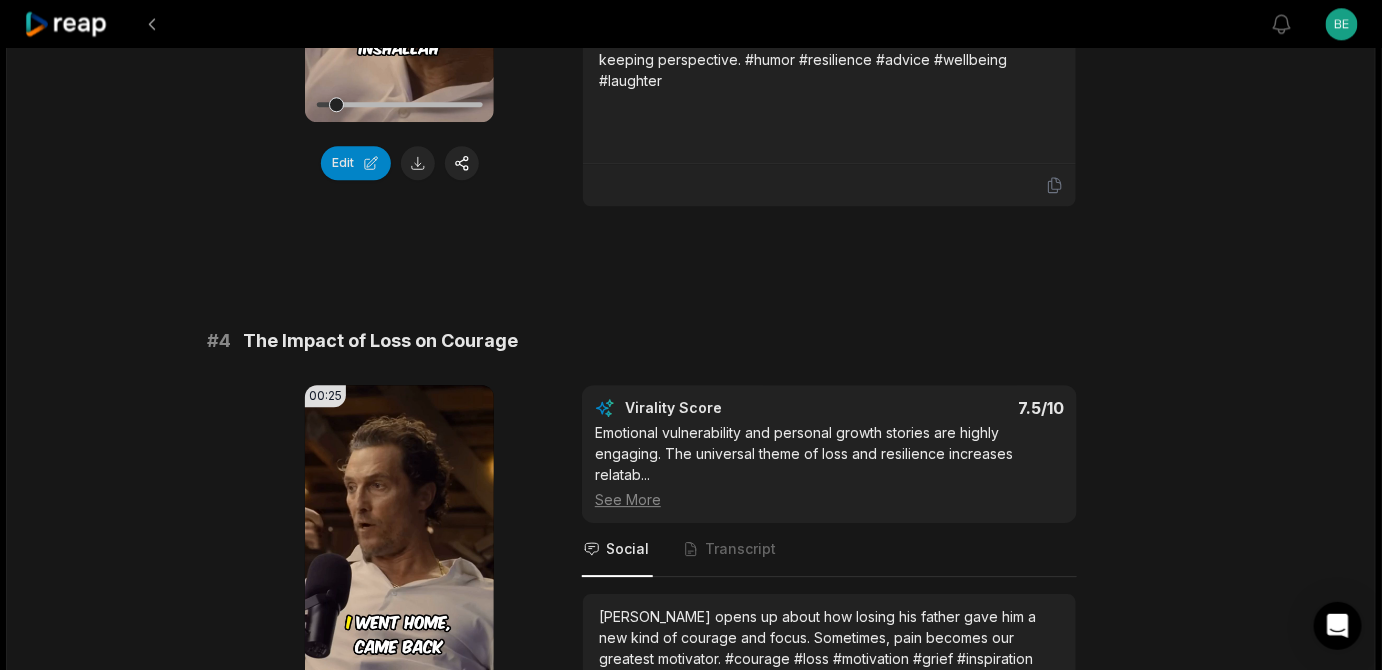 scroll, scrollTop: 1454, scrollLeft: 0, axis: vertical 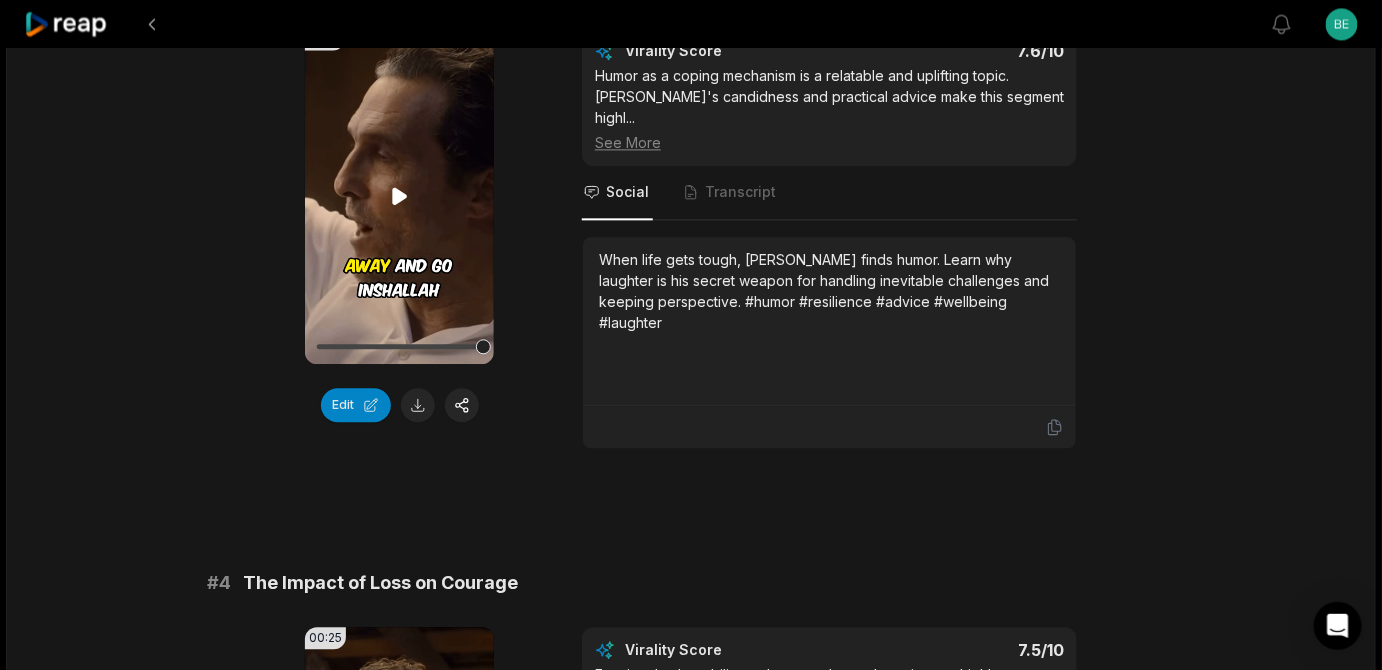 click on "Your browser does not support mp4 format." at bounding box center [399, 196] 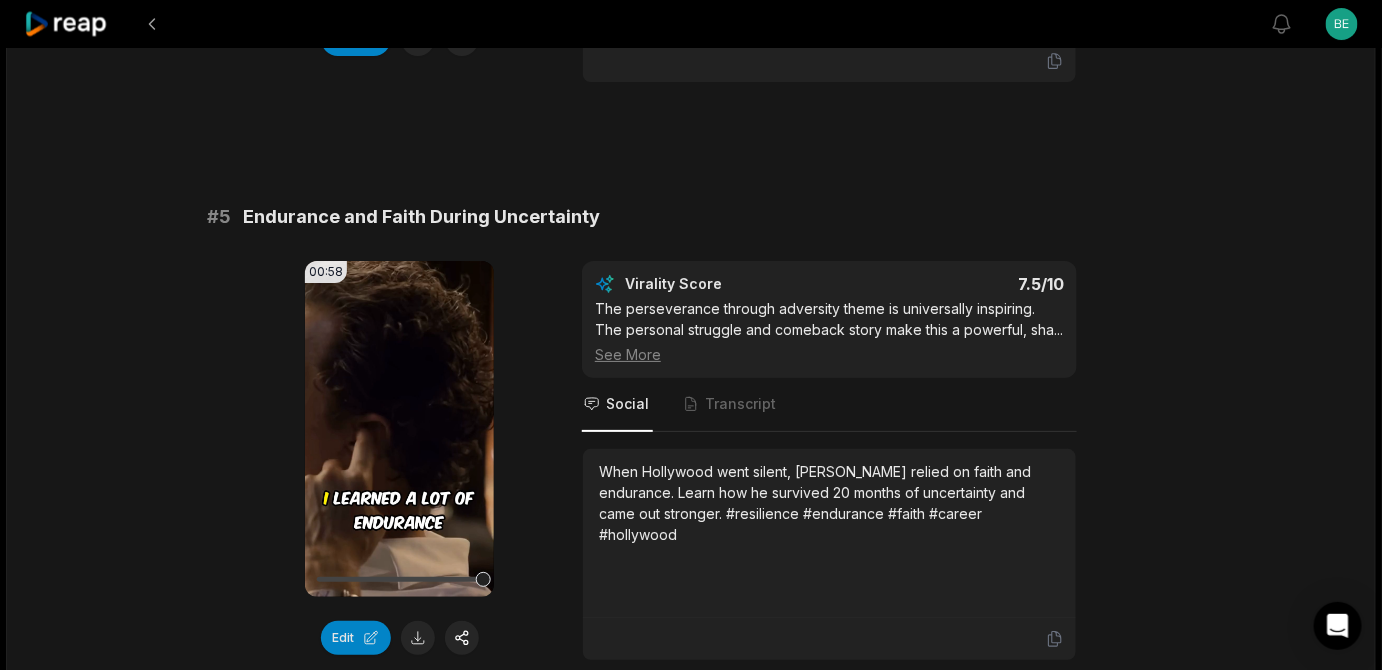 scroll, scrollTop: 2176, scrollLeft: 0, axis: vertical 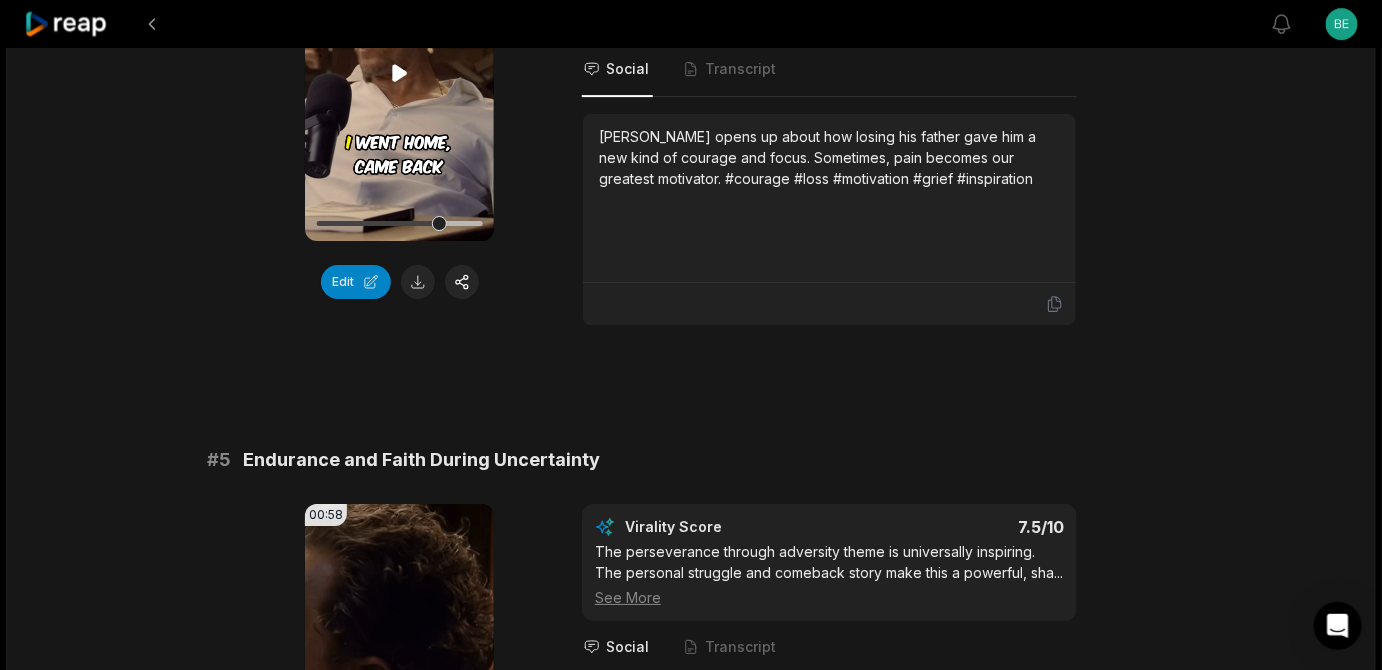 click on "Your browser does not support mp4 format." at bounding box center [399, 73] 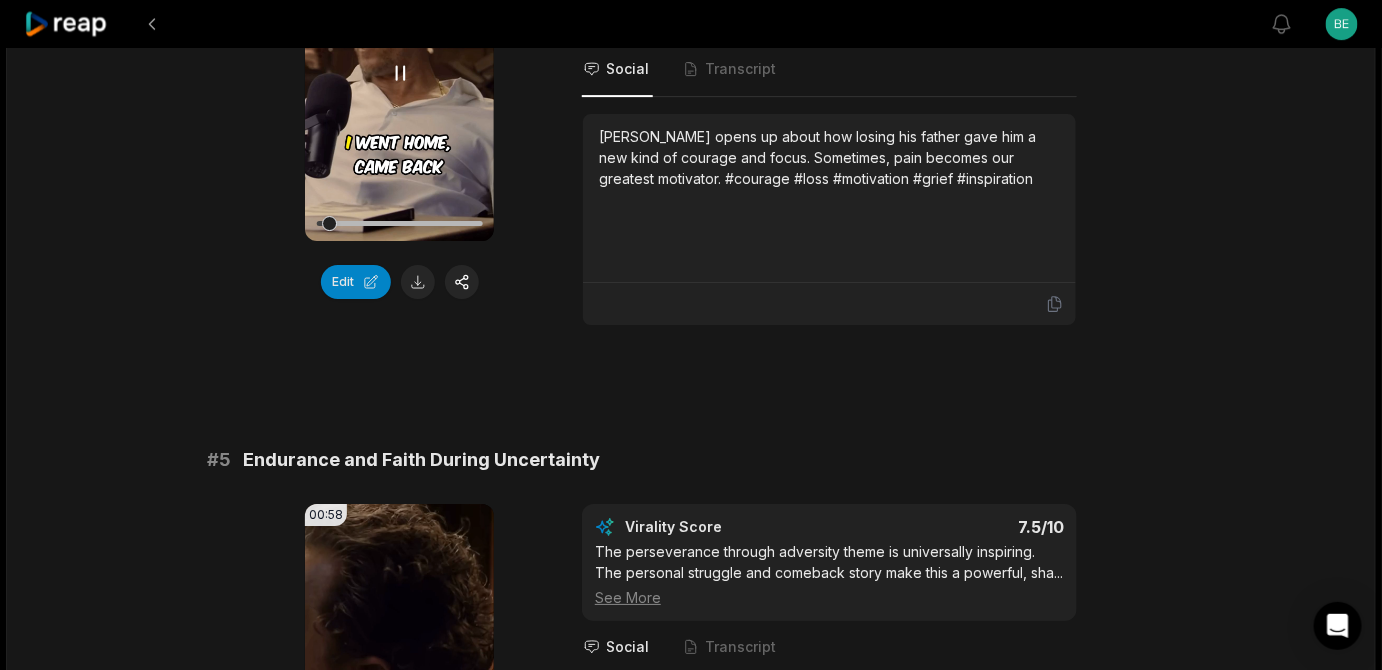 click at bounding box center (399, 223) 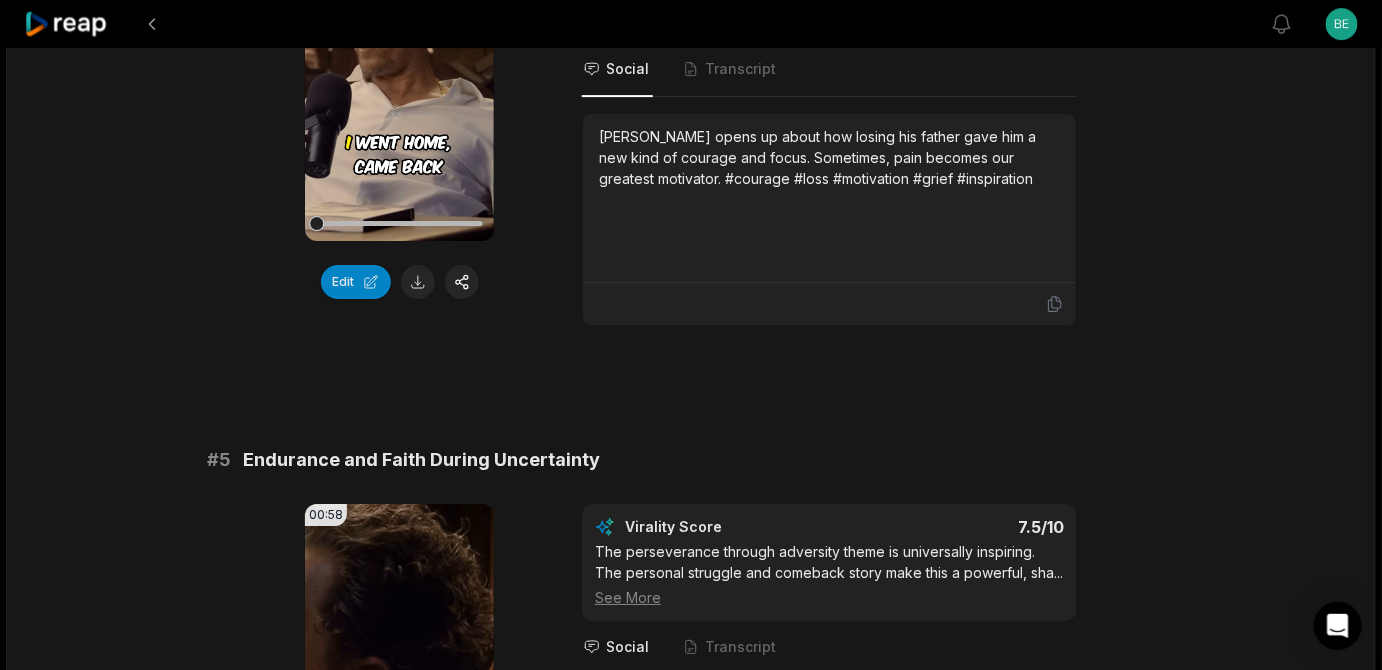 drag, startPoint x: 345, startPoint y: 483, endPoint x: 221, endPoint y: 431, distance: 134.46188 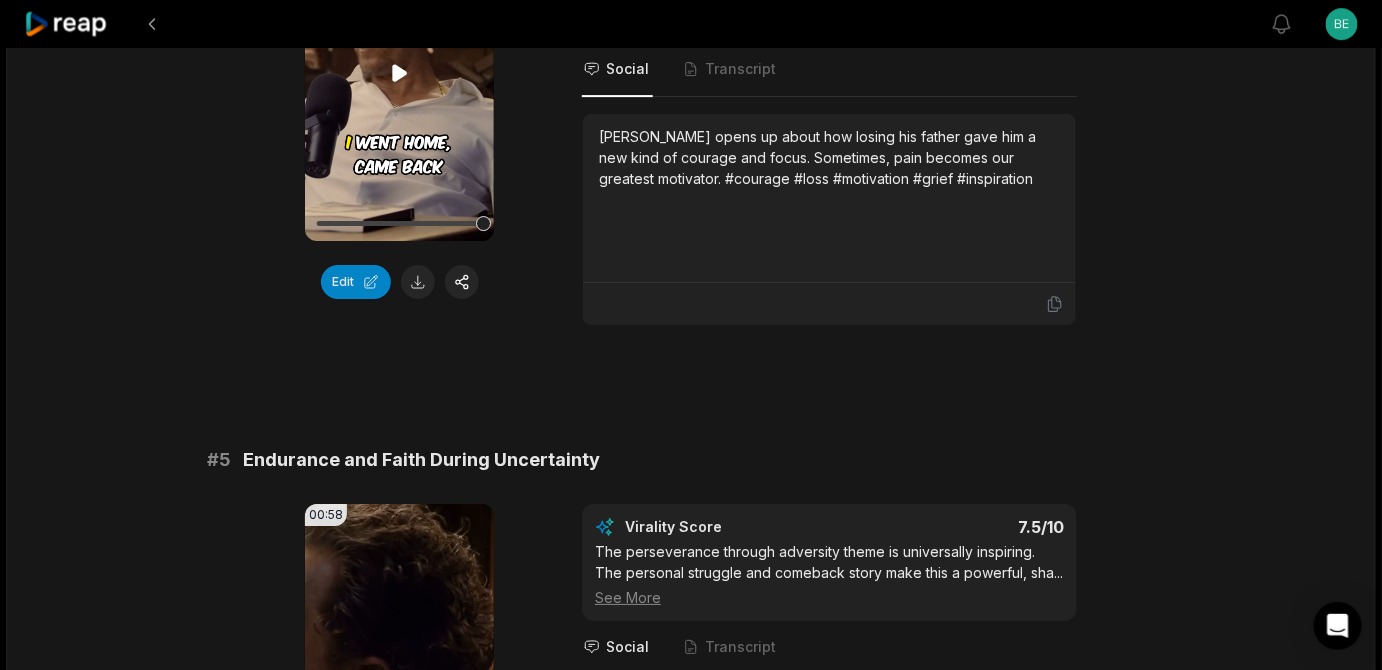 click on "Your browser does not support mp4 format." at bounding box center (399, 73) 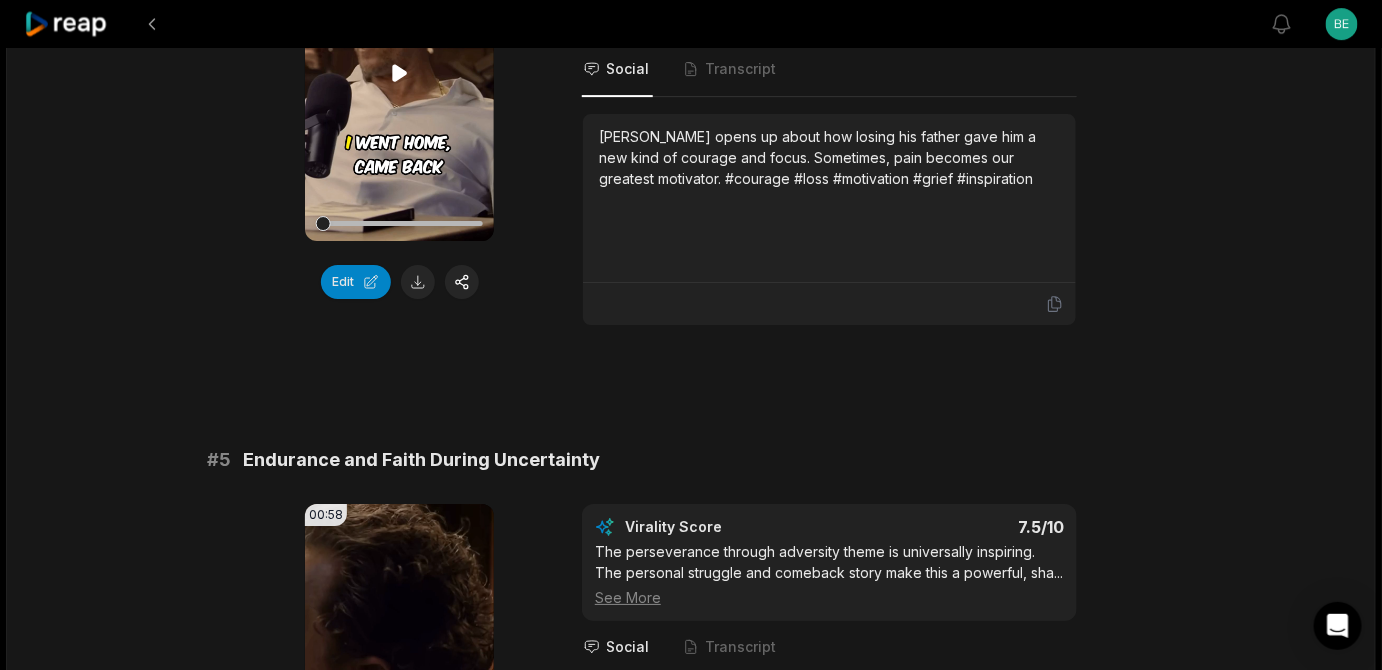 click at bounding box center (322, 223) 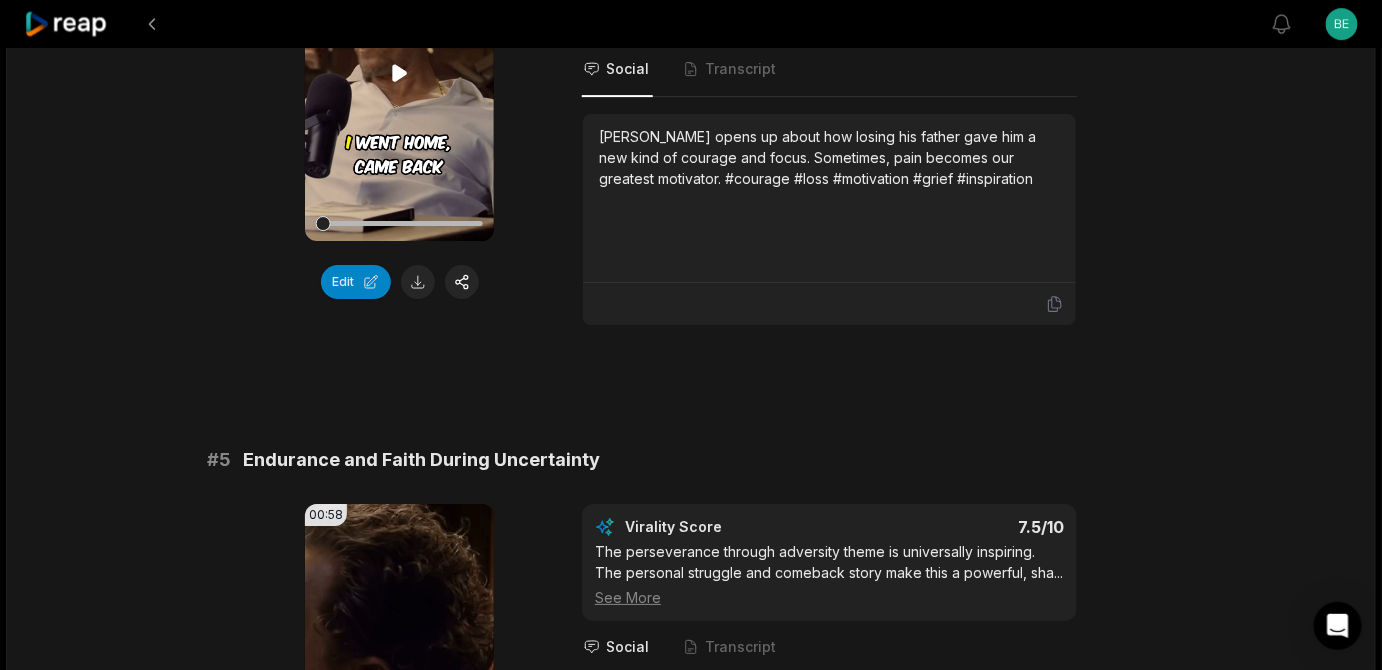 click on "Your browser does not support mp4 format." at bounding box center [399, 73] 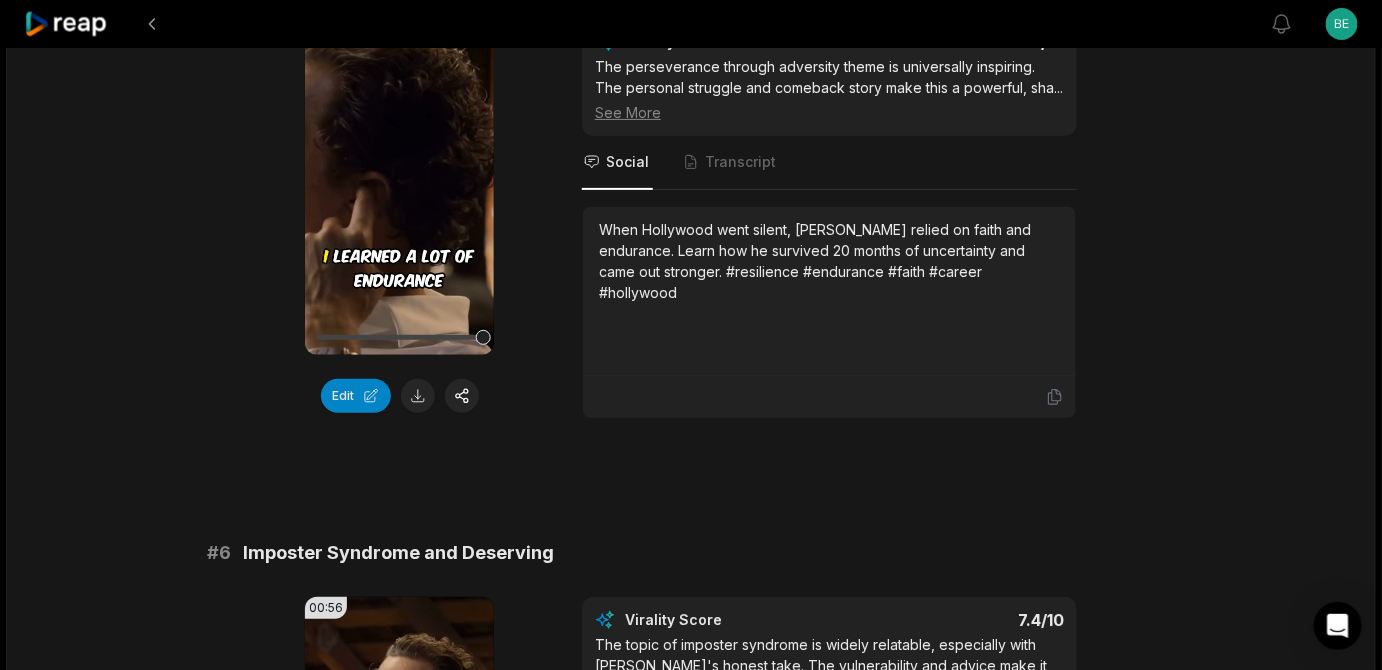 scroll, scrollTop: 2904, scrollLeft: 0, axis: vertical 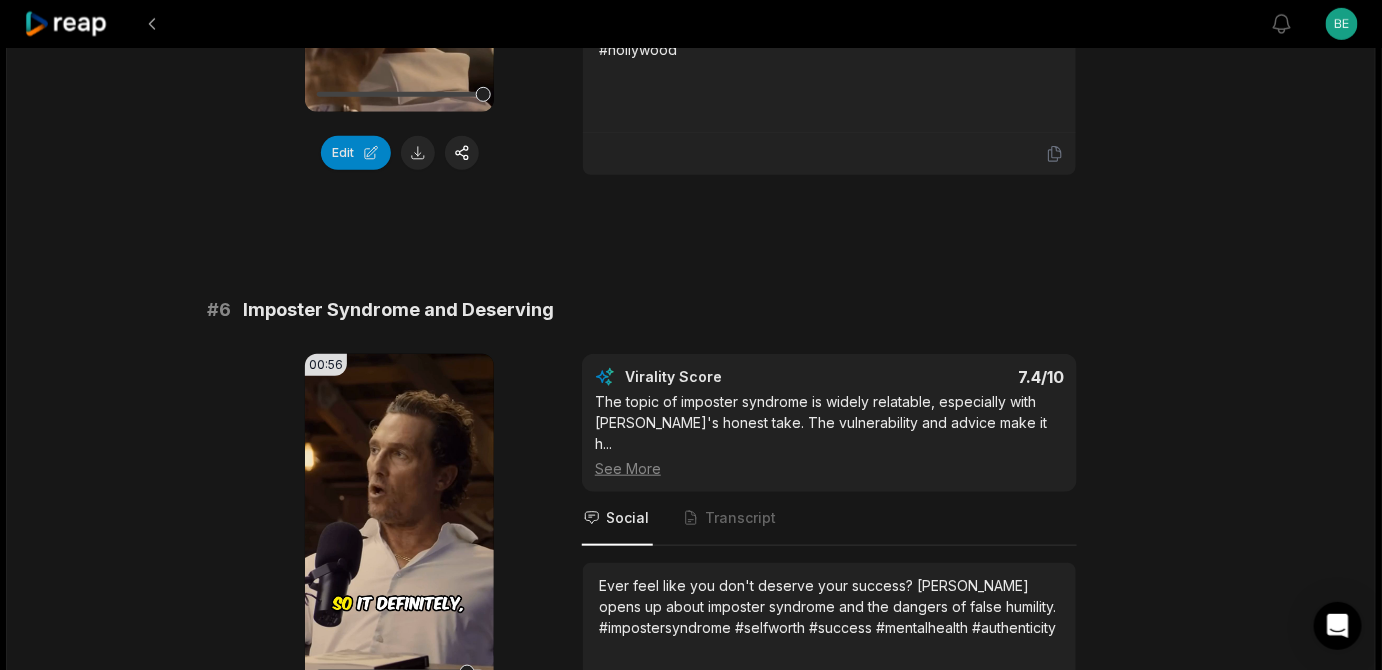 click on "00:58 Your browser does not support mp4 format." at bounding box center (399, -56) 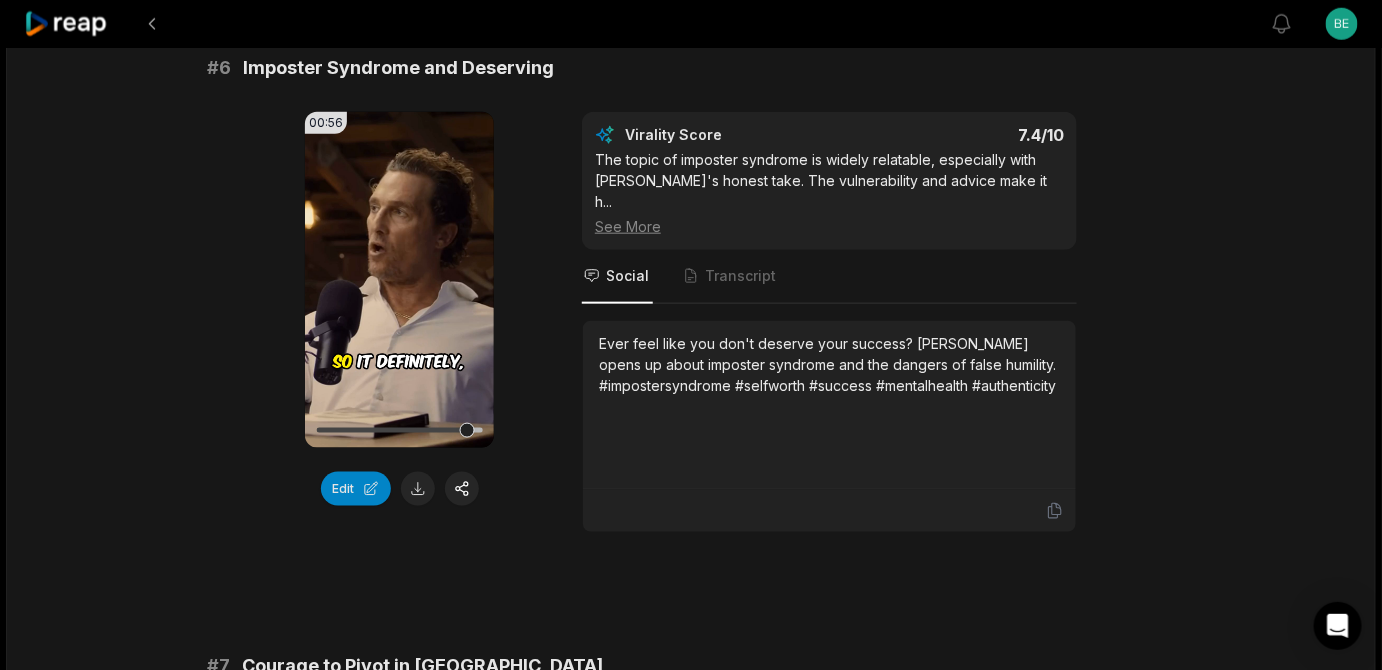 scroll, scrollTop: 3389, scrollLeft: 0, axis: vertical 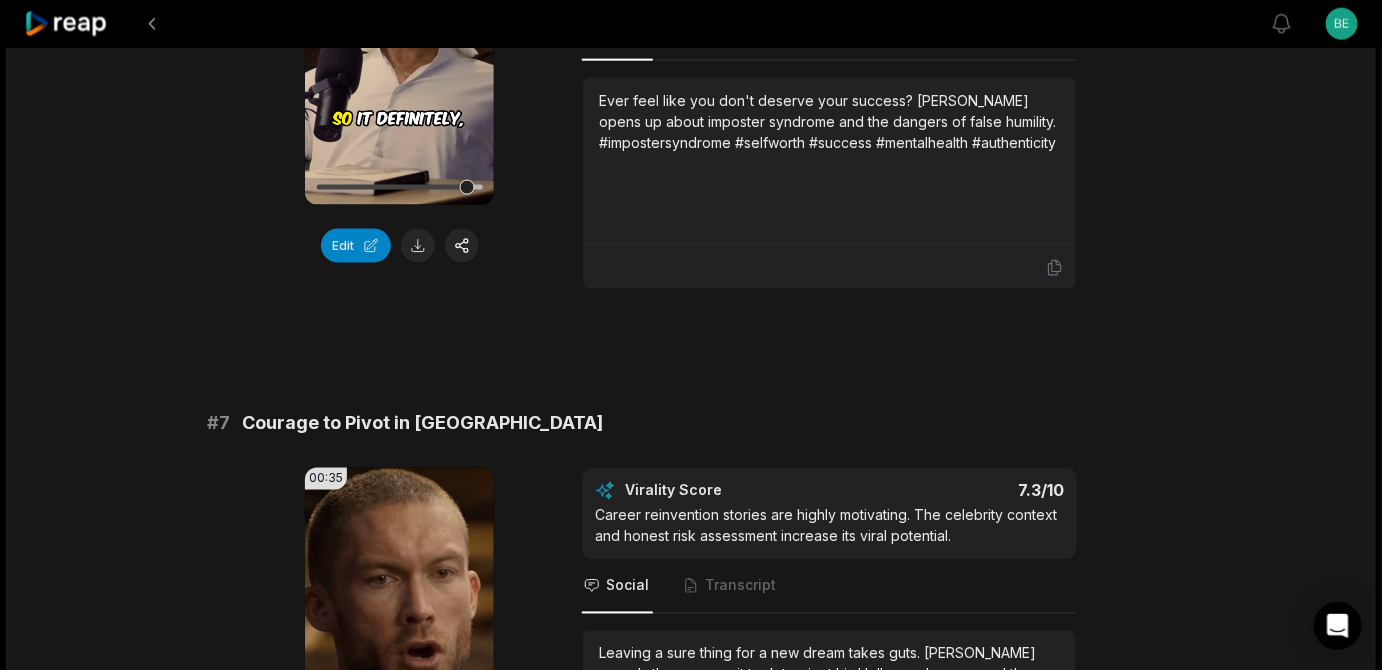 click 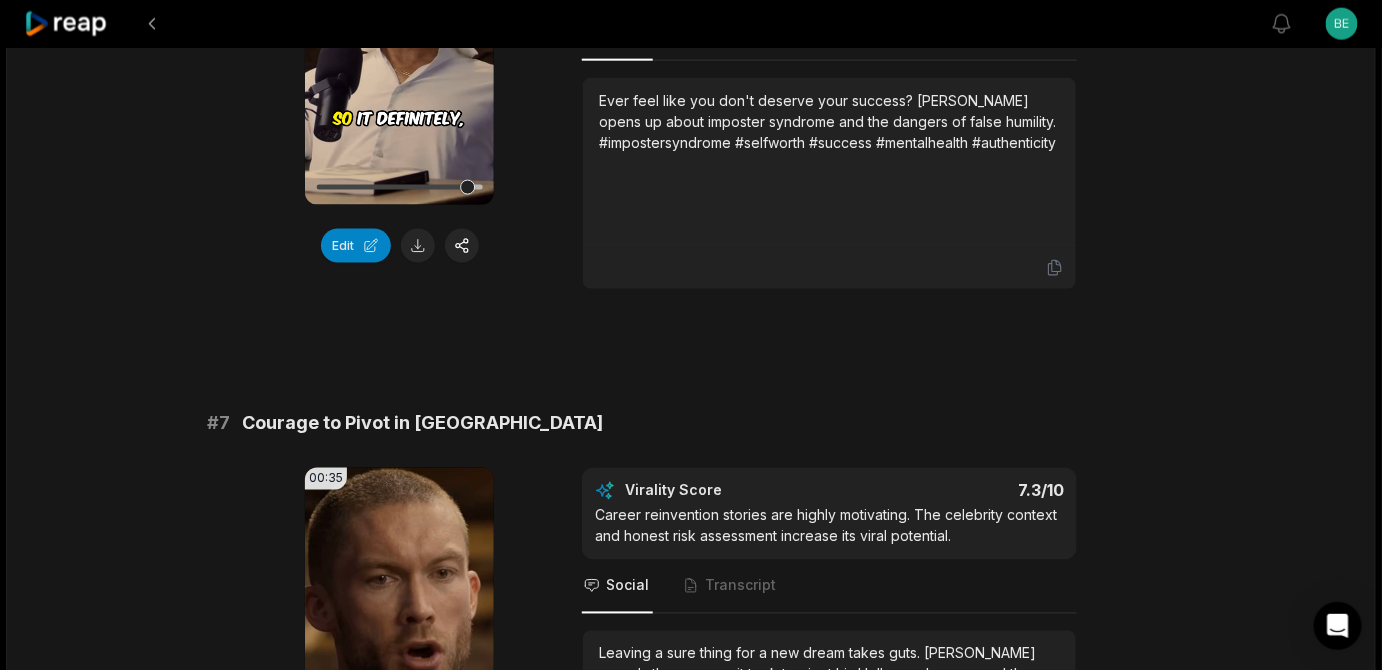 scroll, scrollTop: 3631, scrollLeft: 0, axis: vertical 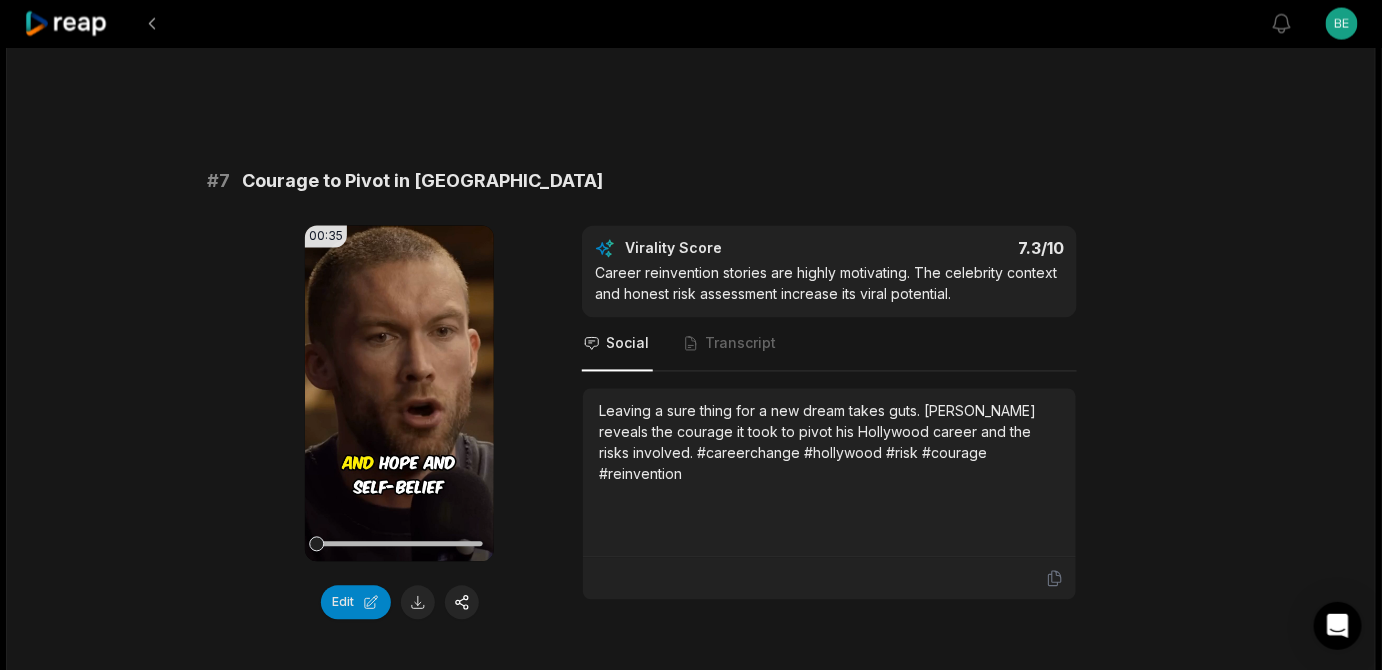 click on "Your browser does not support mp4 format." at bounding box center [399, -205] 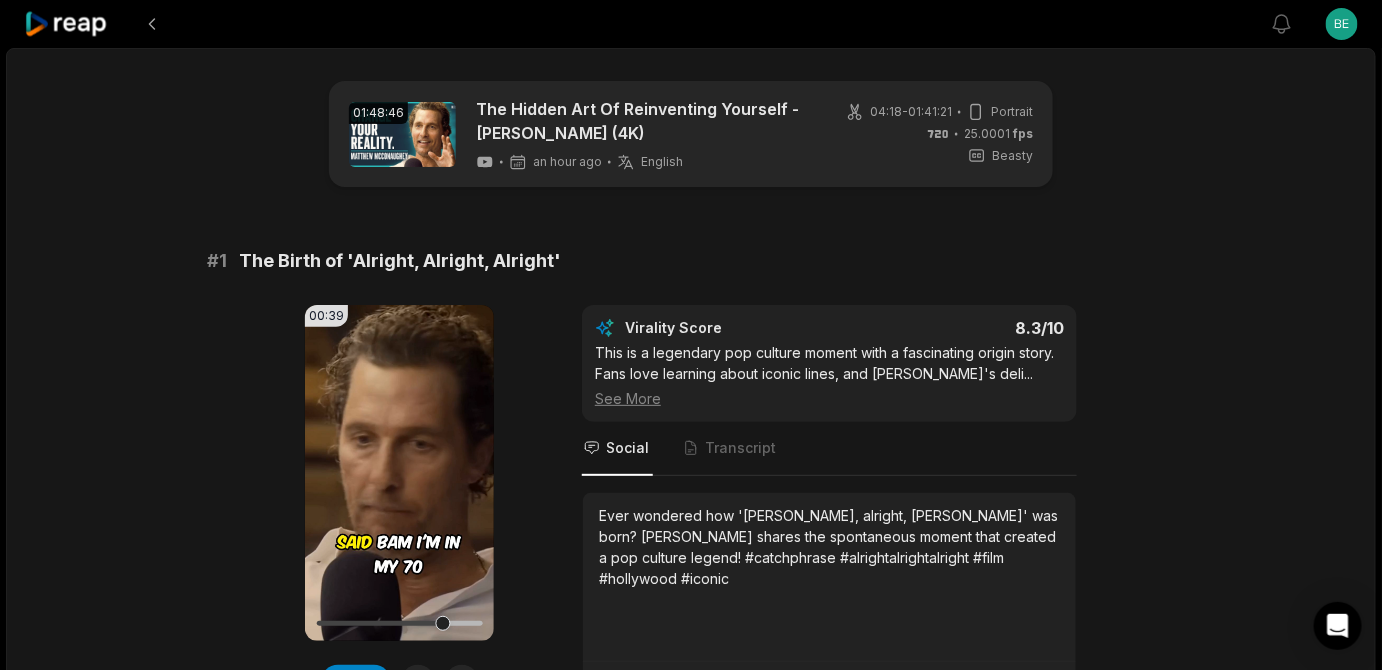 scroll, scrollTop: 242, scrollLeft: 0, axis: vertical 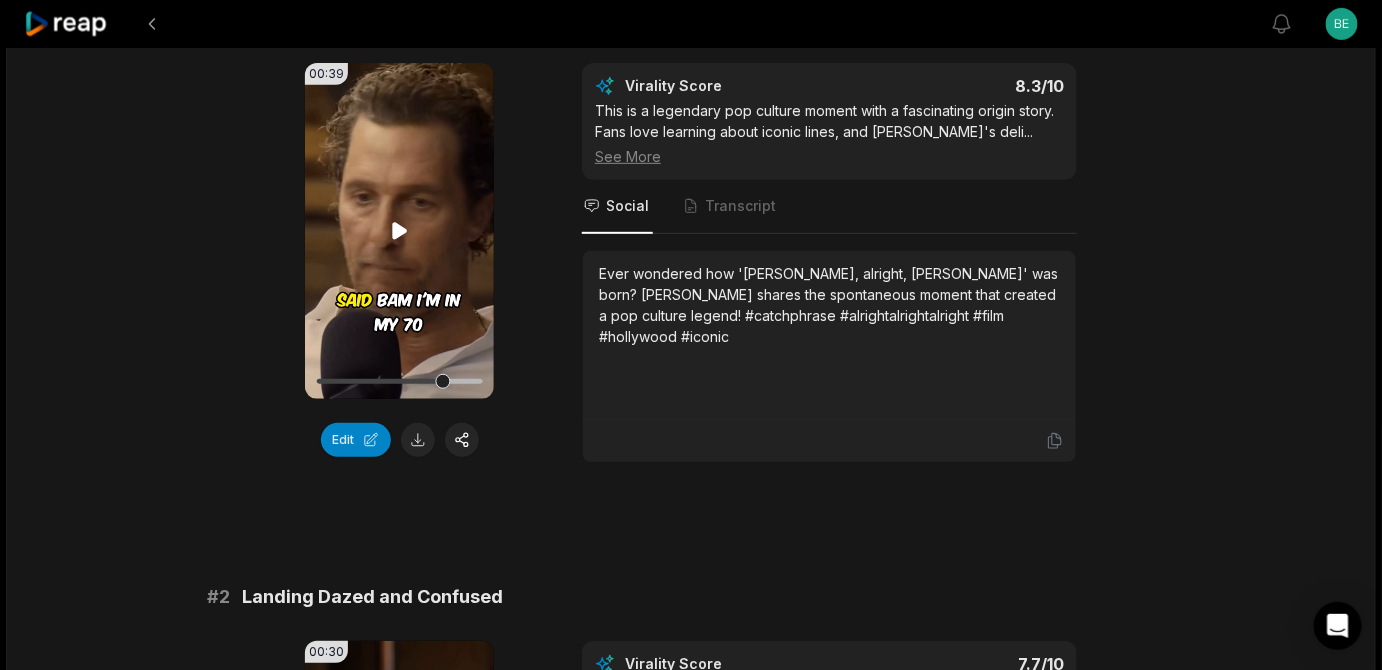 click 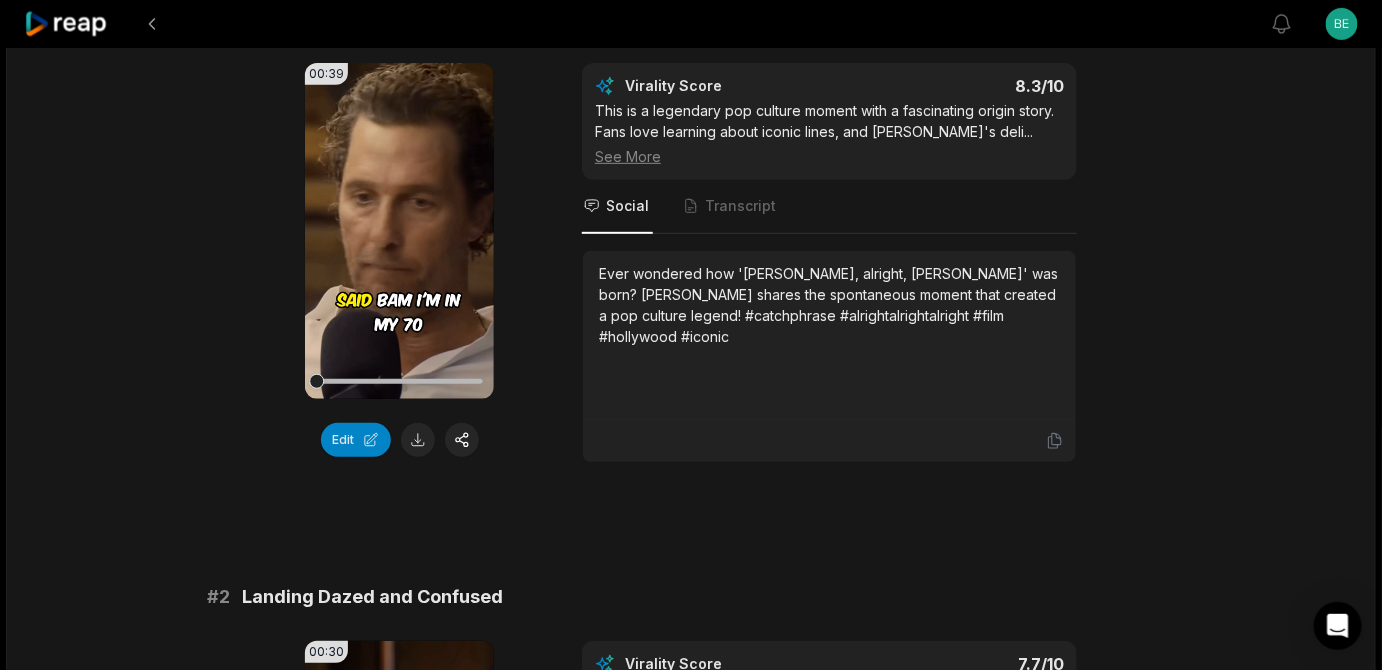 drag, startPoint x: 459, startPoint y: 438, endPoint x: 152, endPoint y: 429, distance: 307.1319 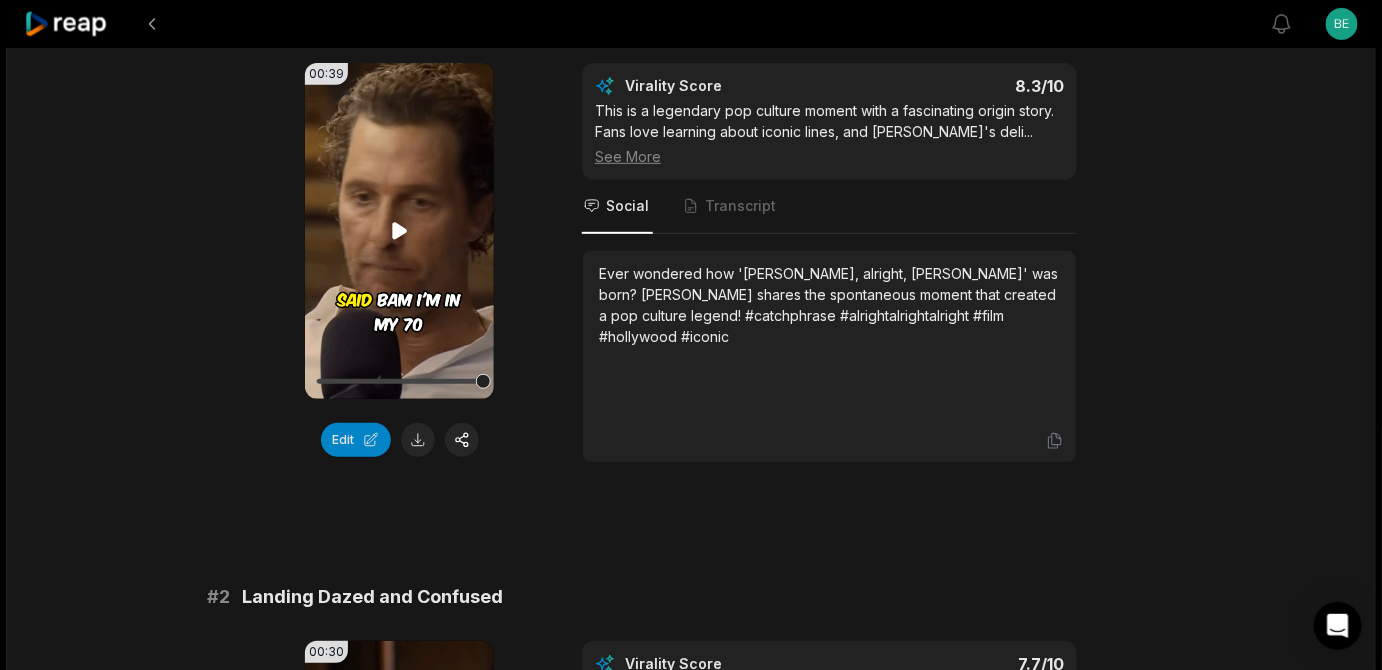 click 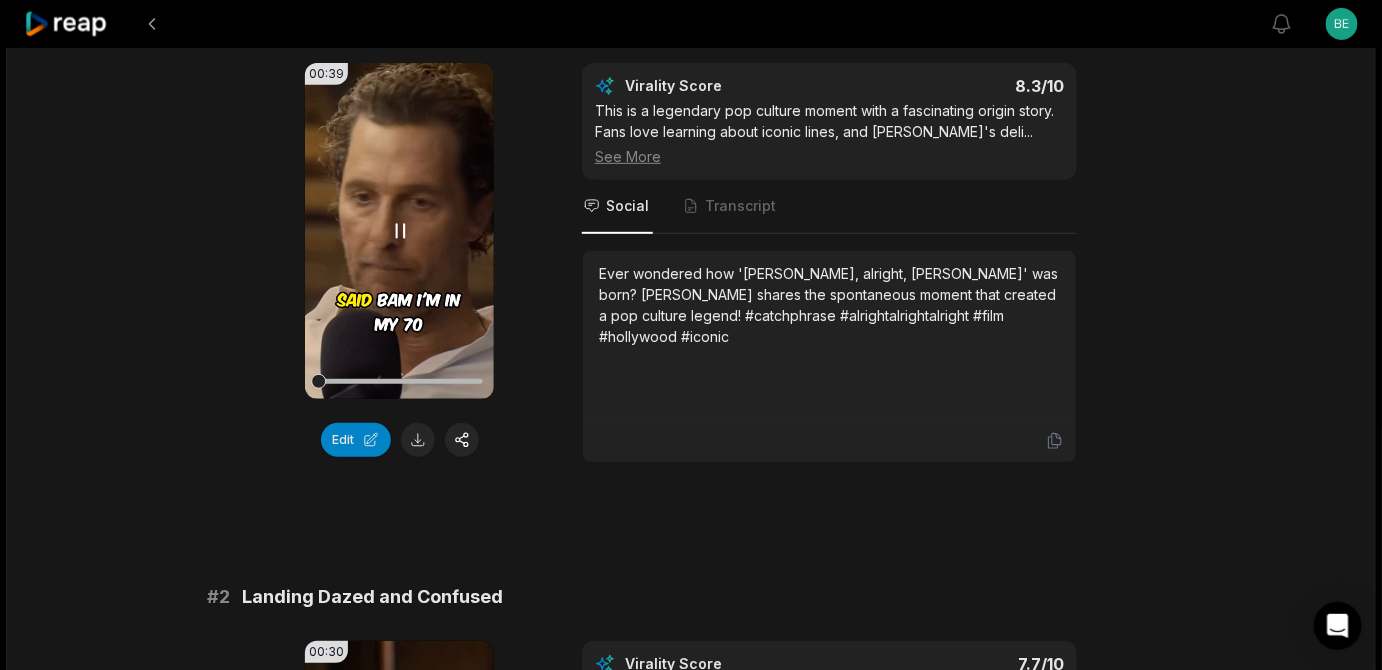 click at bounding box center (399, 381) 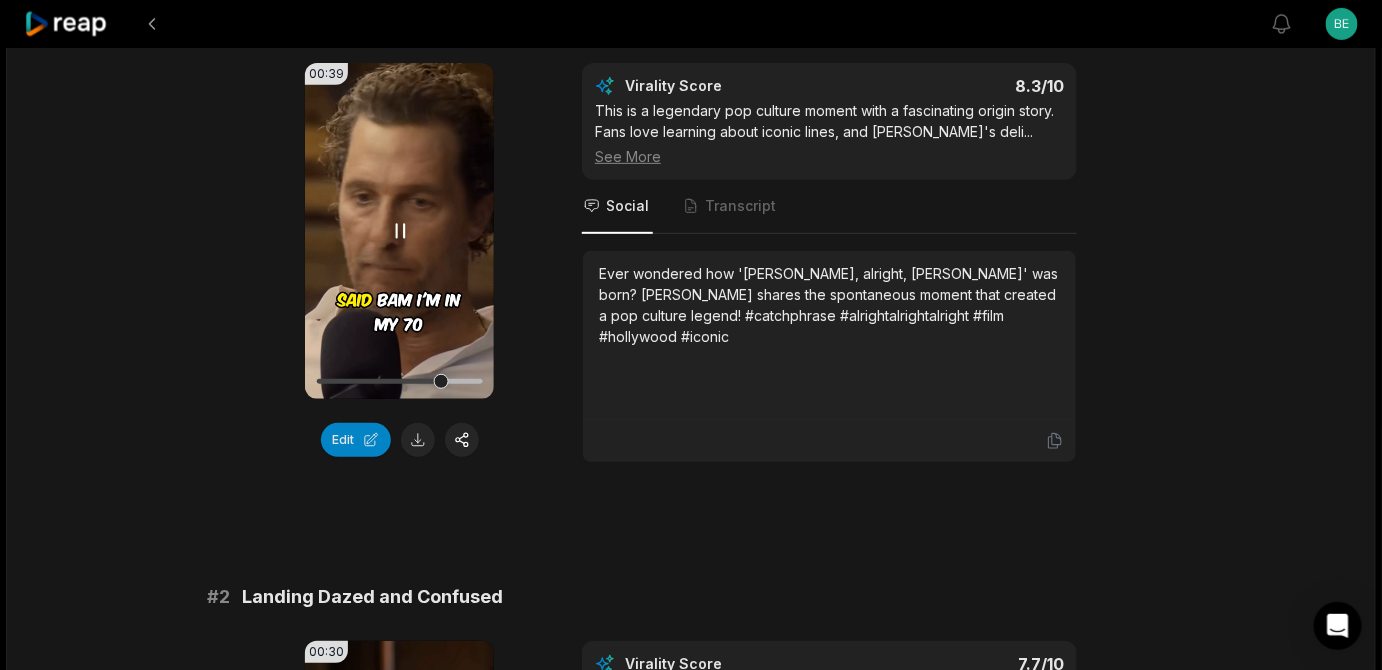 click at bounding box center [399, 381] 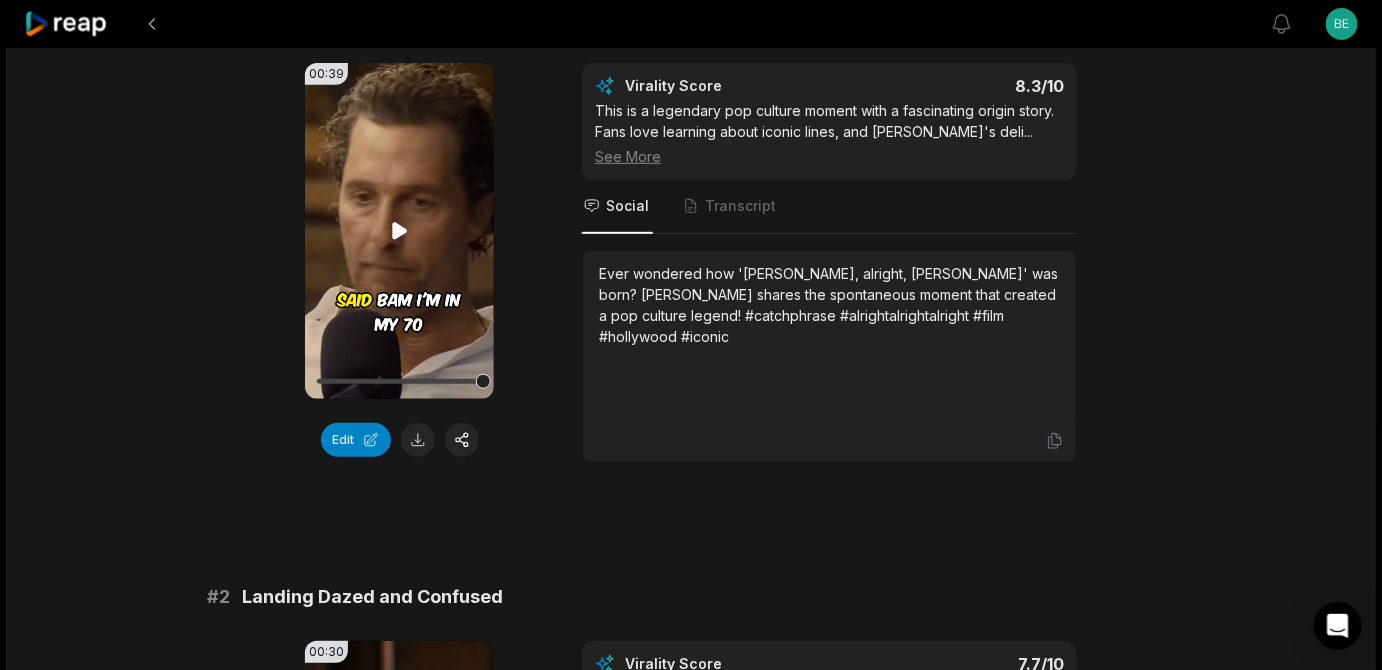 click at bounding box center (399, 381) 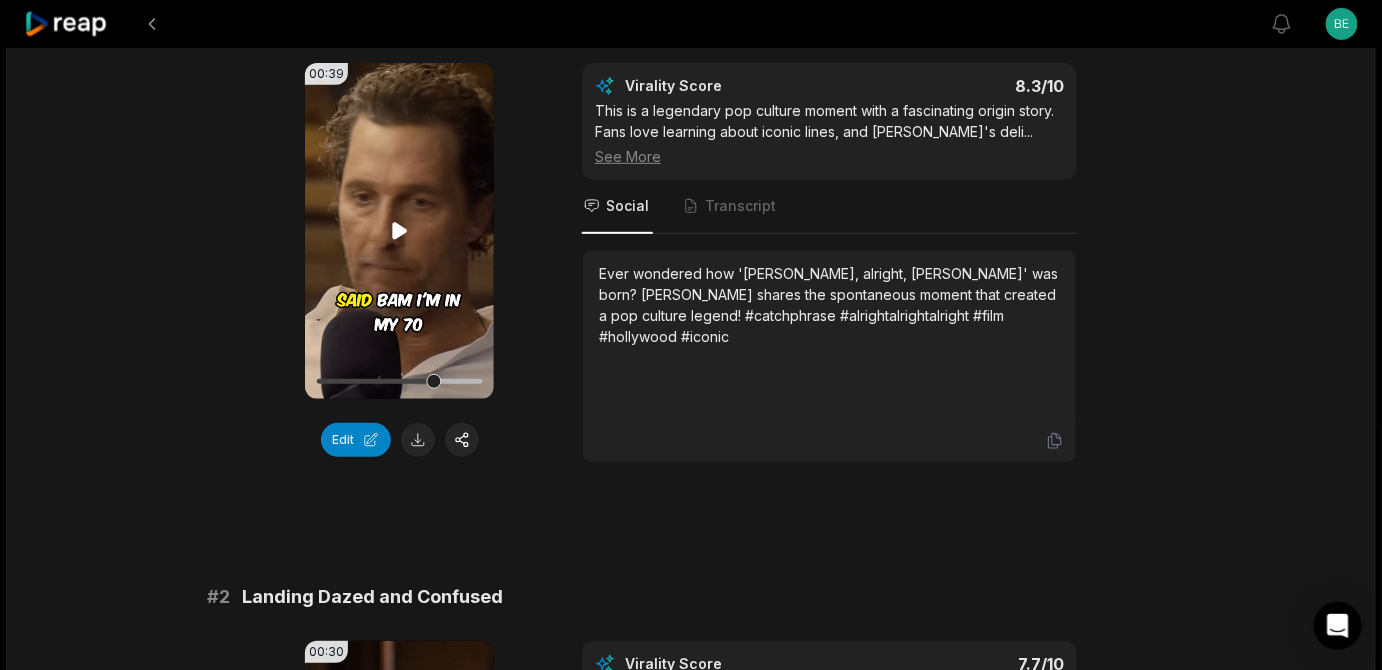 click on "Your browser does not support mp4 format." at bounding box center [399, 231] 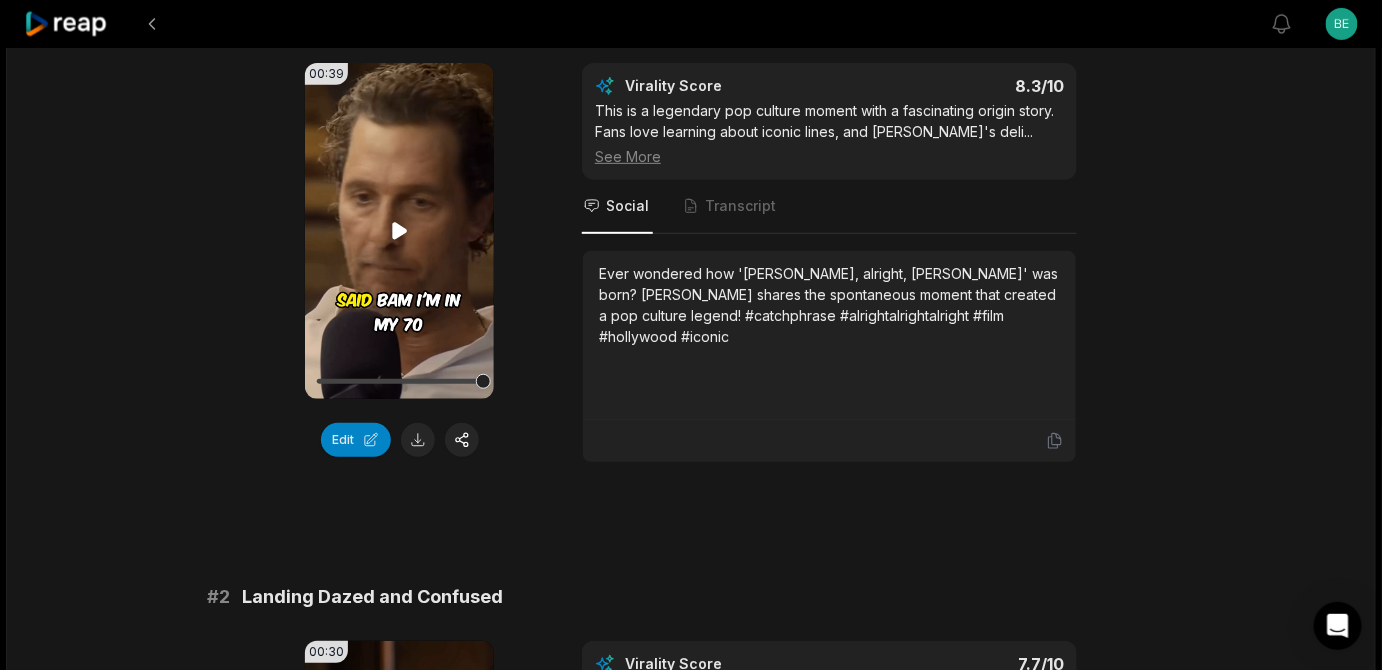click 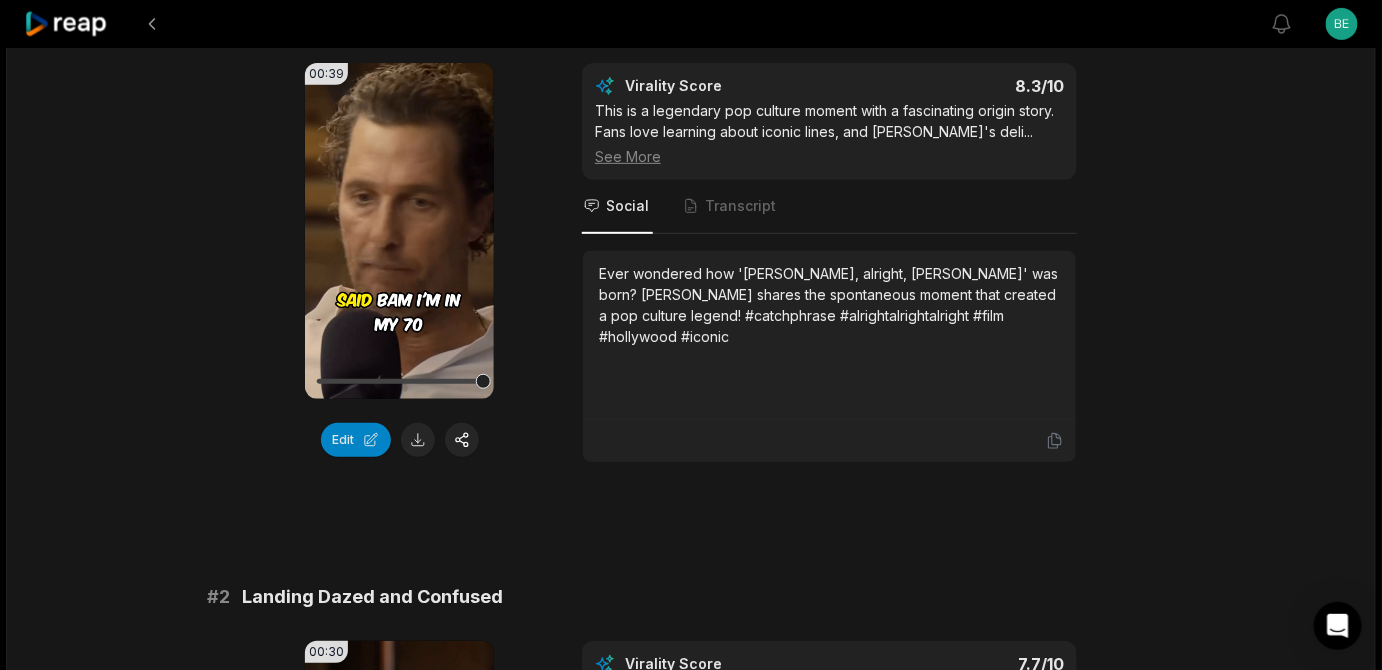 scroll, scrollTop: 0, scrollLeft: 0, axis: both 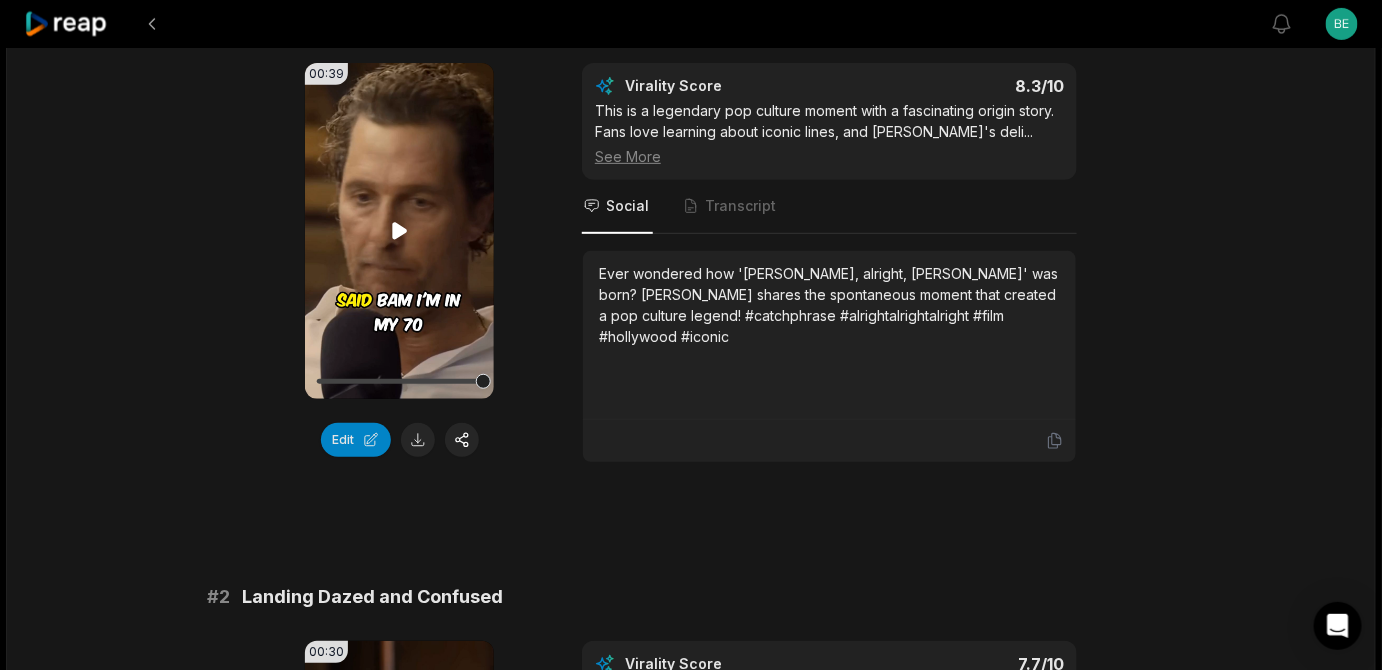 click on "Your browser does not support mp4 format." at bounding box center (399, 231) 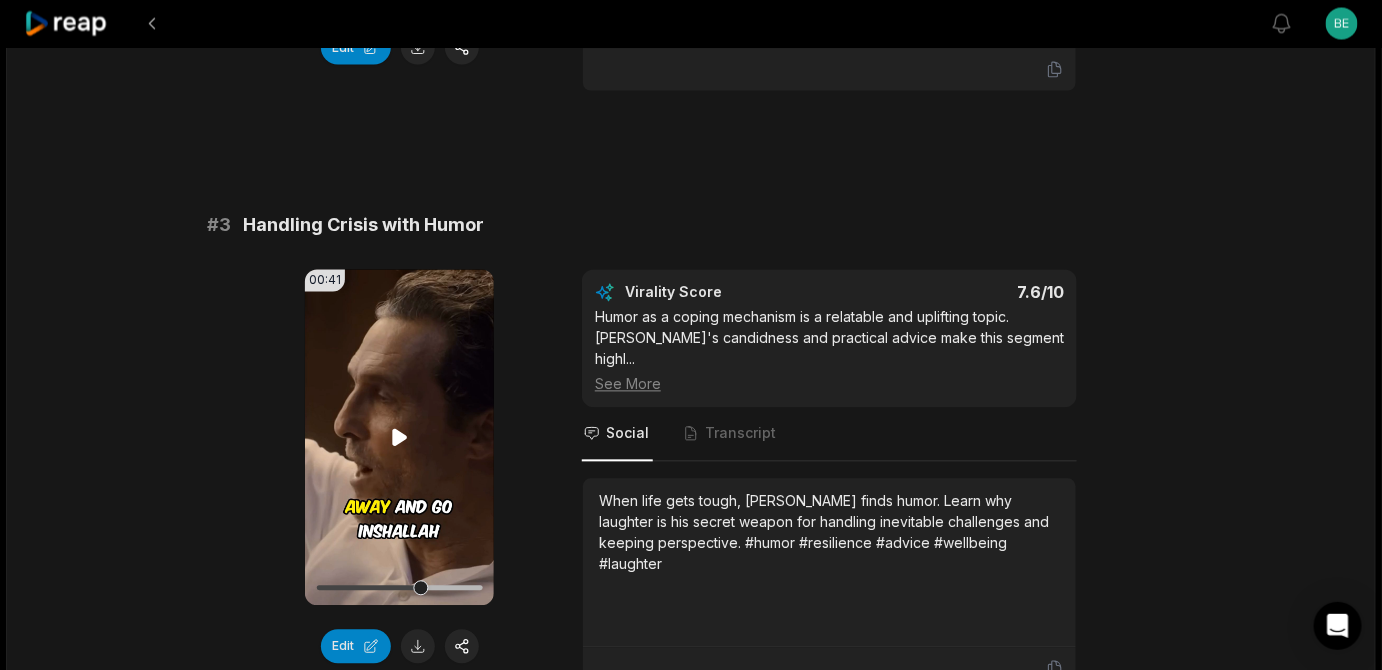 scroll, scrollTop: 727, scrollLeft: 0, axis: vertical 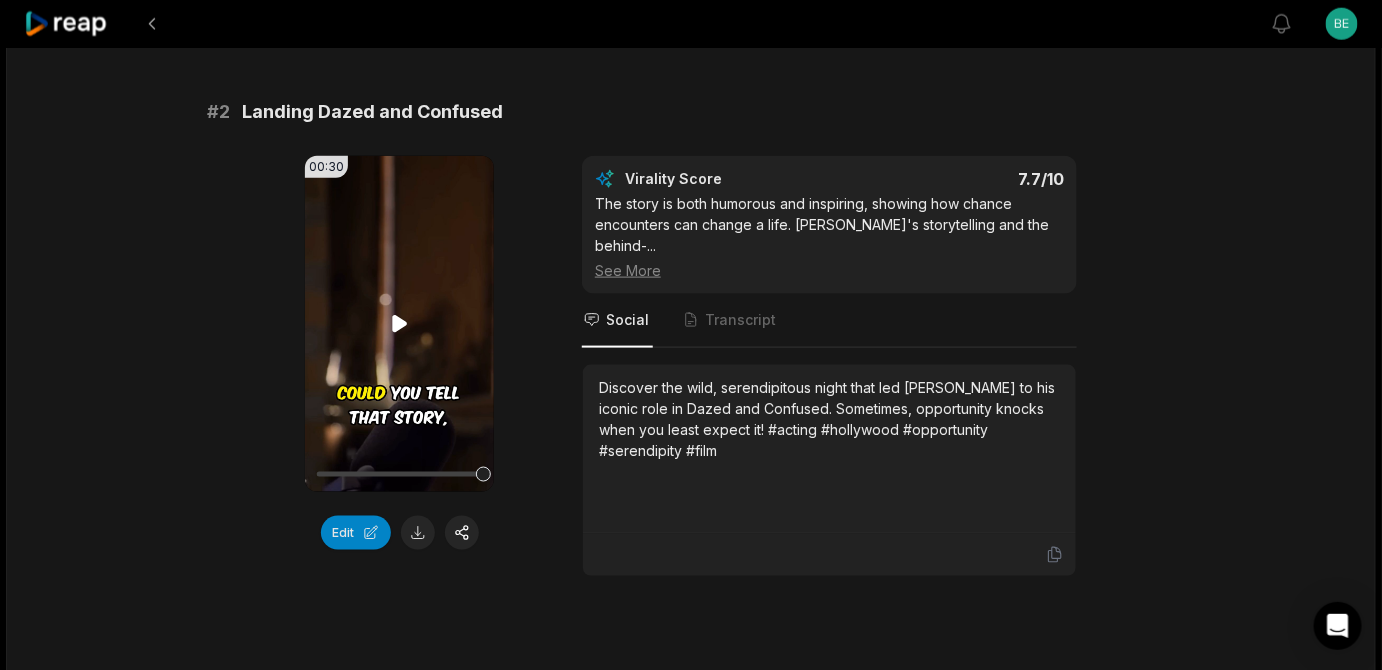 click on "Your browser does not support mp4 format." at bounding box center (399, 324) 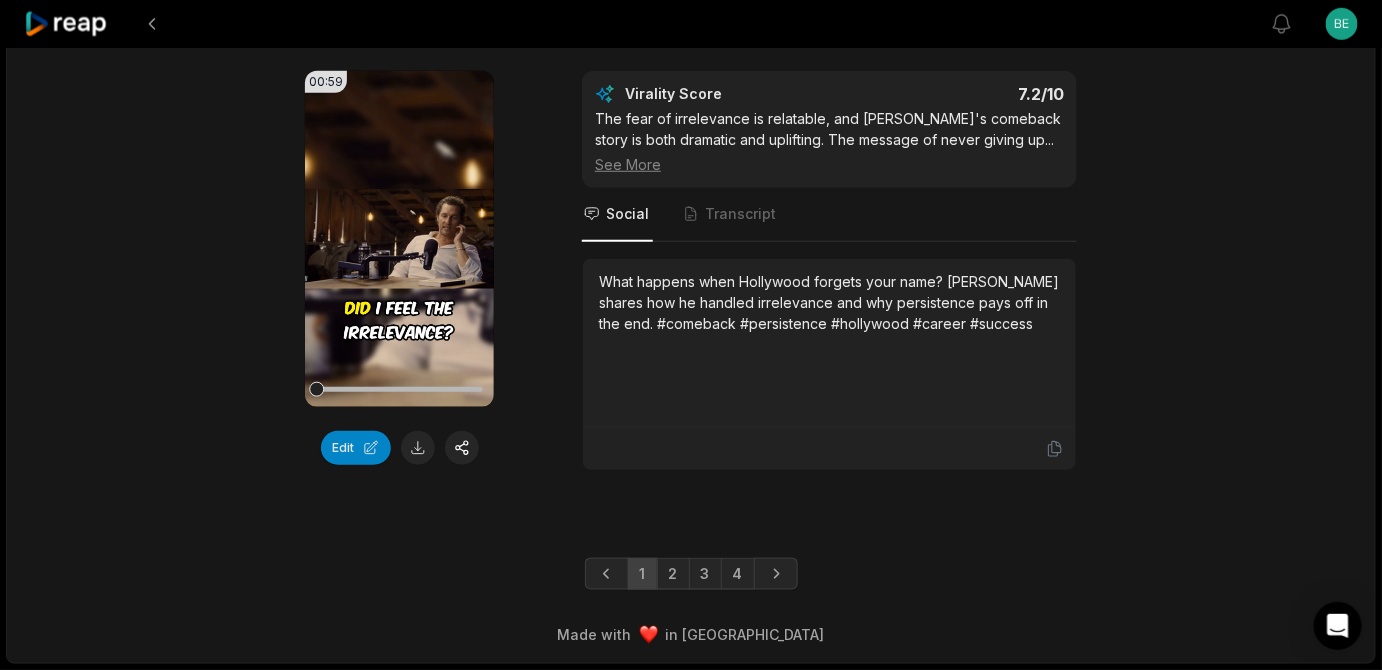 scroll, scrollTop: 5813, scrollLeft: 0, axis: vertical 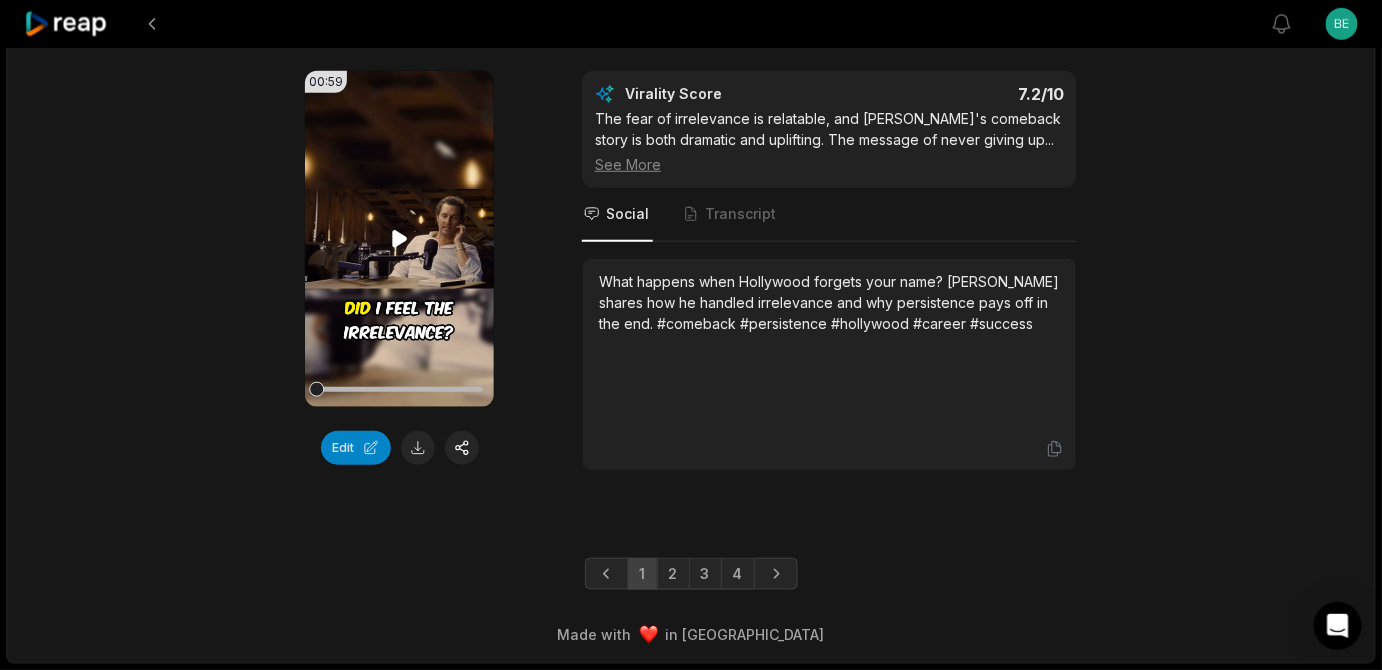 click 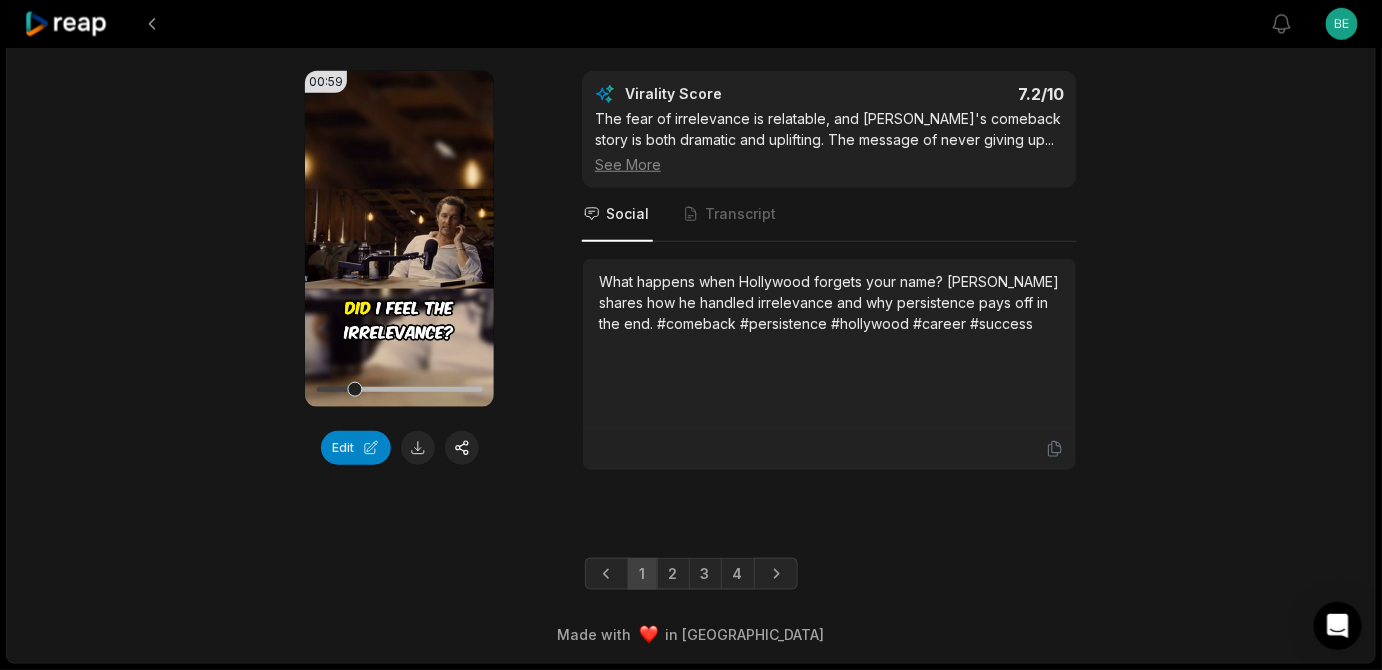 scroll, scrollTop: 6056, scrollLeft: 0, axis: vertical 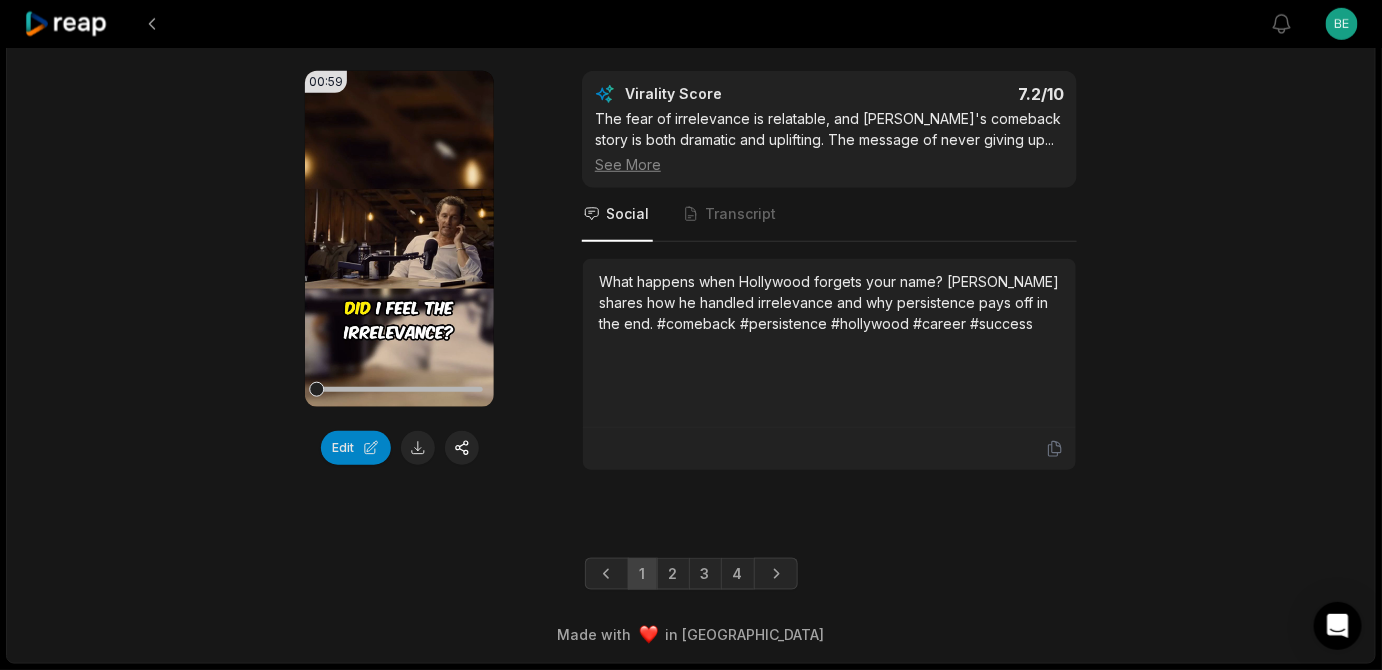 drag, startPoint x: 405, startPoint y: 536, endPoint x: 283, endPoint y: 542, distance: 122.14745 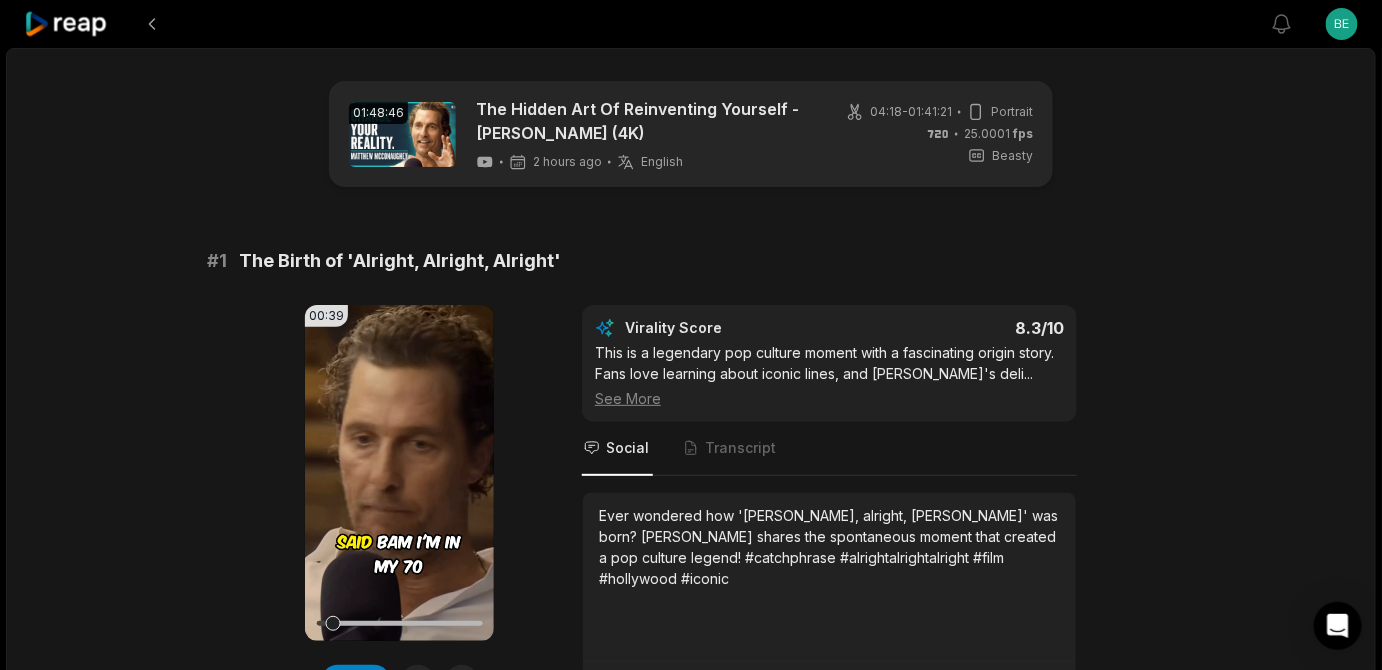 scroll, scrollTop: 242, scrollLeft: 0, axis: vertical 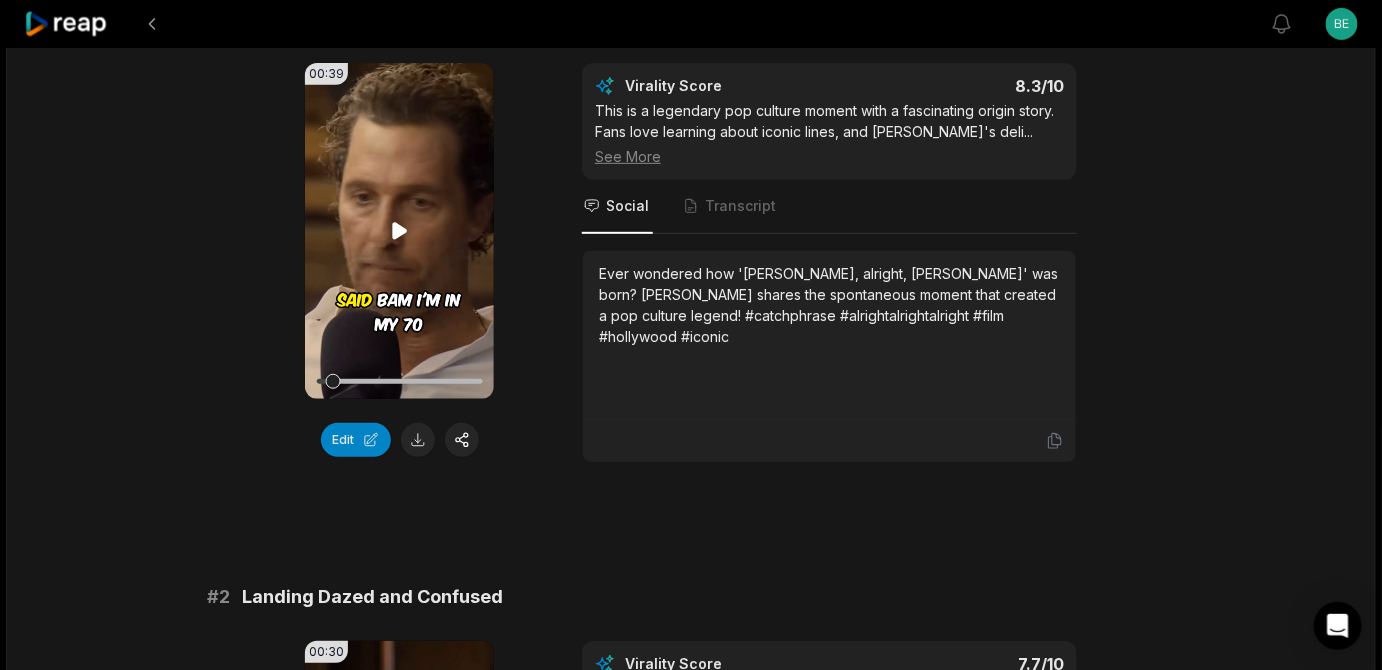 click 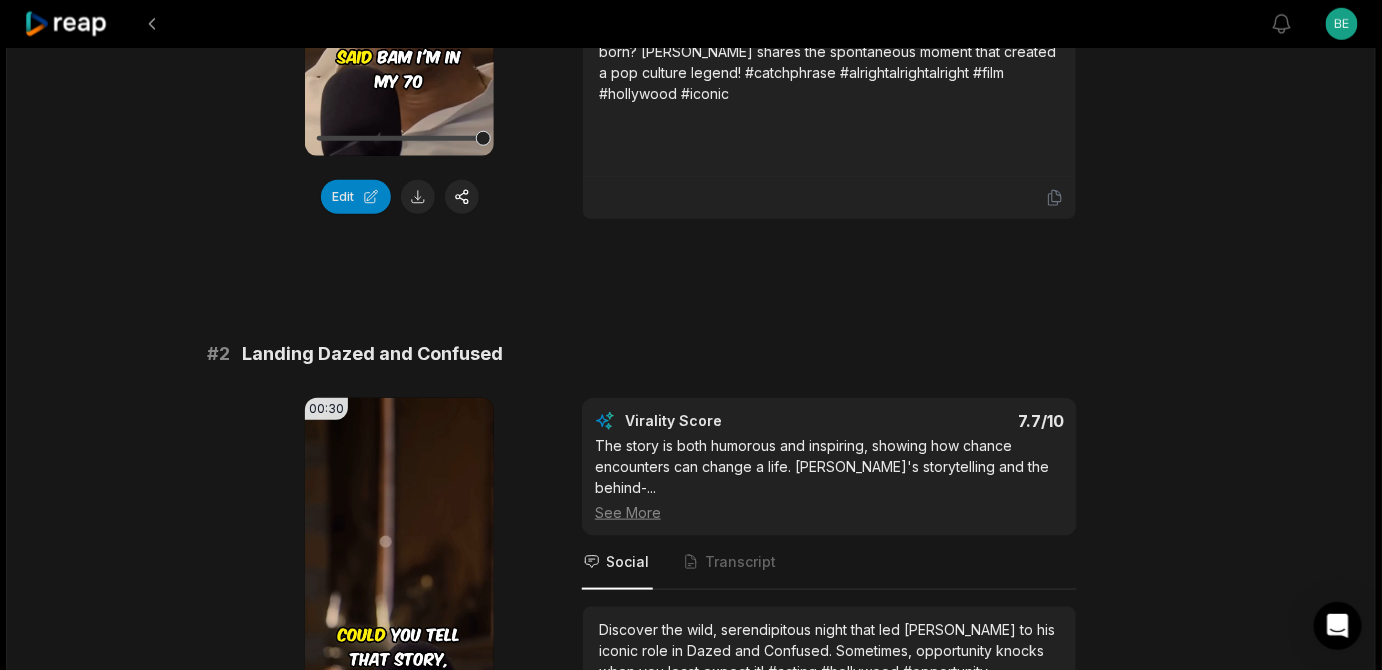 scroll, scrollTop: 0, scrollLeft: 0, axis: both 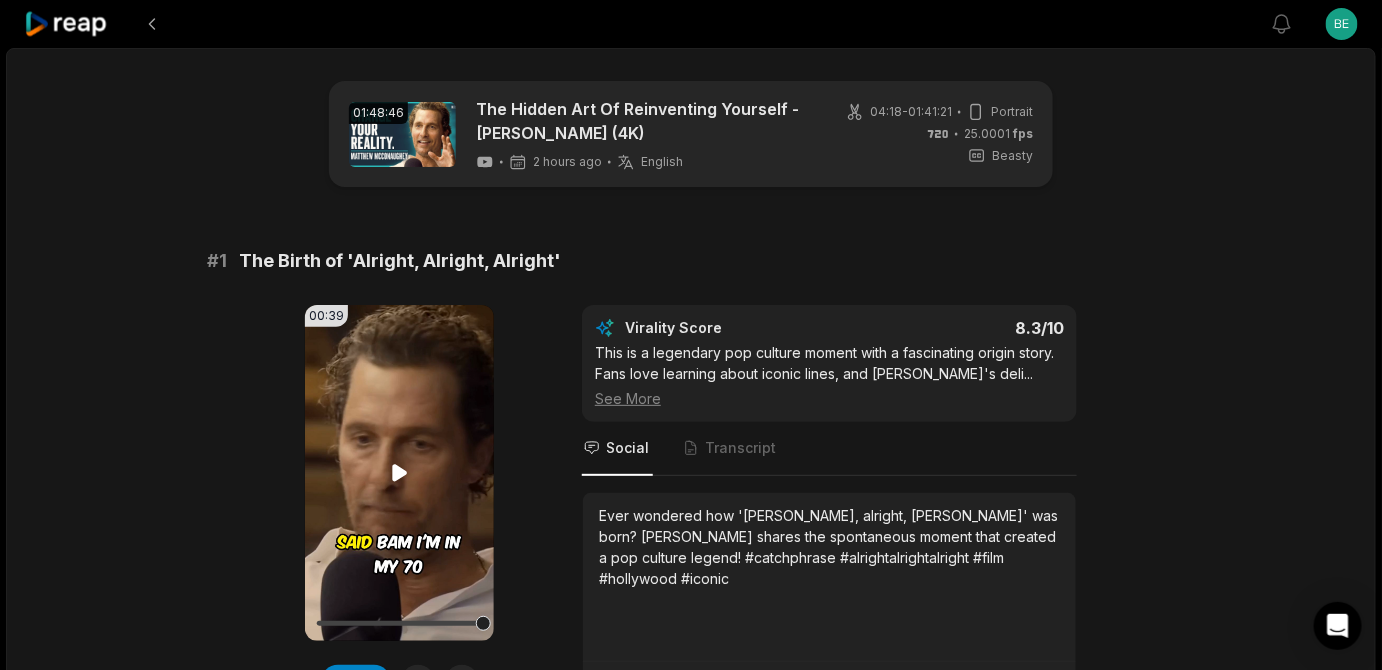 click on "Your browser does not support mp4 format." at bounding box center [399, 473] 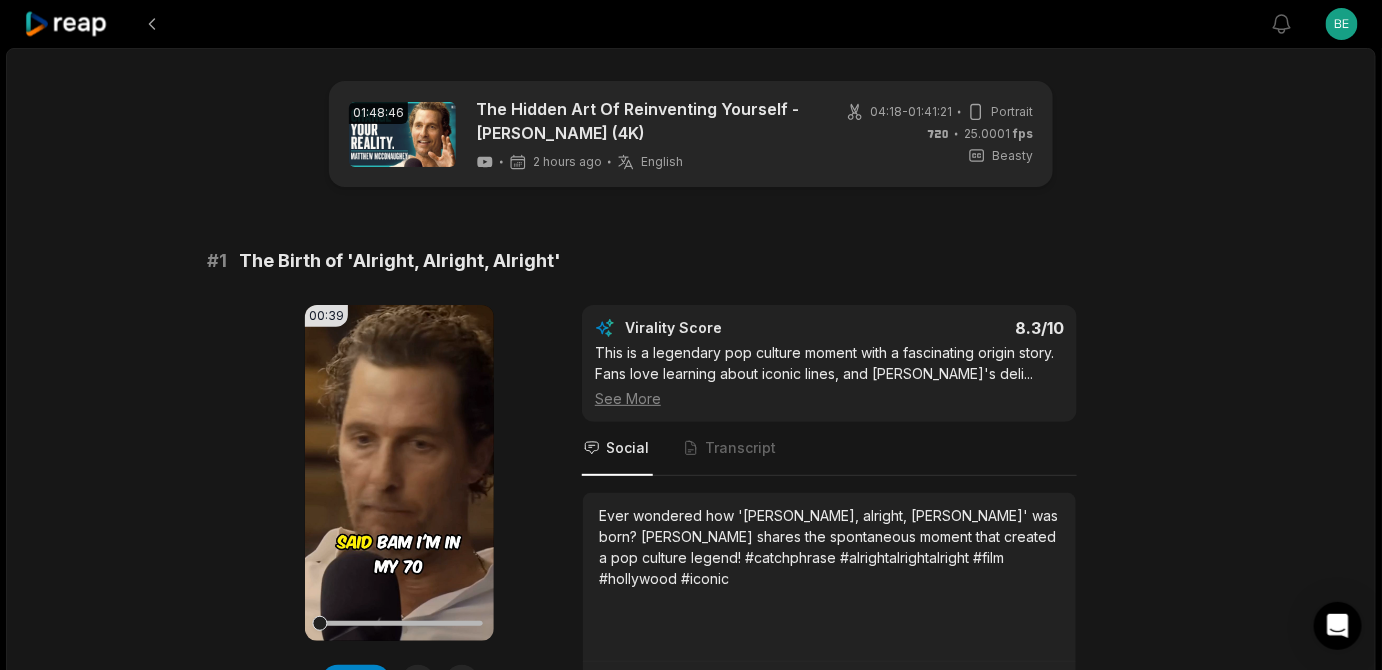 scroll, scrollTop: 242, scrollLeft: 0, axis: vertical 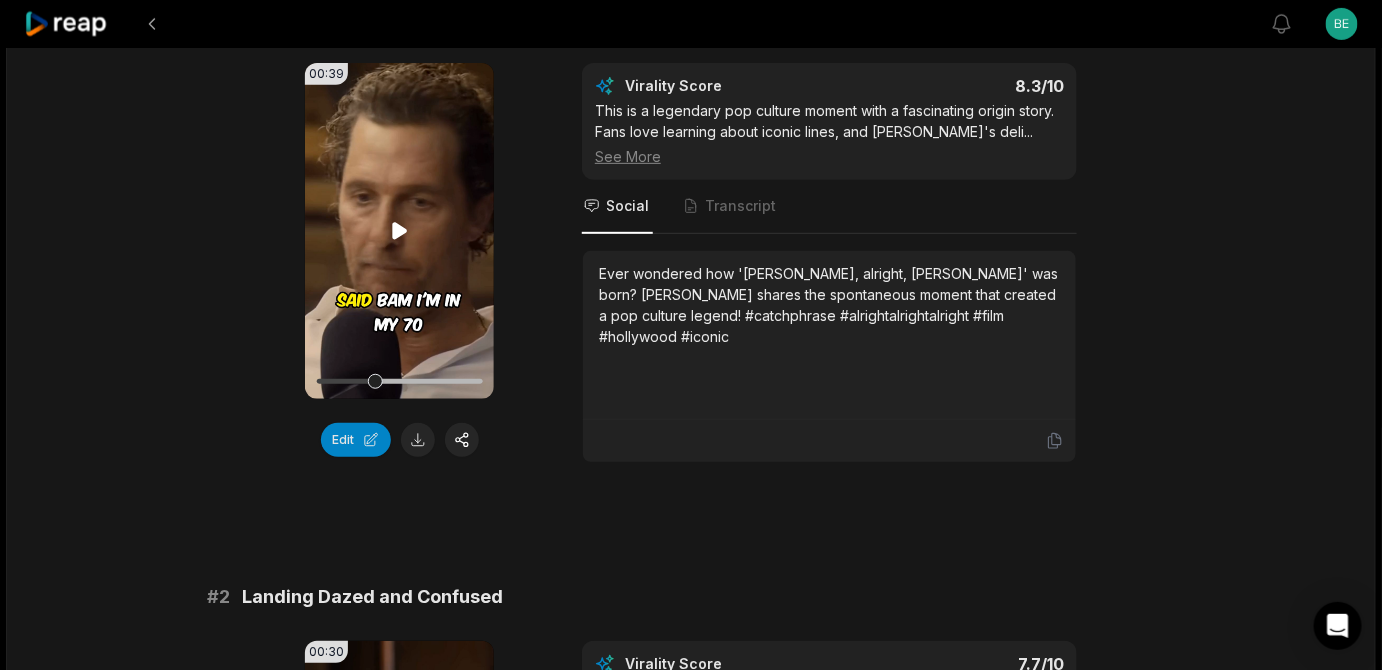 drag, startPoint x: 1295, startPoint y: 229, endPoint x: 375, endPoint y: 435, distance: 942.781 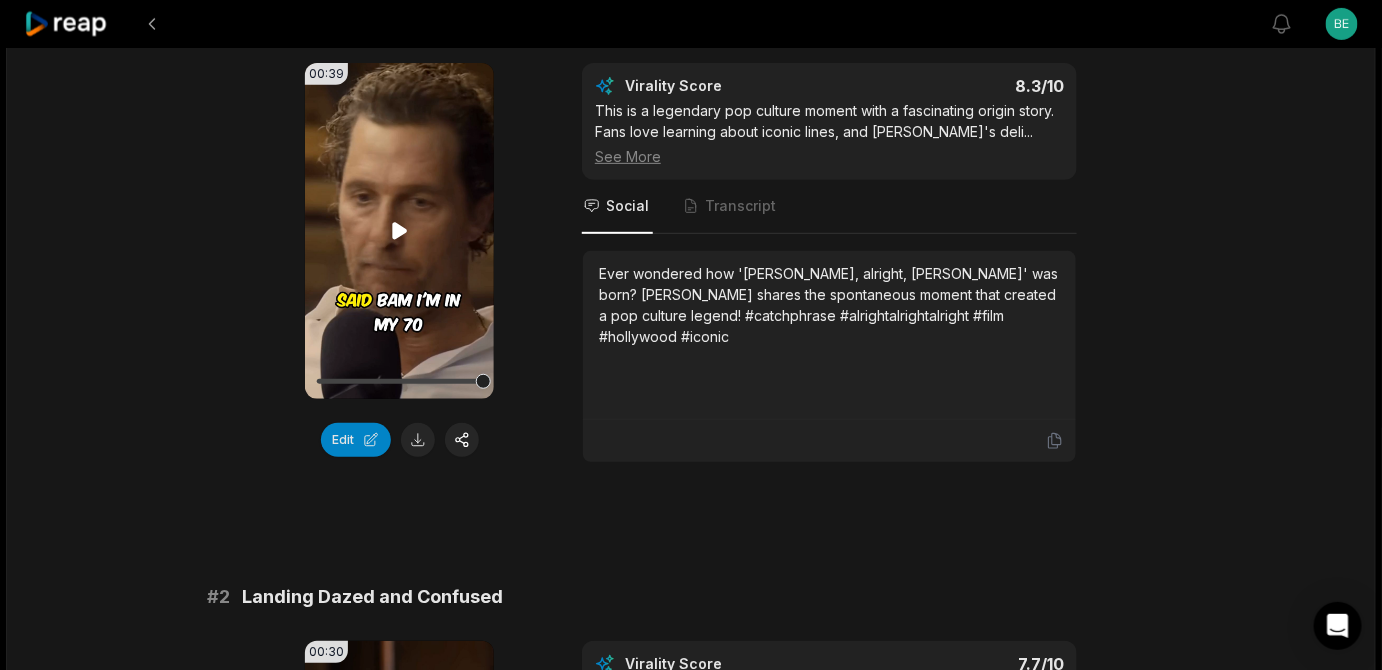 click 